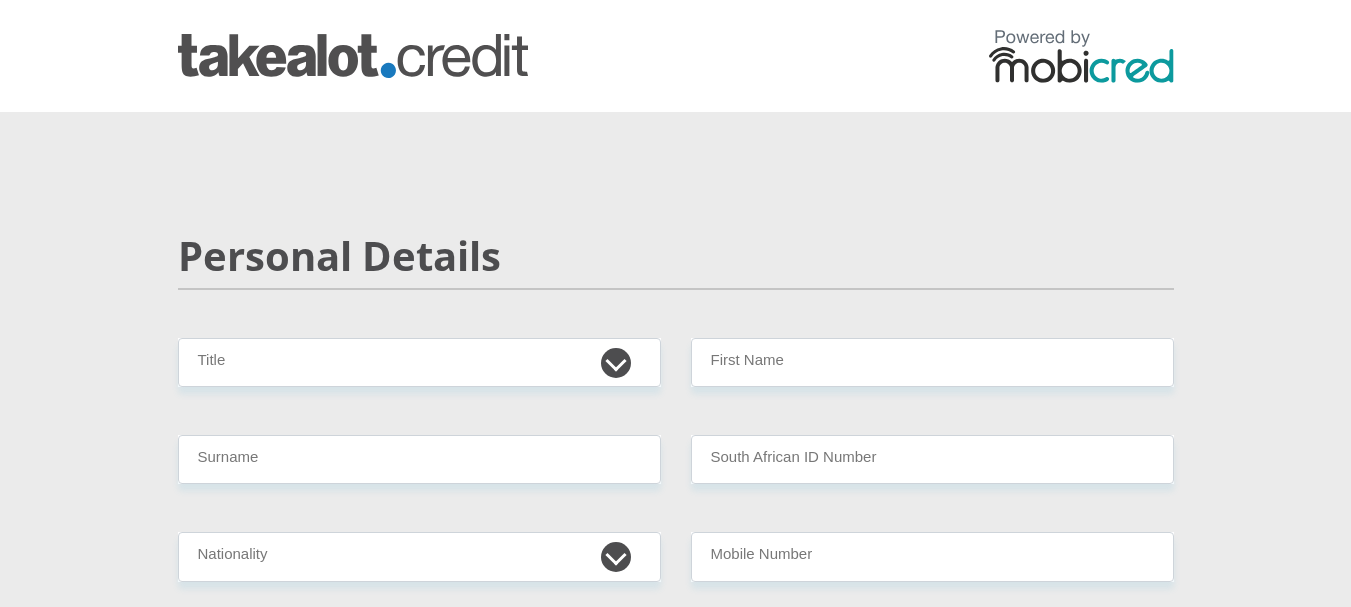 scroll, scrollTop: 0, scrollLeft: 0, axis: both 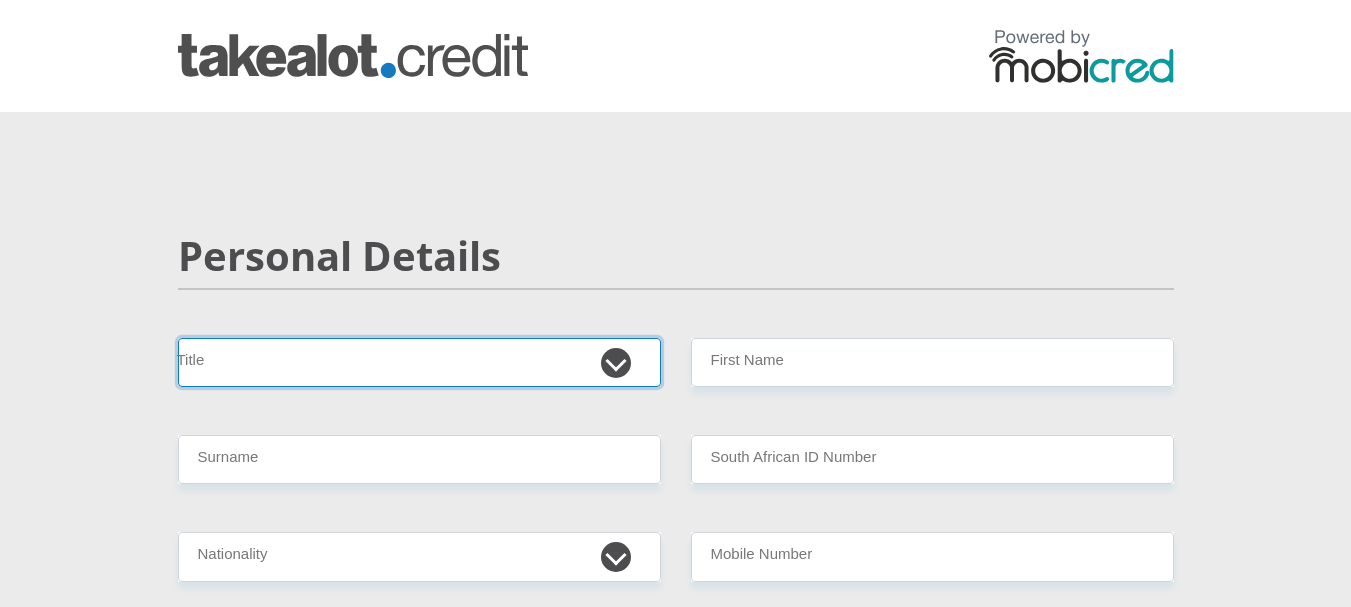 click on "Mr
Ms
Mrs
Dr
Other" at bounding box center [419, 362] 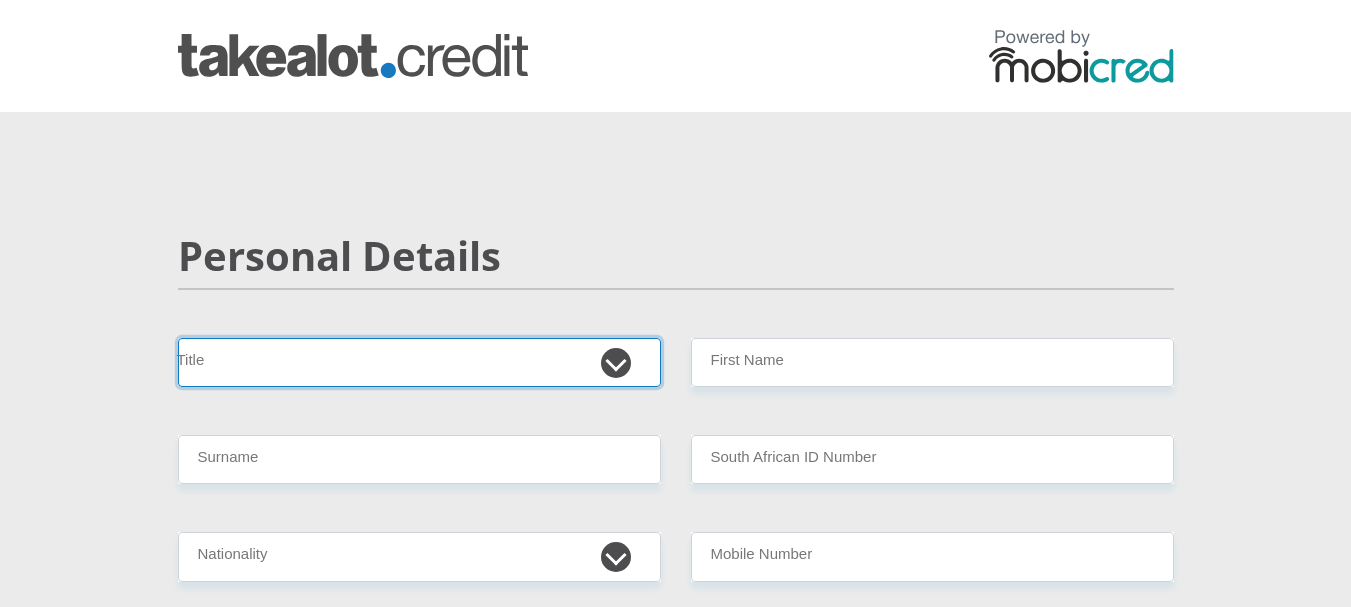 select on "Mr" 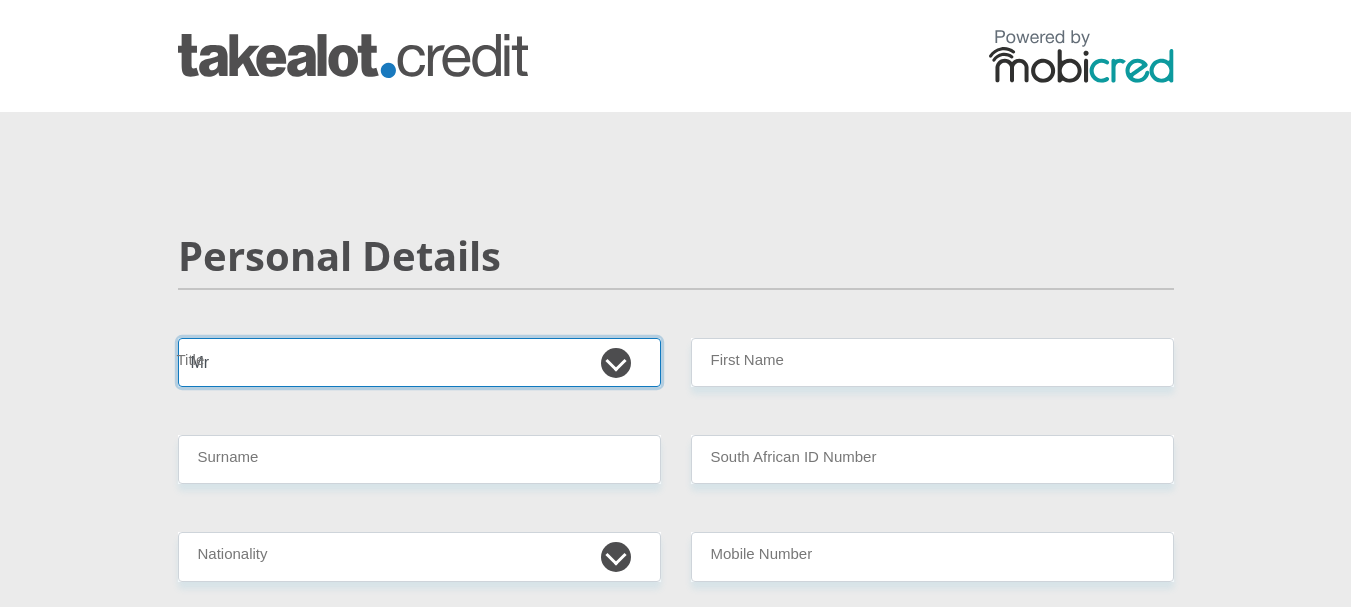 click on "Mr
Ms
Mrs
Dr
Other" at bounding box center (419, 362) 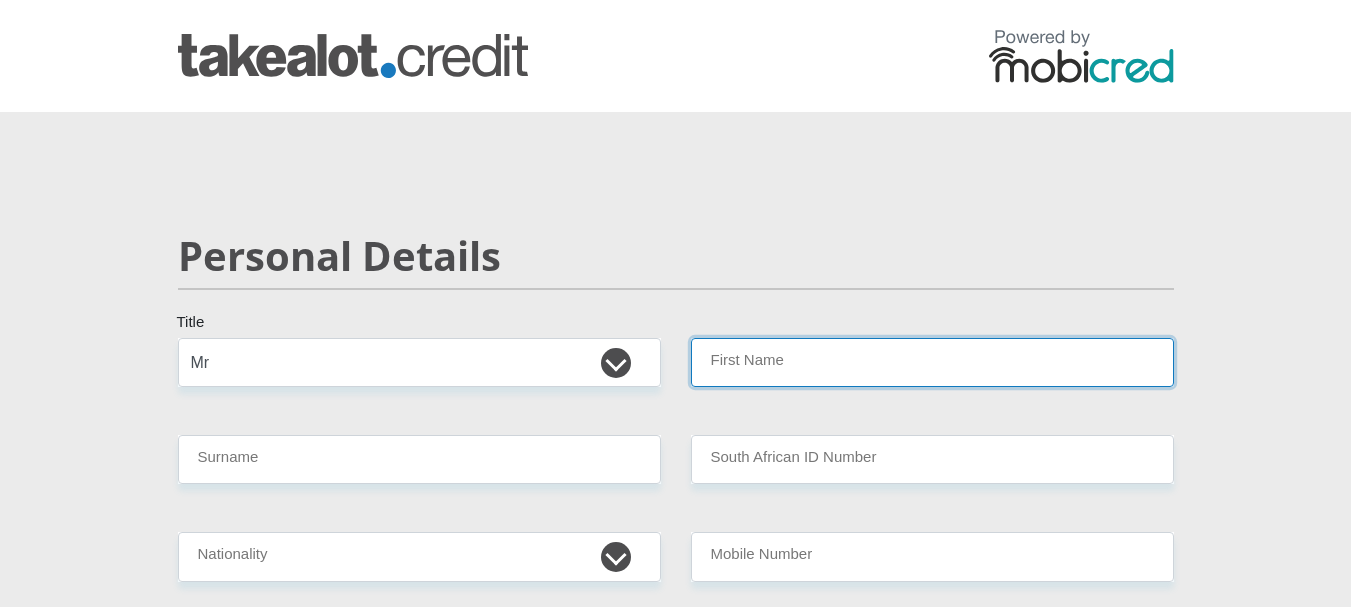 click on "First Name" at bounding box center [932, 362] 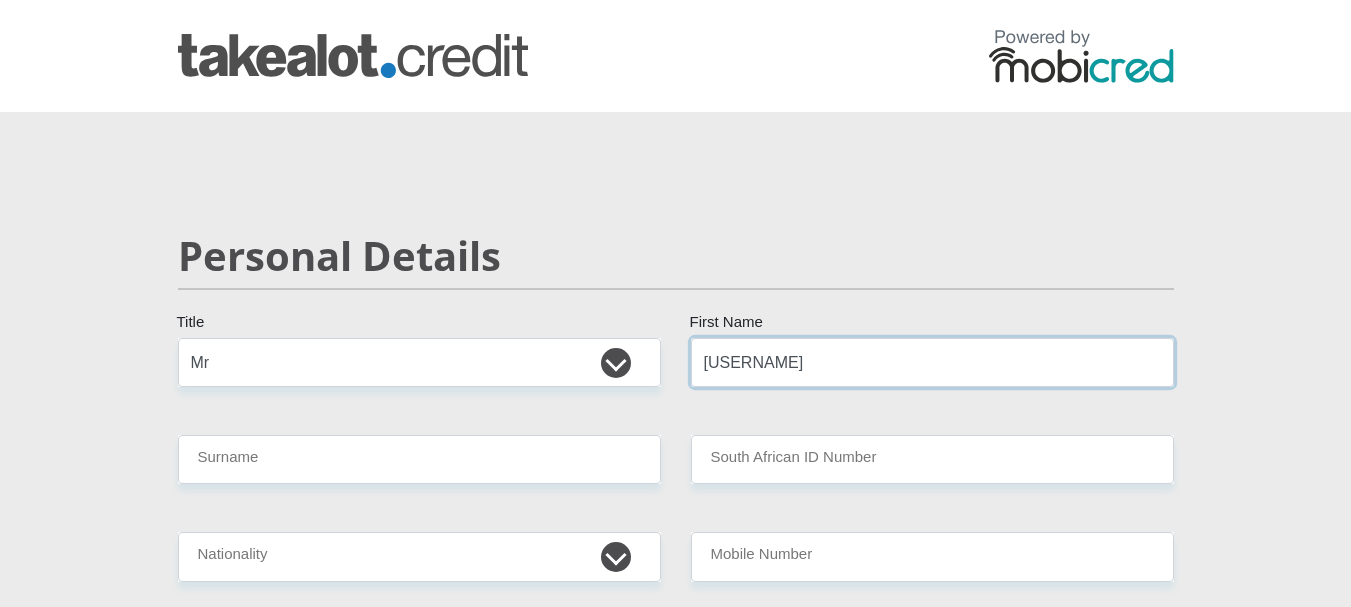 type on "[USERNAME]" 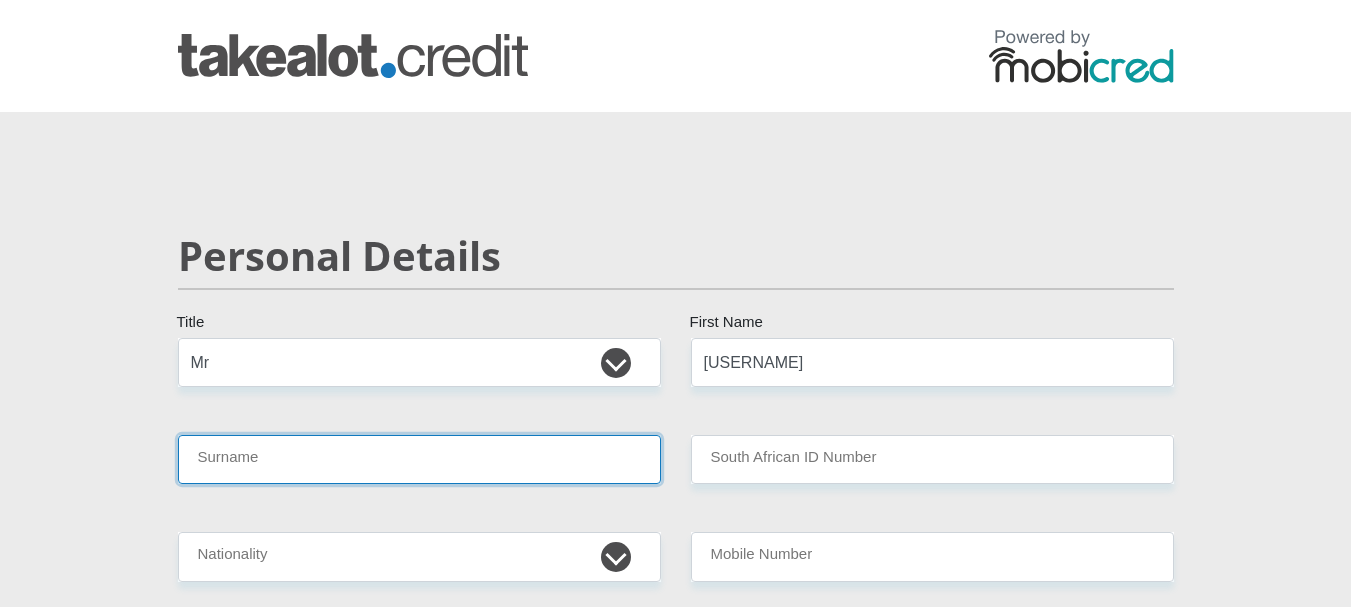 click on "Surname" at bounding box center (419, 459) 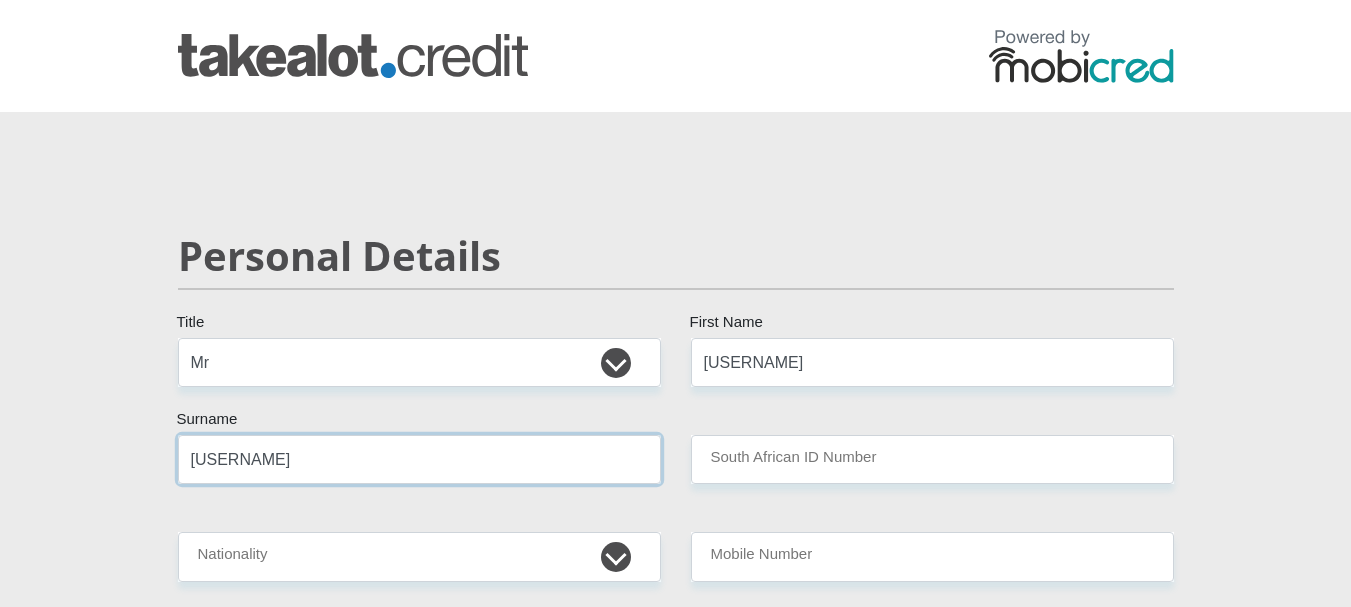 type on "[USERNAME]" 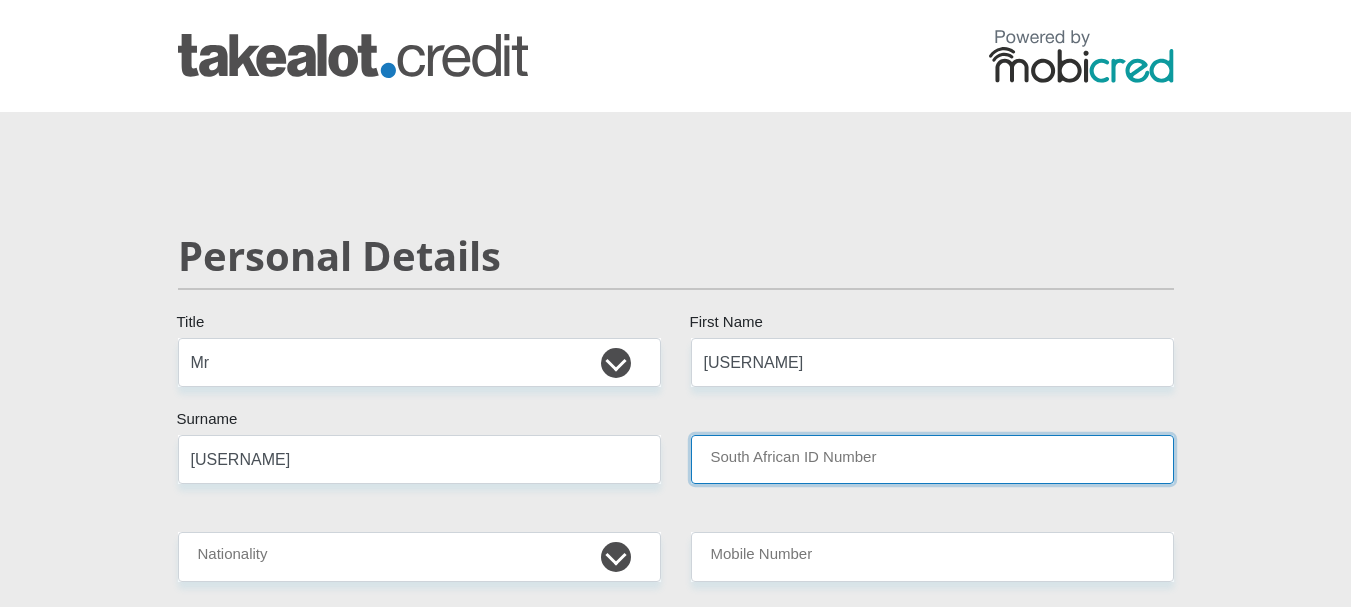 click on "South African ID Number" at bounding box center [932, 459] 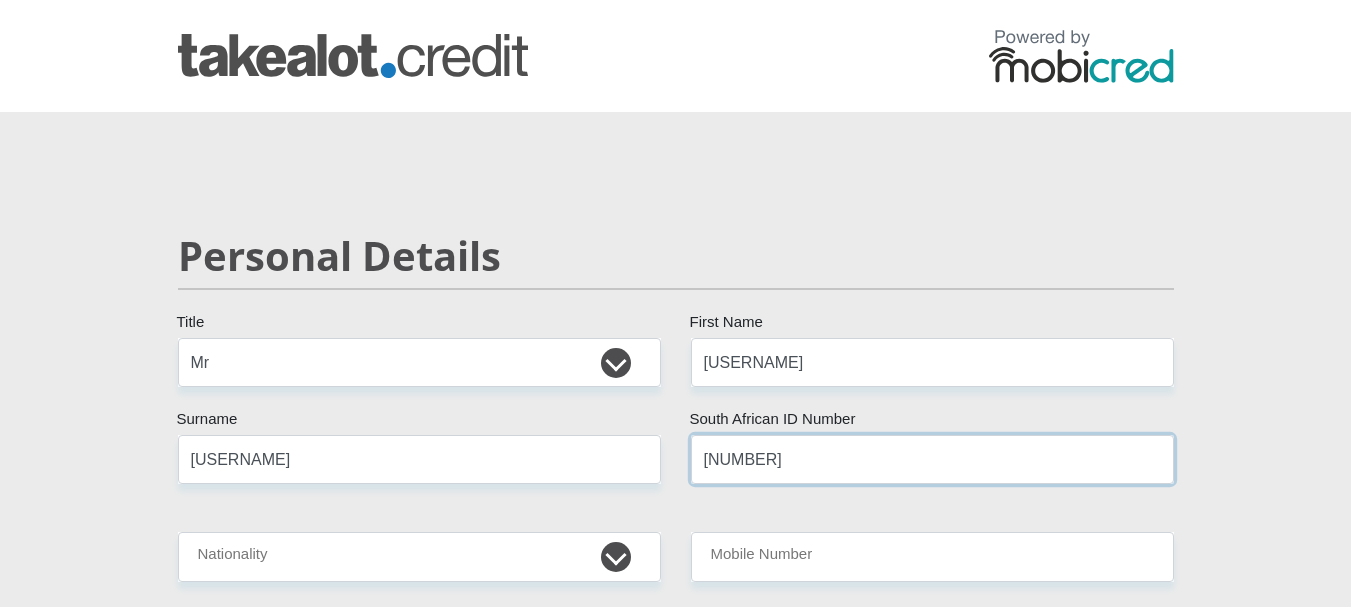 scroll, scrollTop: 100, scrollLeft: 0, axis: vertical 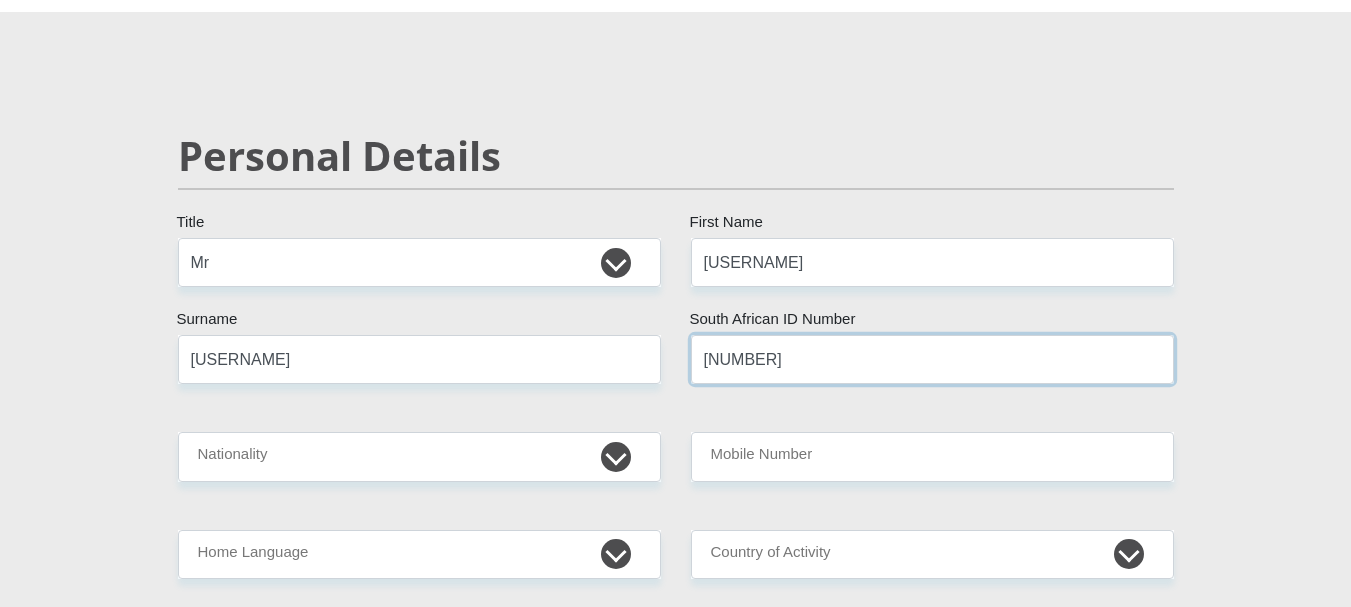 type on "[NUMBER]" 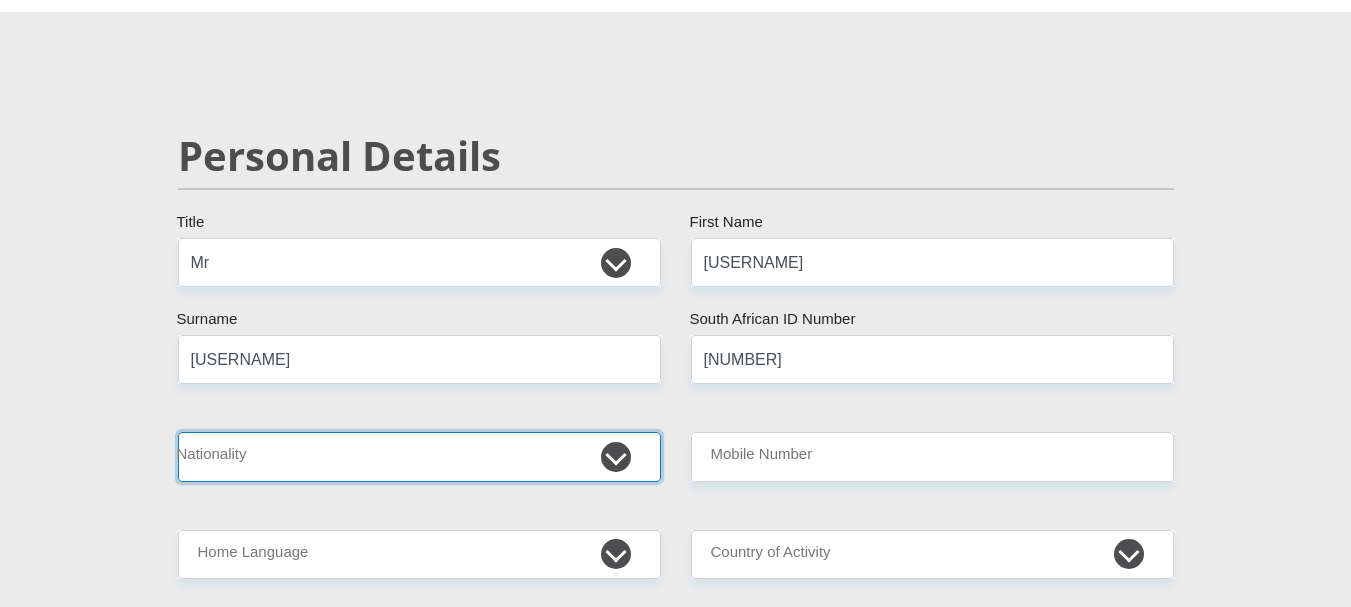 click on "South Africa
Afghanistan
Aland Islands
Albania
Algeria
America Samoa
American Virgin Islands
Andorra
Angola
Anguilla
Antarctica
Antigua and Barbuda
Argentina
Armenia
Aruba
Ascension Island
Australia
Austria
Azerbaijan
Bahamas
Bahrain
Bangladesh
Barbados
Chad" at bounding box center (419, 456) 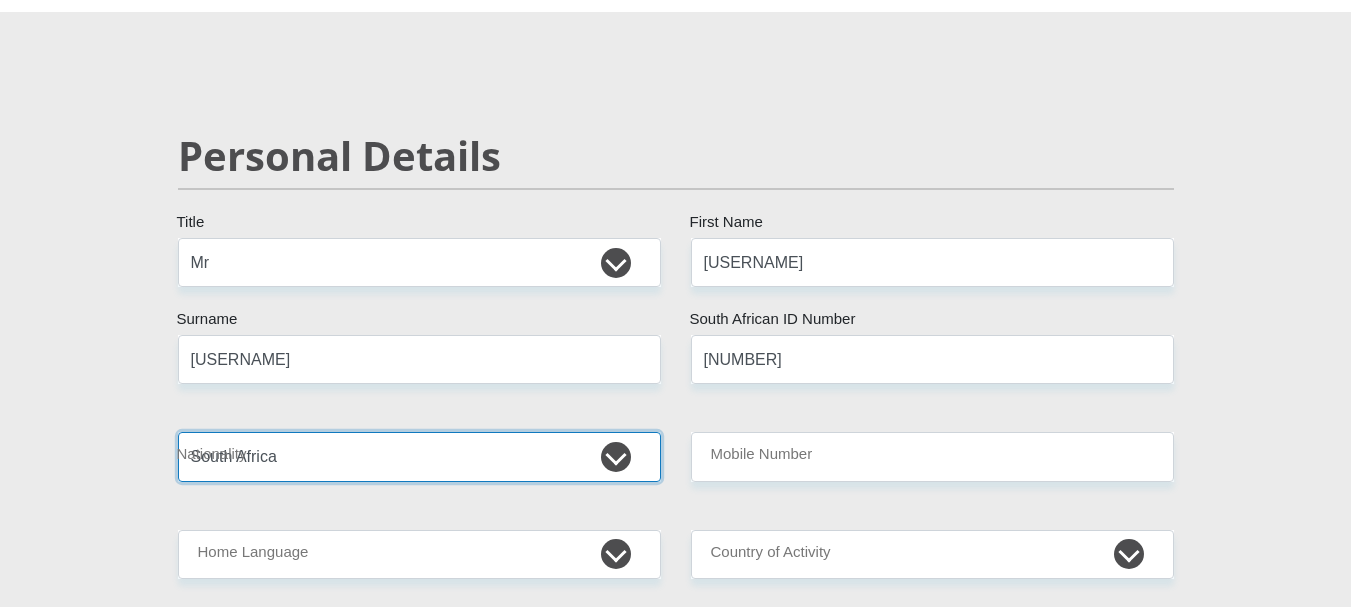 click on "South Africa
Afghanistan
Aland Islands
Albania
Algeria
America Samoa
American Virgin Islands
Andorra
Angola
Anguilla
Antarctica
Antigua and Barbuda
Argentina
Armenia
Aruba
Ascension Island
Australia
Austria
Azerbaijan
Bahamas
Bahrain
Bangladesh
Barbados
Chad" at bounding box center [419, 456] 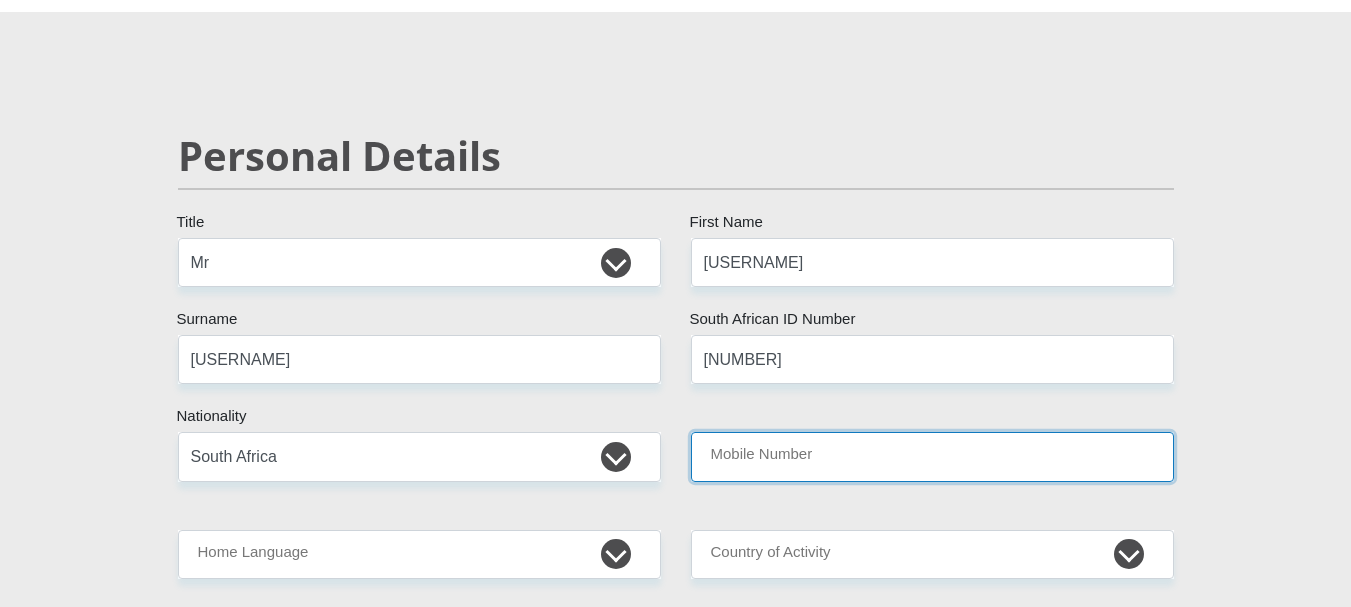 click on "Mobile Number" at bounding box center [932, 456] 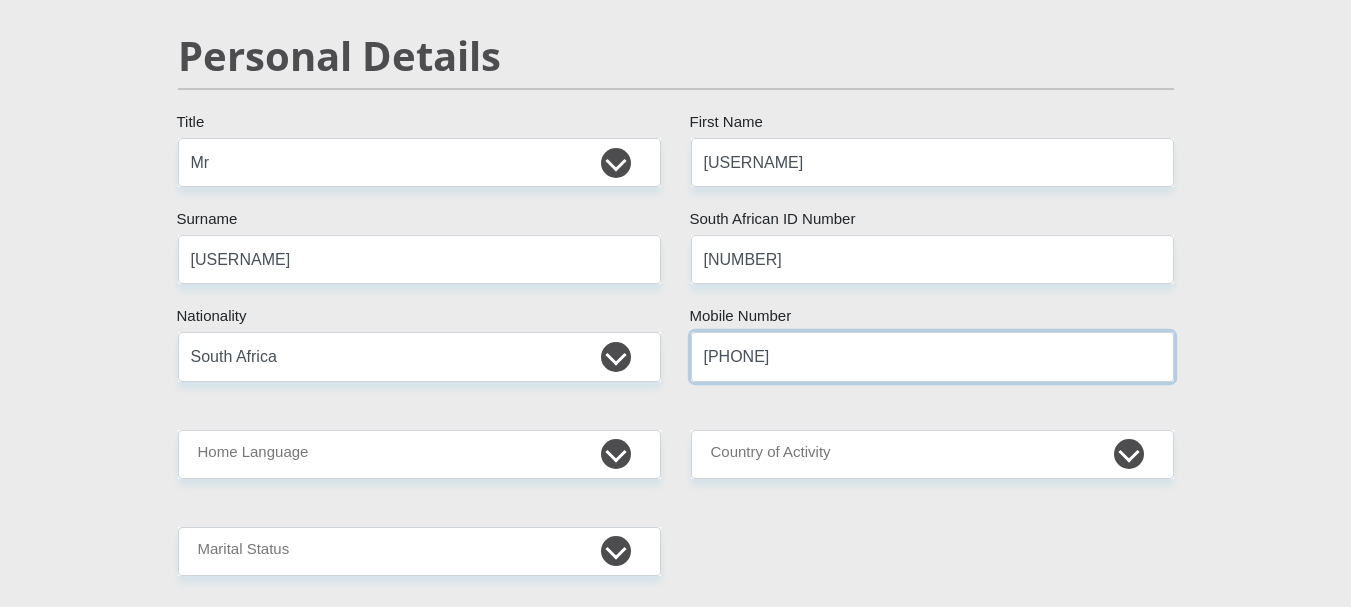 scroll, scrollTop: 300, scrollLeft: 0, axis: vertical 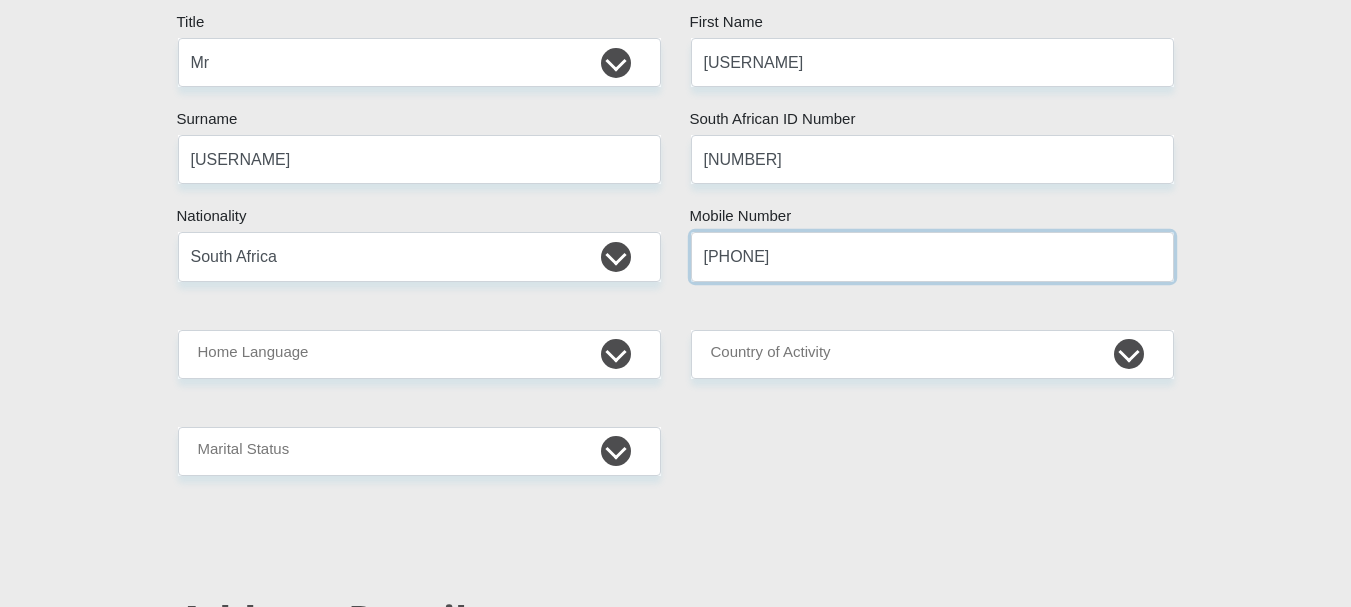 type on "[PHONE]" 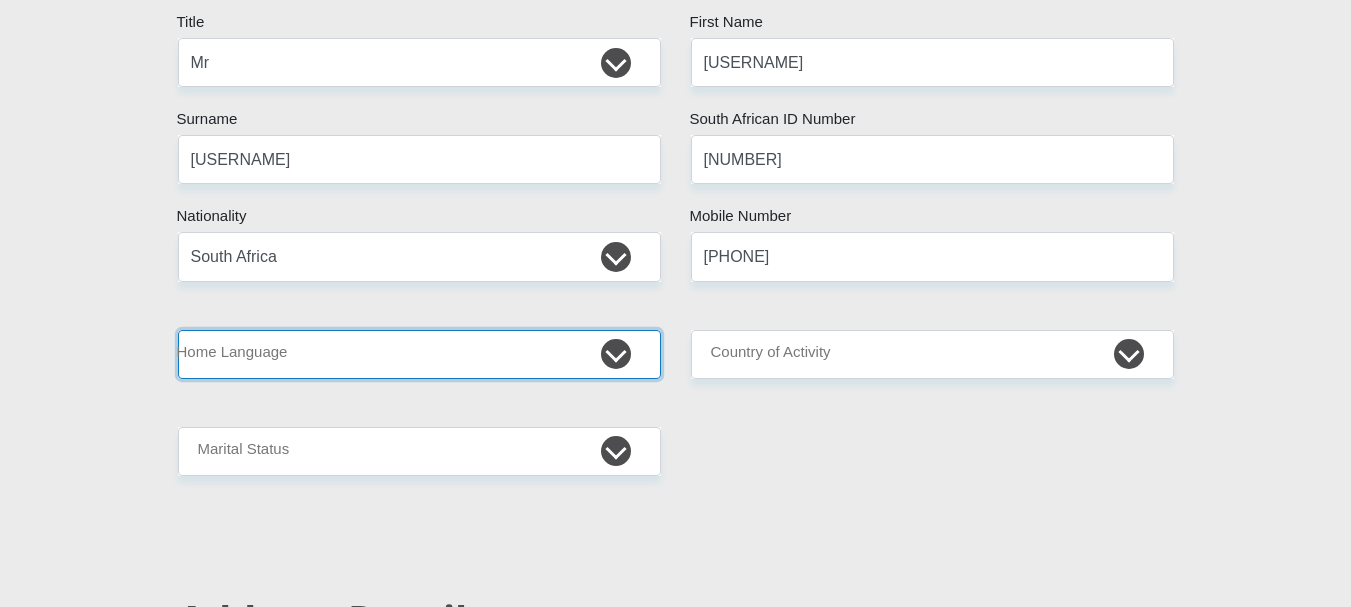 click on "Afrikaans
English
Sepedi
South Ndebele
Southern Sotho
Swati
Tsonga
Tswana
Venda
Xhosa
Zulu
Other" at bounding box center [419, 354] 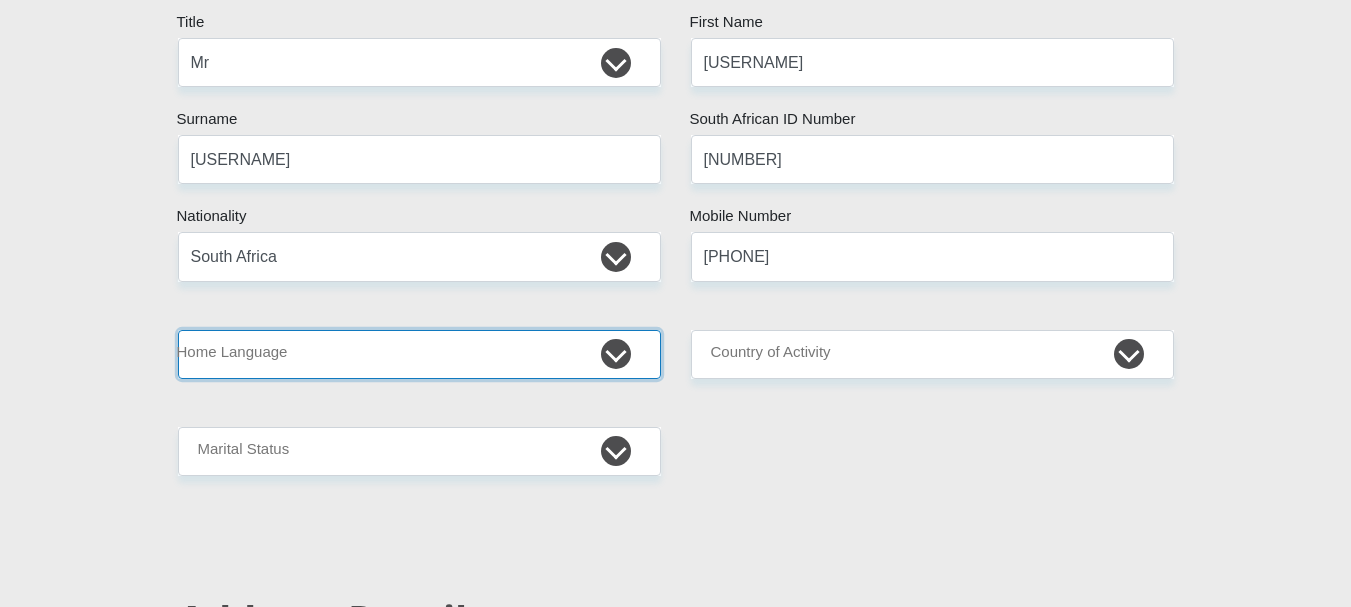 select on "eng" 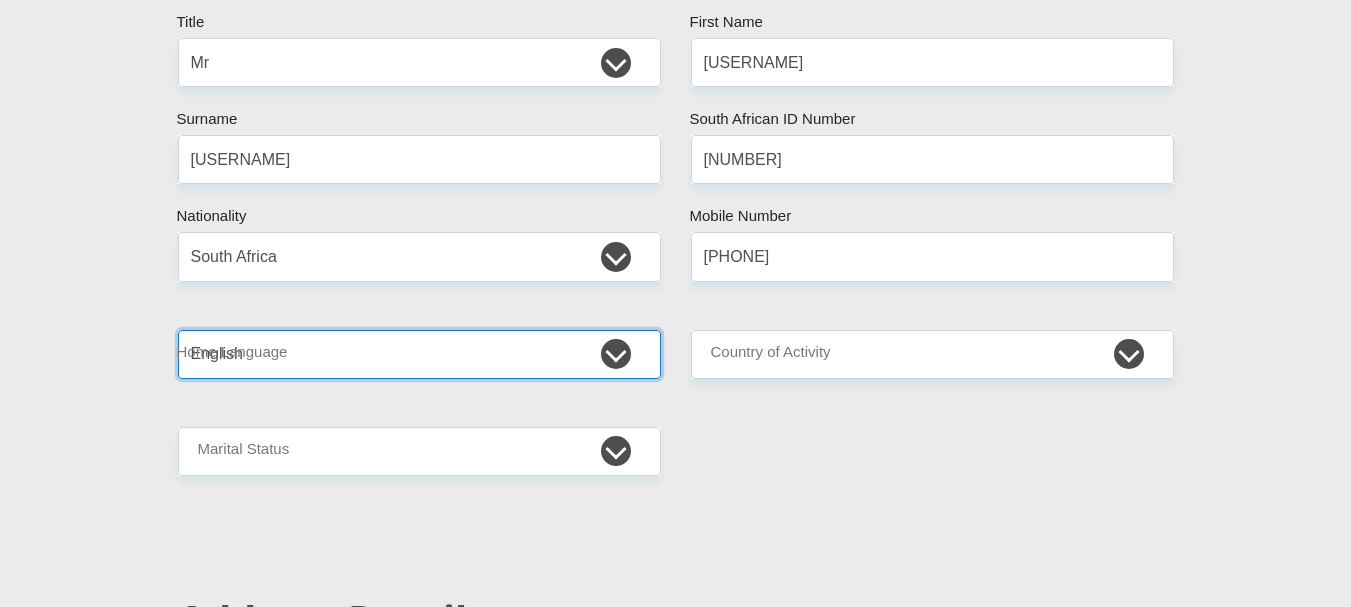 click on "Afrikaans
English
Sepedi
South Ndebele
Southern Sotho
Swati
Tsonga
Tswana
Venda
Xhosa
Zulu
Other" at bounding box center (419, 354) 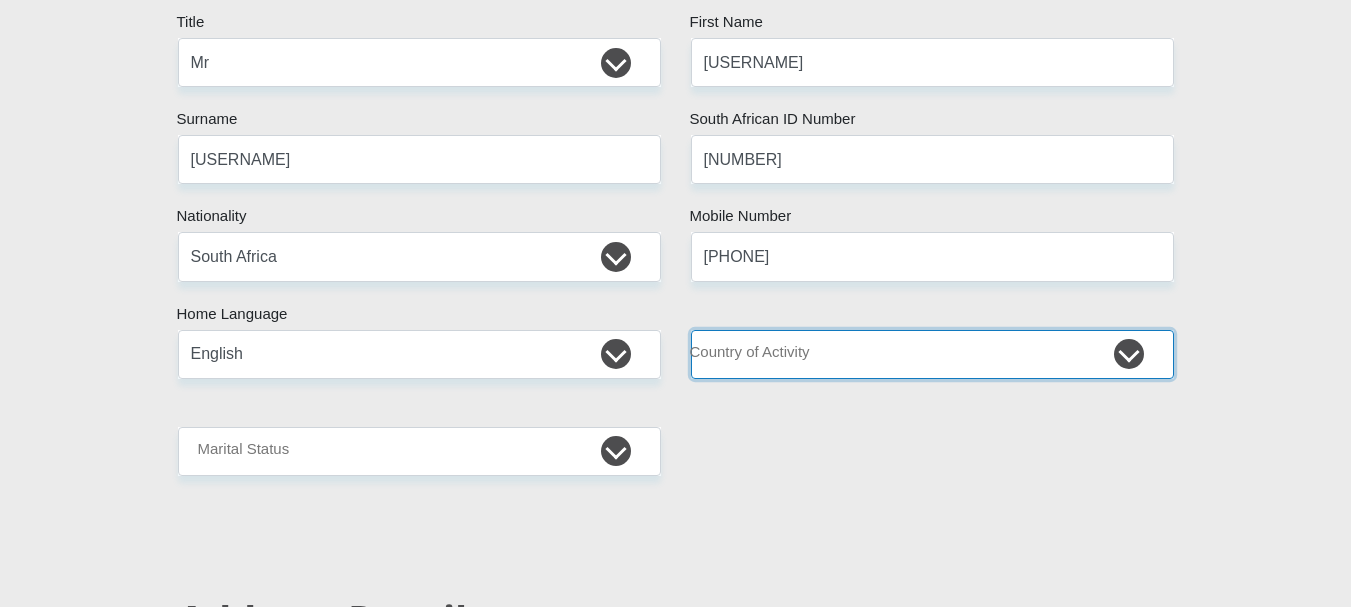 click on "South Africa
Afghanistan
Aland Islands
Albania
Algeria
America Samoa
American Virgin Islands
Andorra
Angola
Anguilla
Antarctica
Antigua and Barbuda
Argentina
Armenia
Aruba
Ascension Island
Australia
Austria
Azerbaijan
Chad" at bounding box center [932, 354] 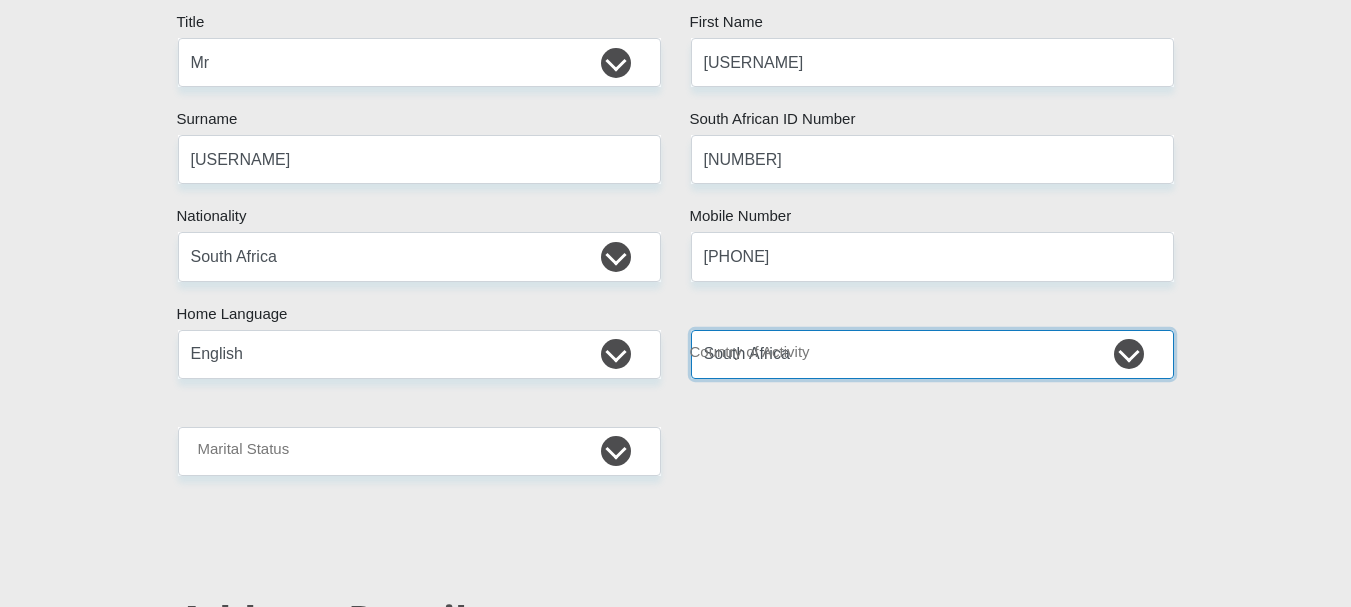 click on "South Africa
Afghanistan
Aland Islands
Albania
Algeria
America Samoa
American Virgin Islands
Andorra
Angola
Anguilla
Antarctica
Antigua and Barbuda
Argentina
Armenia
Aruba
Ascension Island
Australia
Austria
Azerbaijan
Chad" at bounding box center (932, 354) 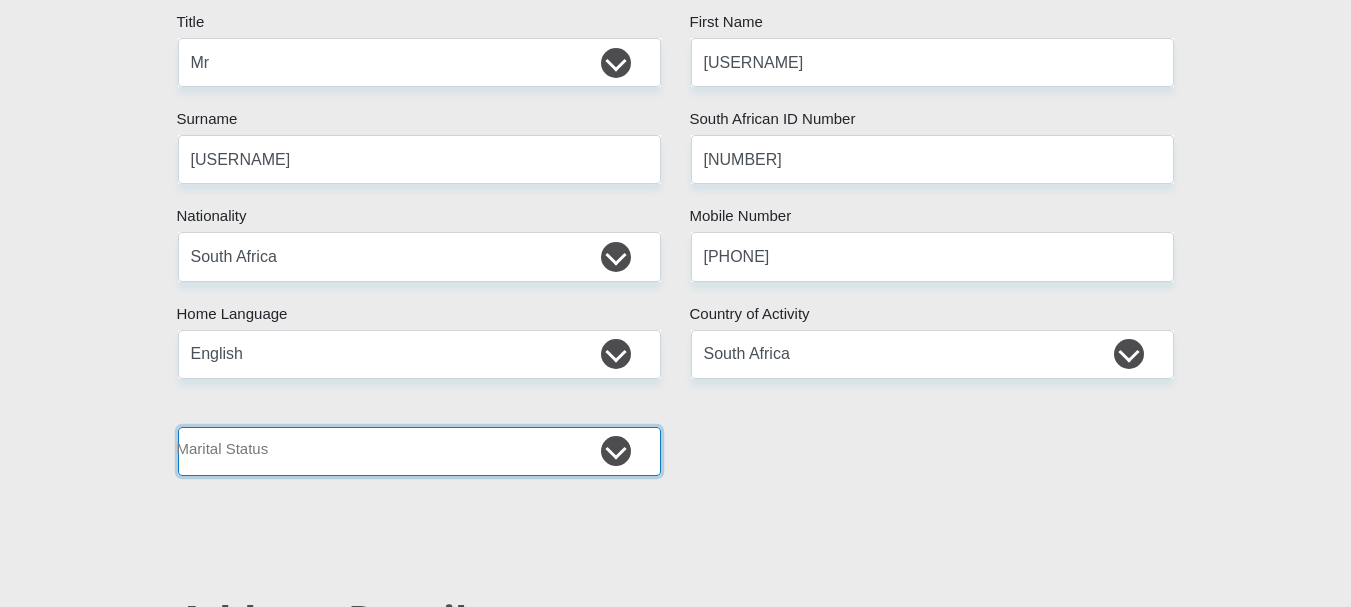 click on "Married ANC
Single
Divorced
Widowed
Married COP or Customary Law" at bounding box center (419, 451) 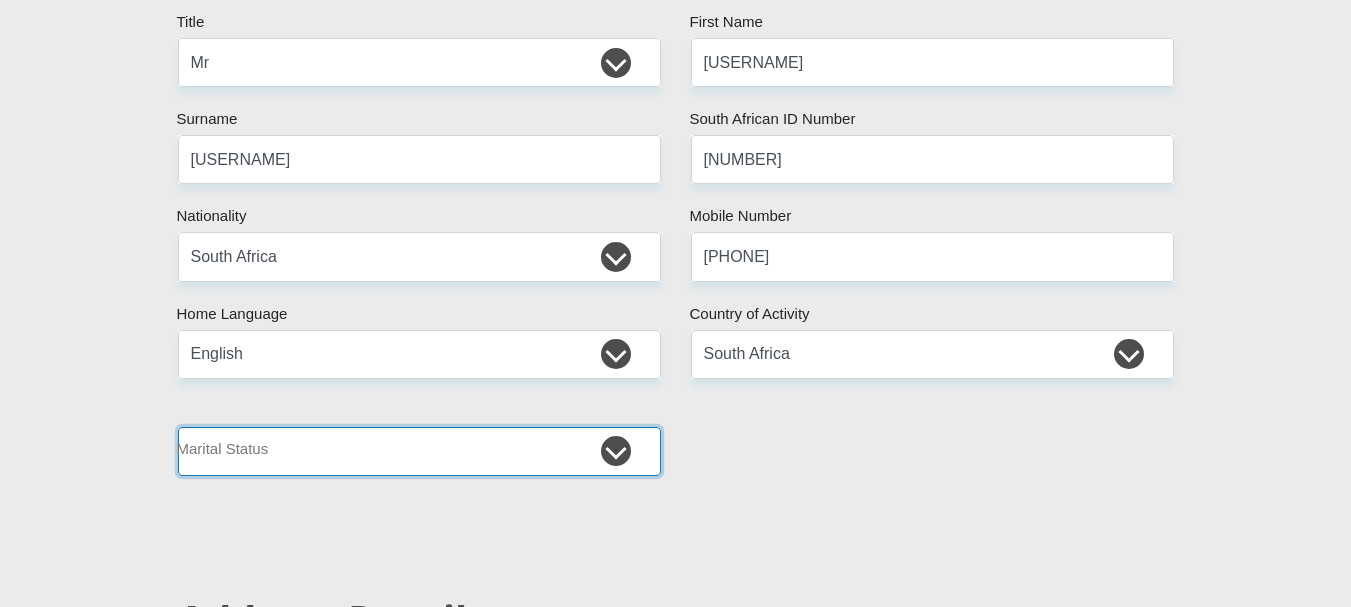 select on "2" 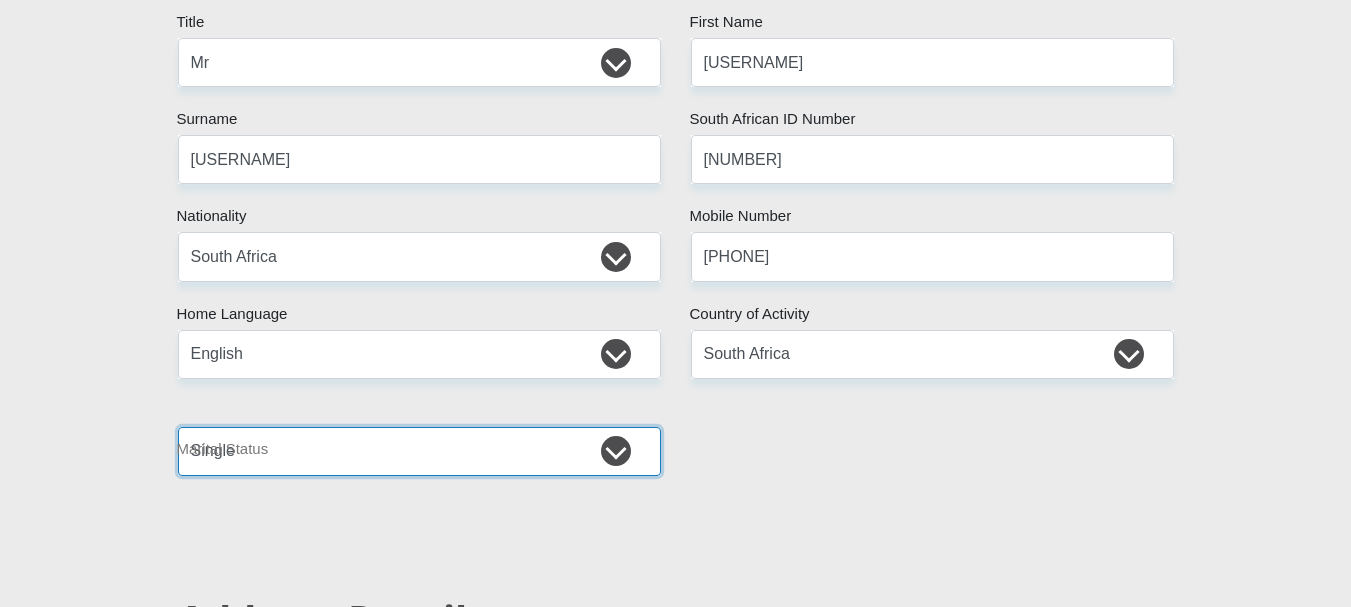 click on "Married ANC
Single
Divorced
Widowed
Married COP or Customary Law" at bounding box center (419, 451) 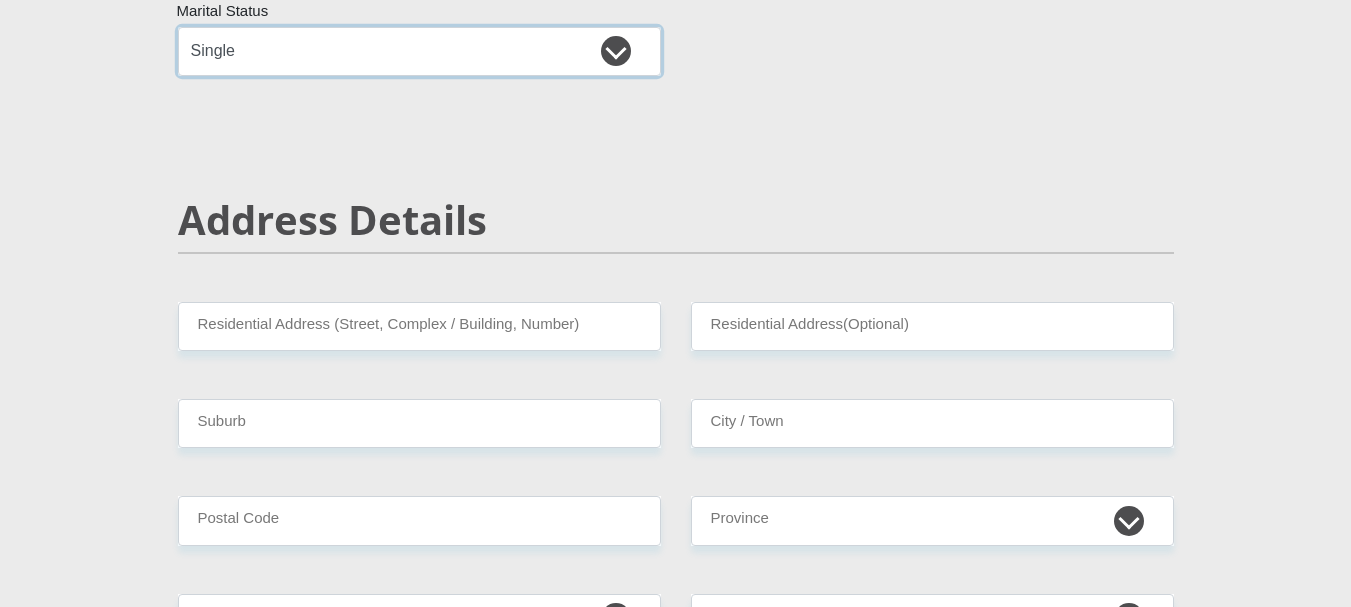 scroll, scrollTop: 800, scrollLeft: 0, axis: vertical 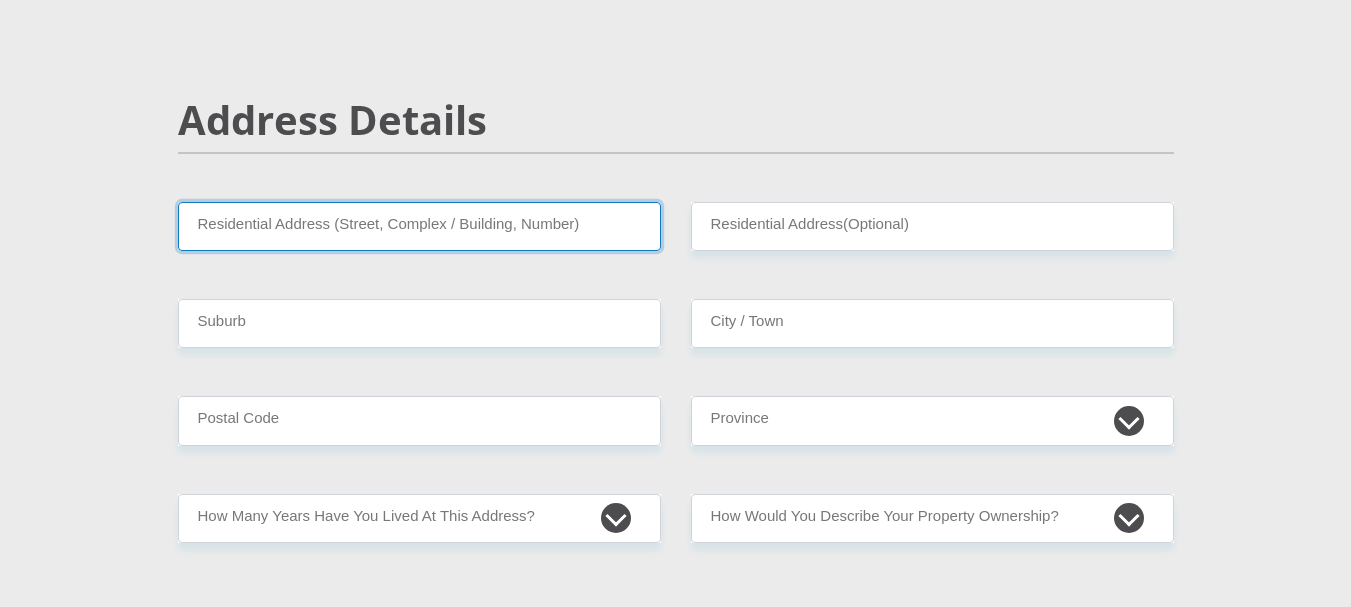 click on "Residential Address (Street, Complex / Building, Number)" at bounding box center (419, 226) 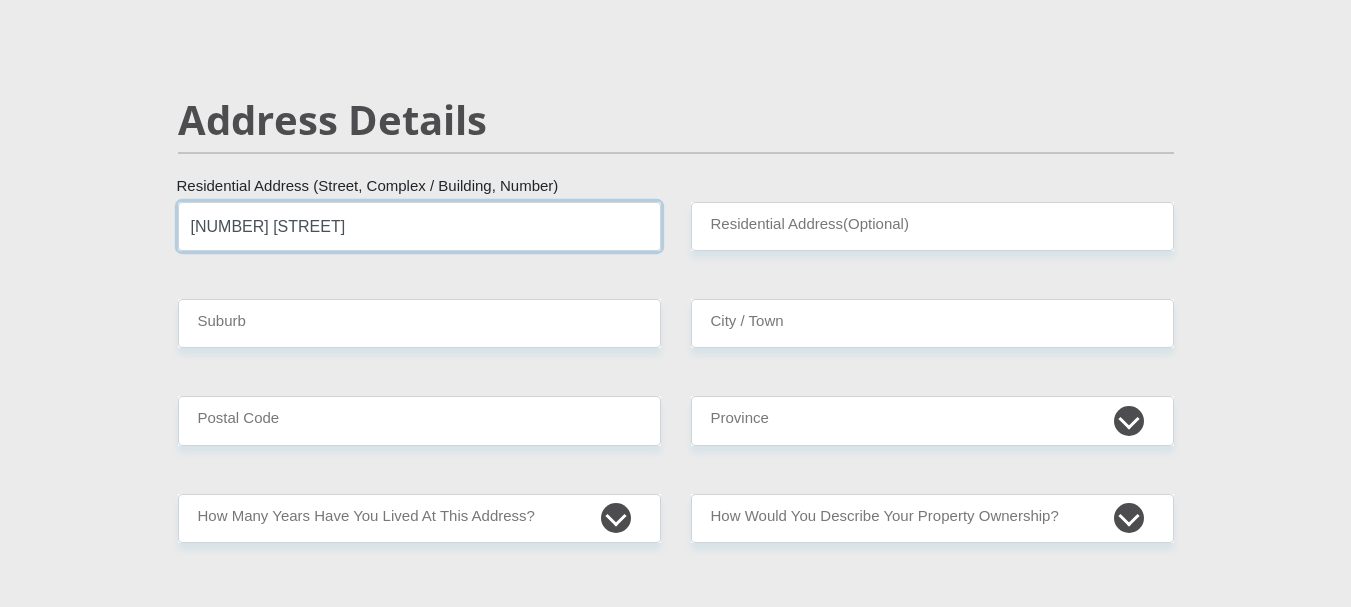 type on "[NUMBER] [STREET]" 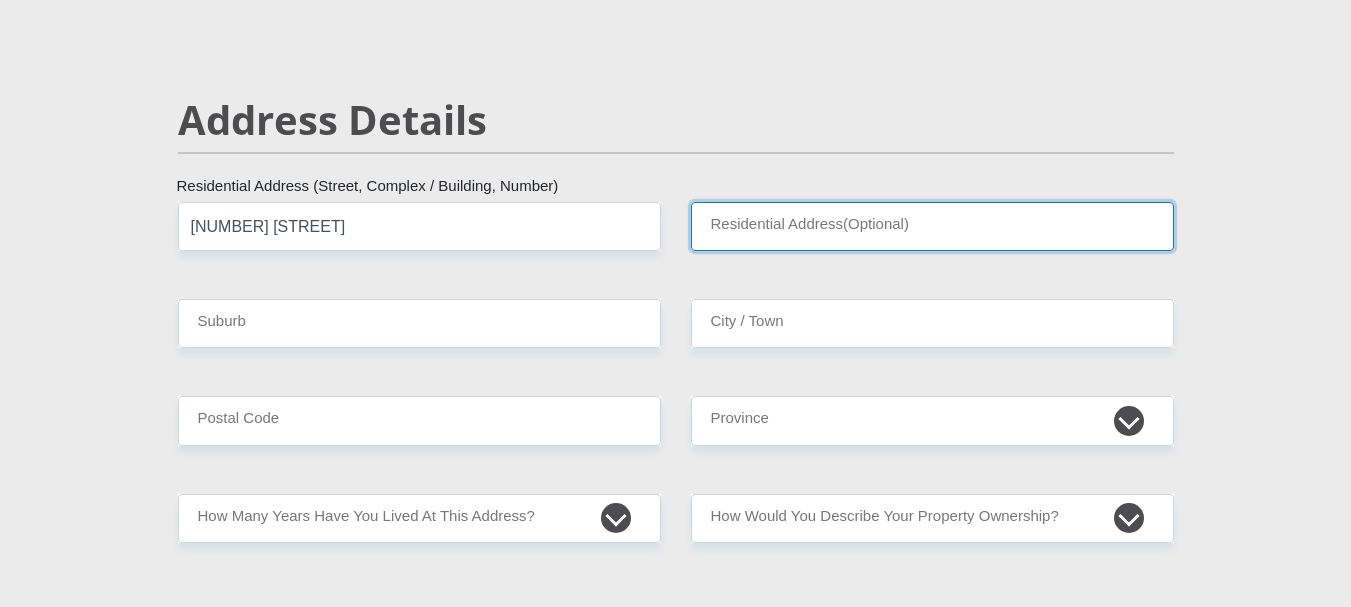 click on "Residential Address(Optional)" at bounding box center [932, 226] 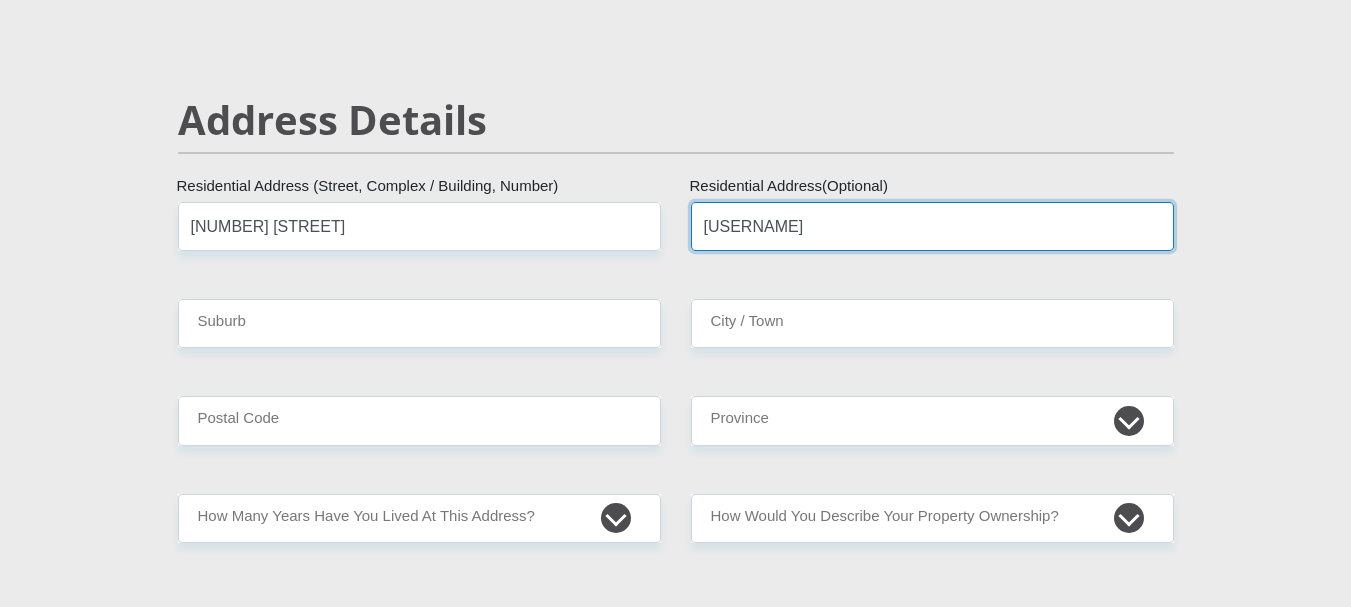 type on "[USERNAME]" 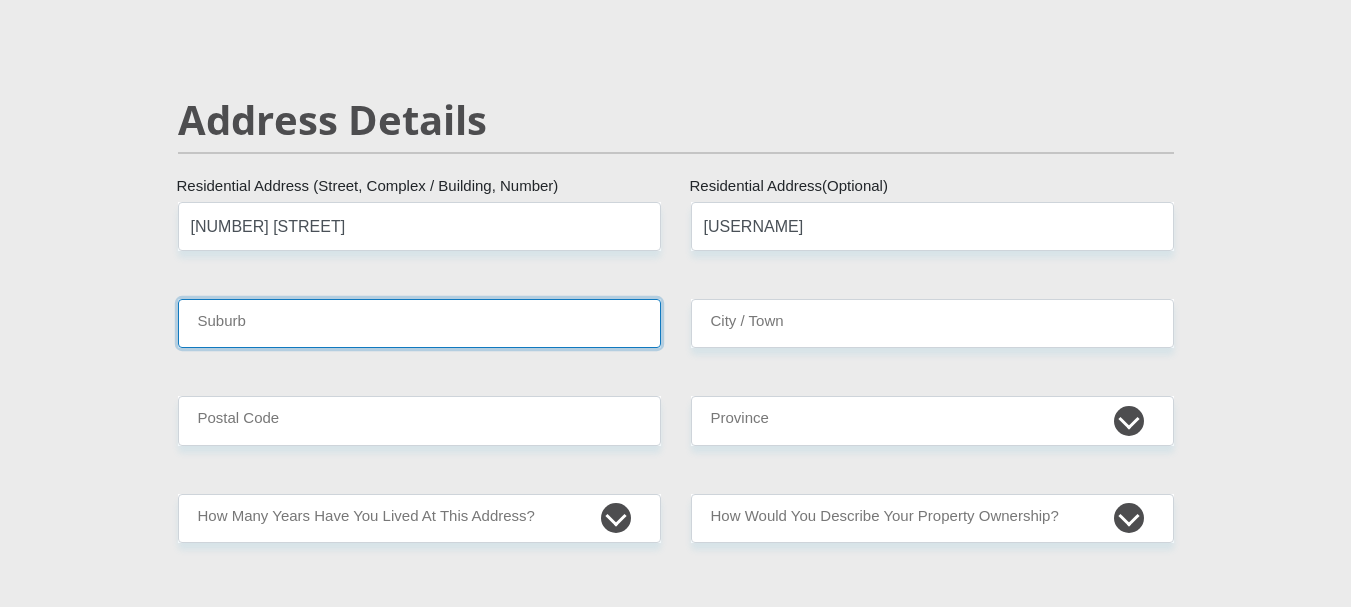 click on "Suburb" at bounding box center [419, 323] 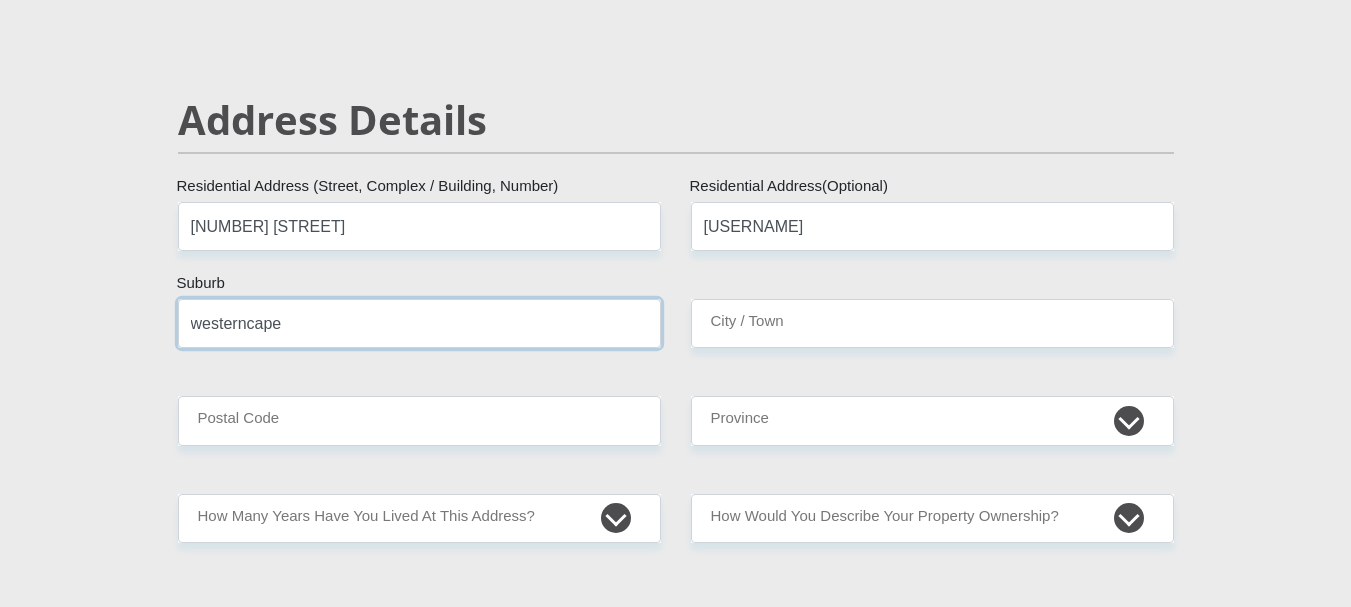 type on "westerncape" 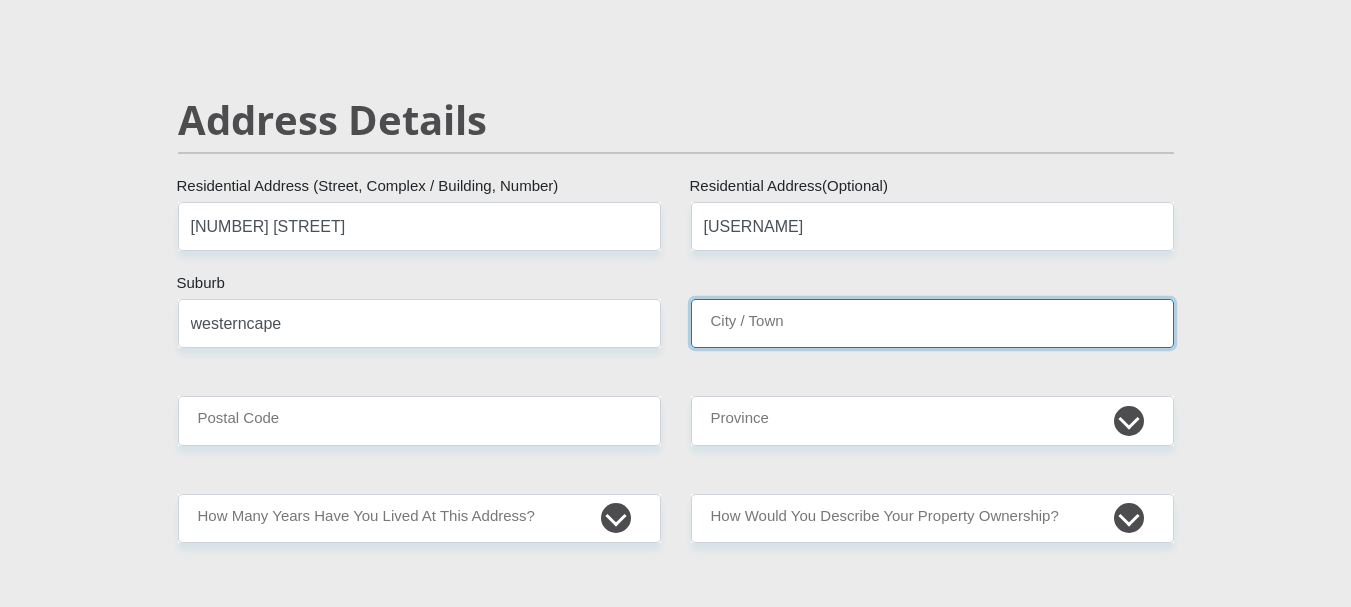 click on "City / Town" at bounding box center [932, 323] 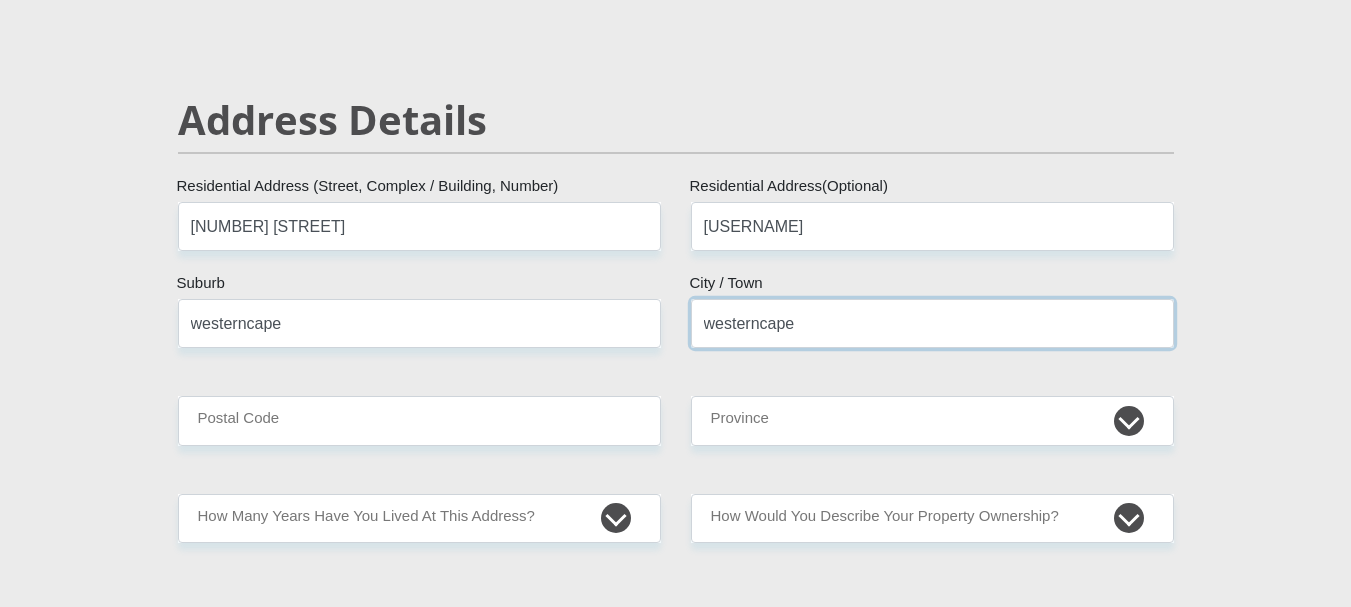 type on "westerncape" 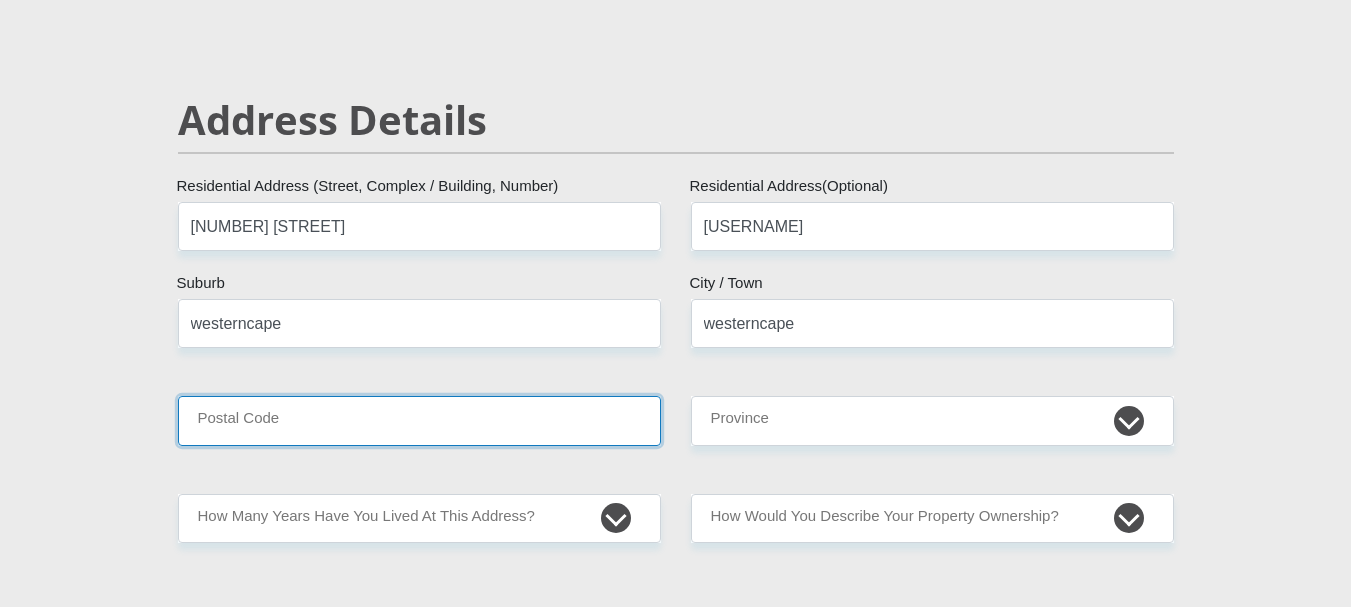 click on "Postal Code" at bounding box center (419, 420) 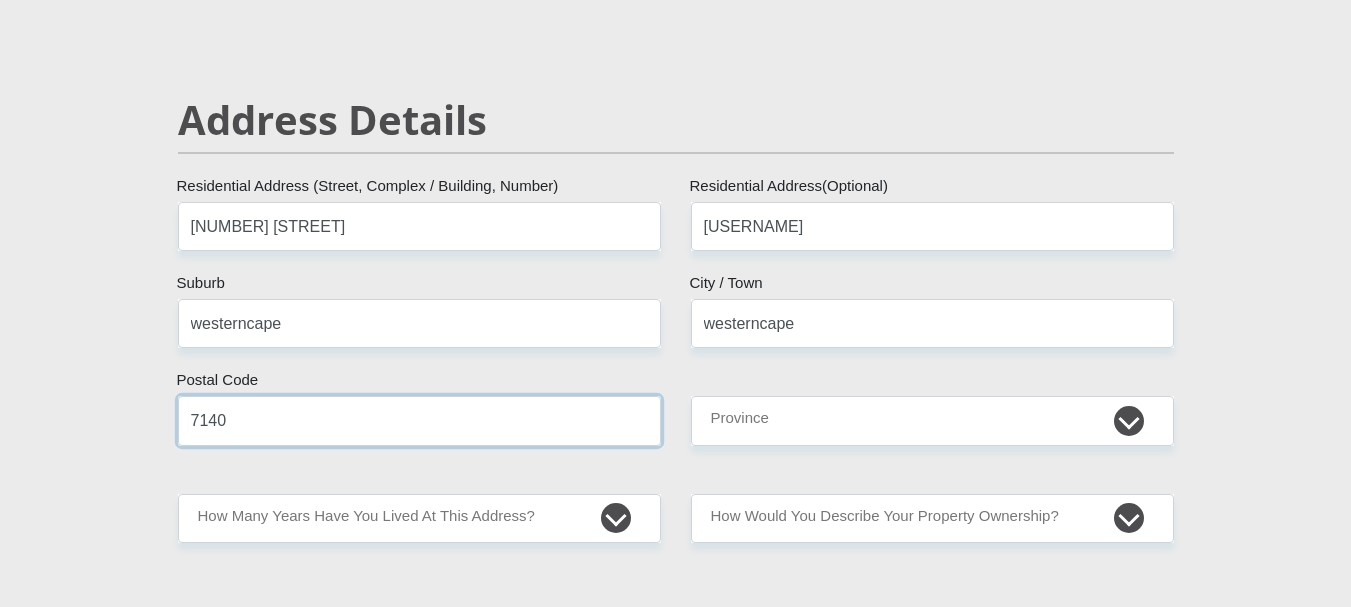 type on "7140" 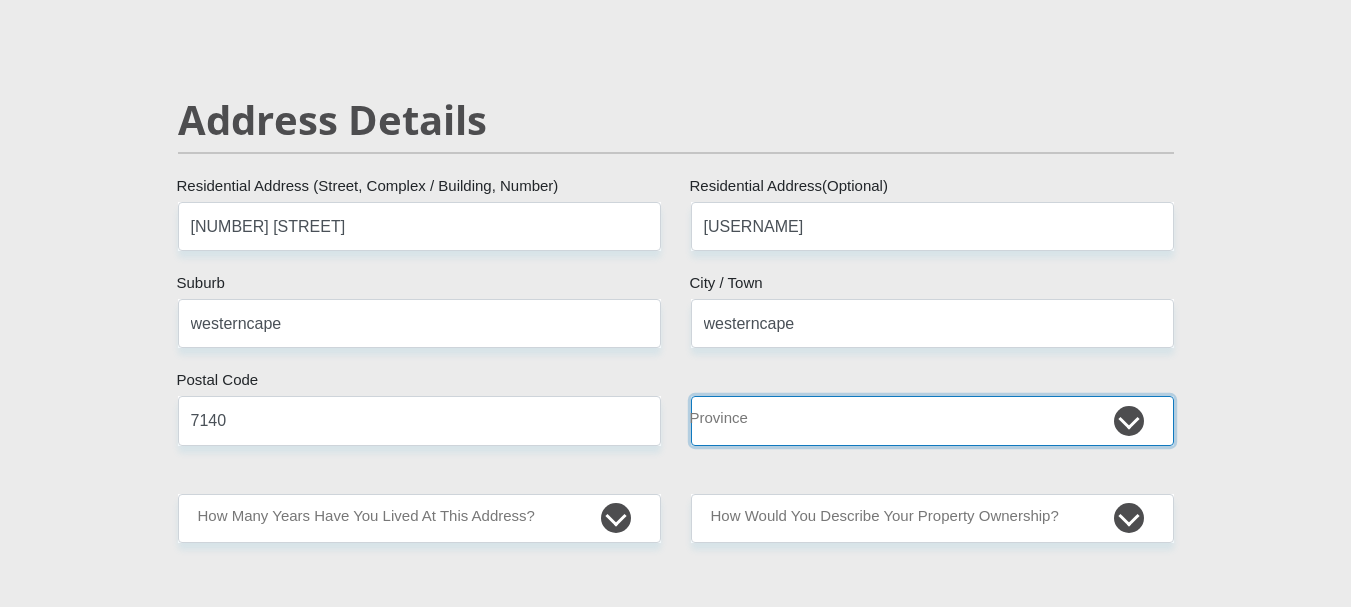 click on "Eastern Cape
Free State
Gauteng
KwaZulu-Natal
Limpopo
Mpumalanga
Northern Cape
North West
Western Cape" at bounding box center [932, 420] 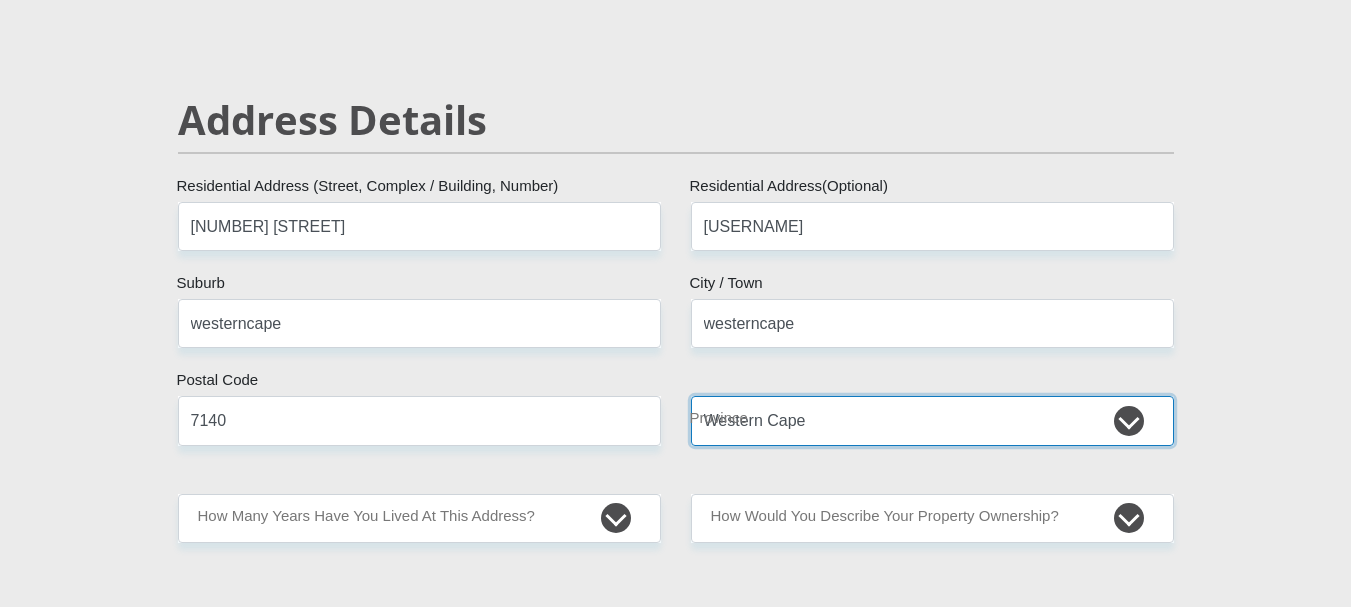 click on "Eastern Cape
Free State
Gauteng
KwaZulu-Natal
Limpopo
Mpumalanga
Northern Cape
North West
Western Cape" at bounding box center (932, 420) 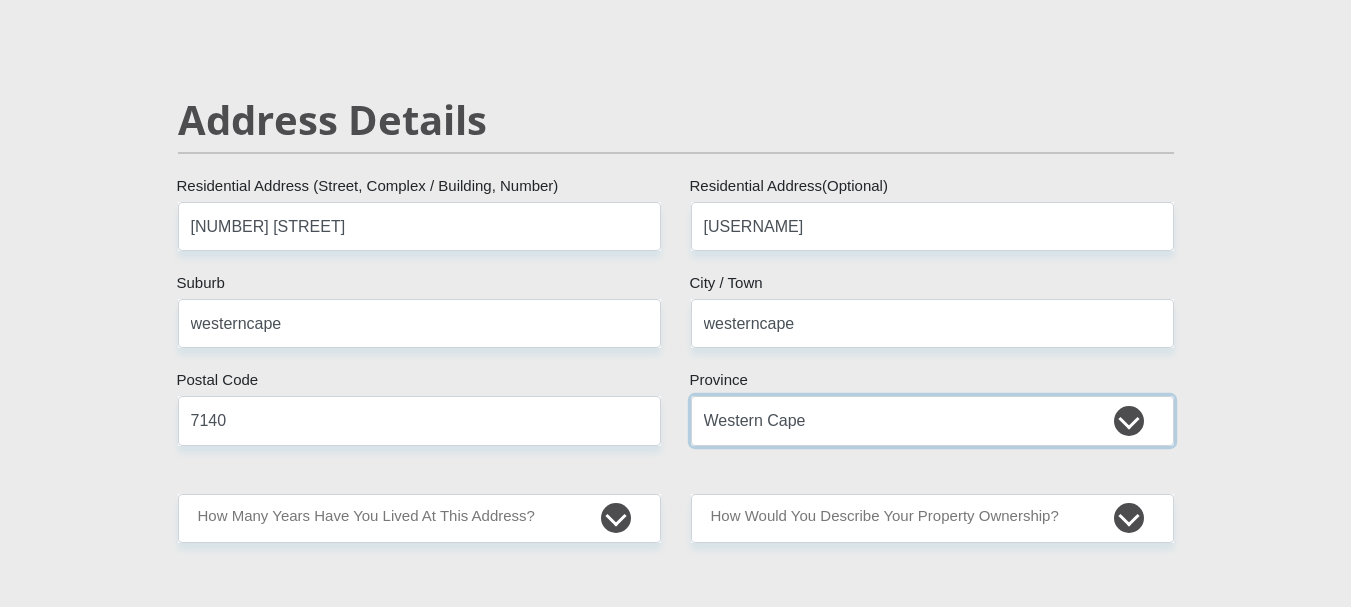 scroll, scrollTop: 1000, scrollLeft: 0, axis: vertical 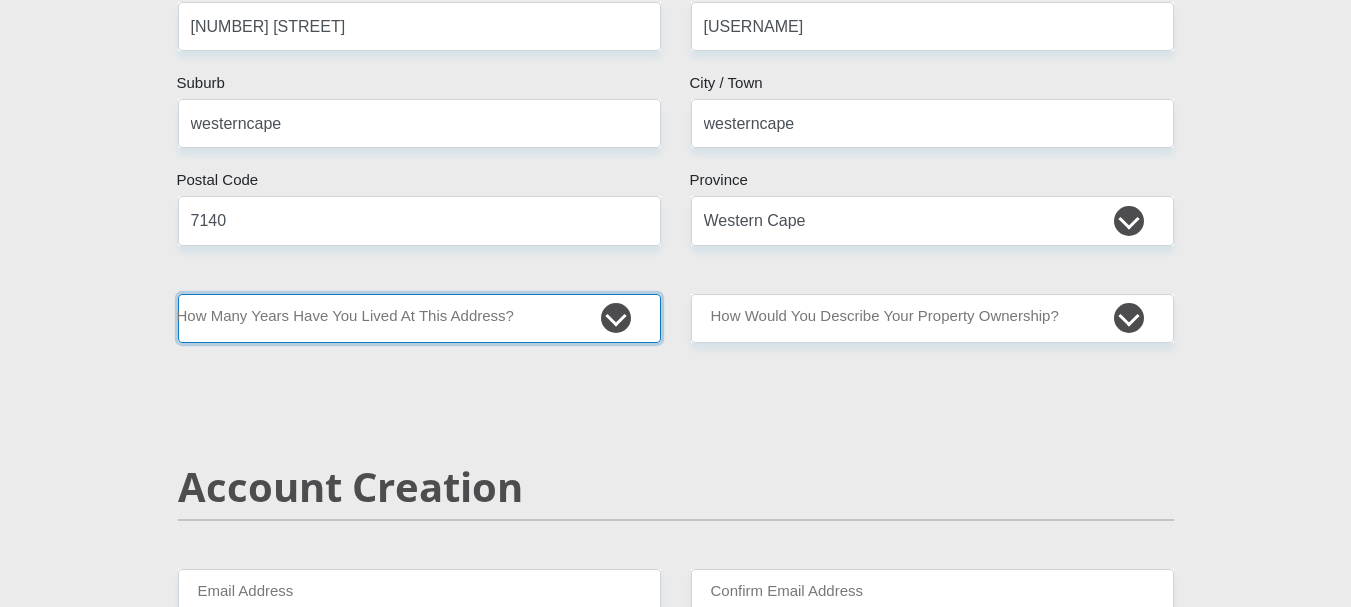 click on "less than 1 year
1-3 years
3-5 years
5+ years" at bounding box center [419, 318] 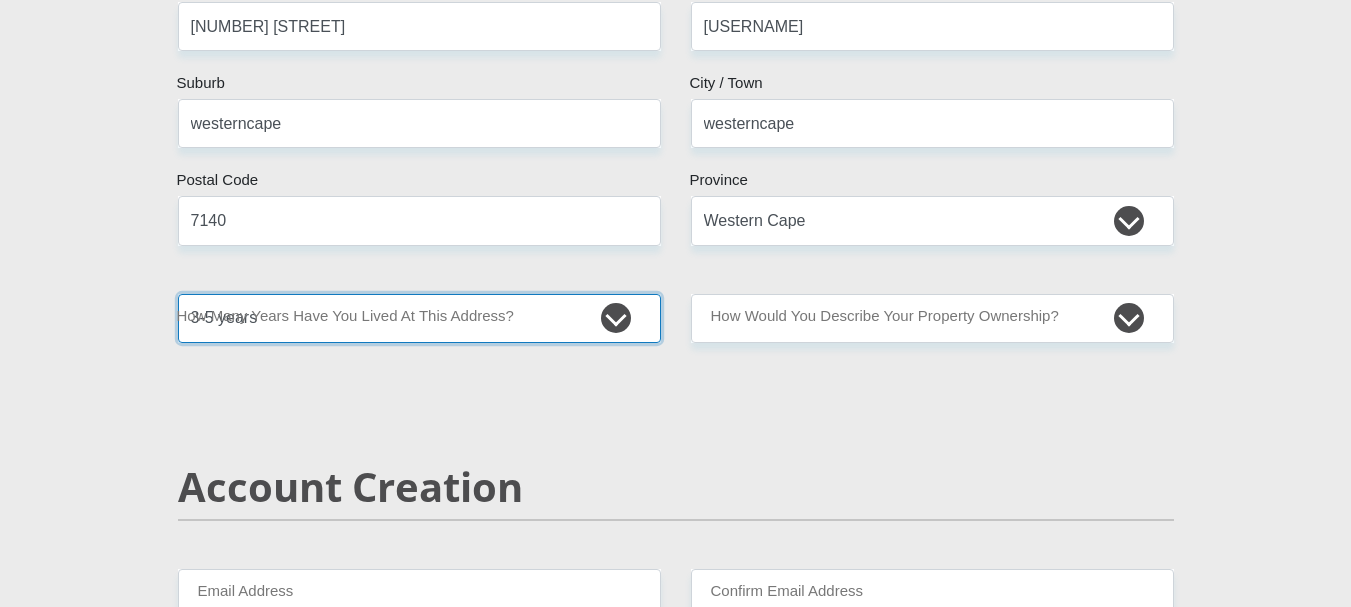 click on "less than 1 year
1-3 years
3-5 years
5+ years" at bounding box center (419, 318) 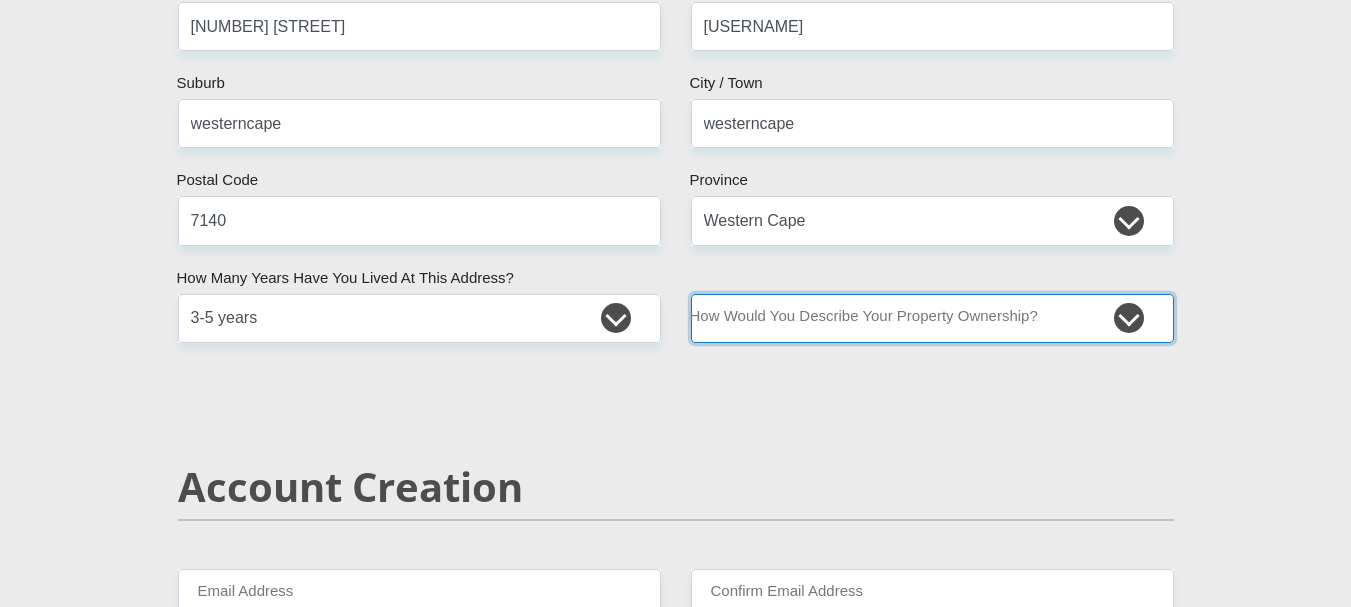 click on "Owned
Rented
Family Owned
Company Dwelling" at bounding box center [932, 318] 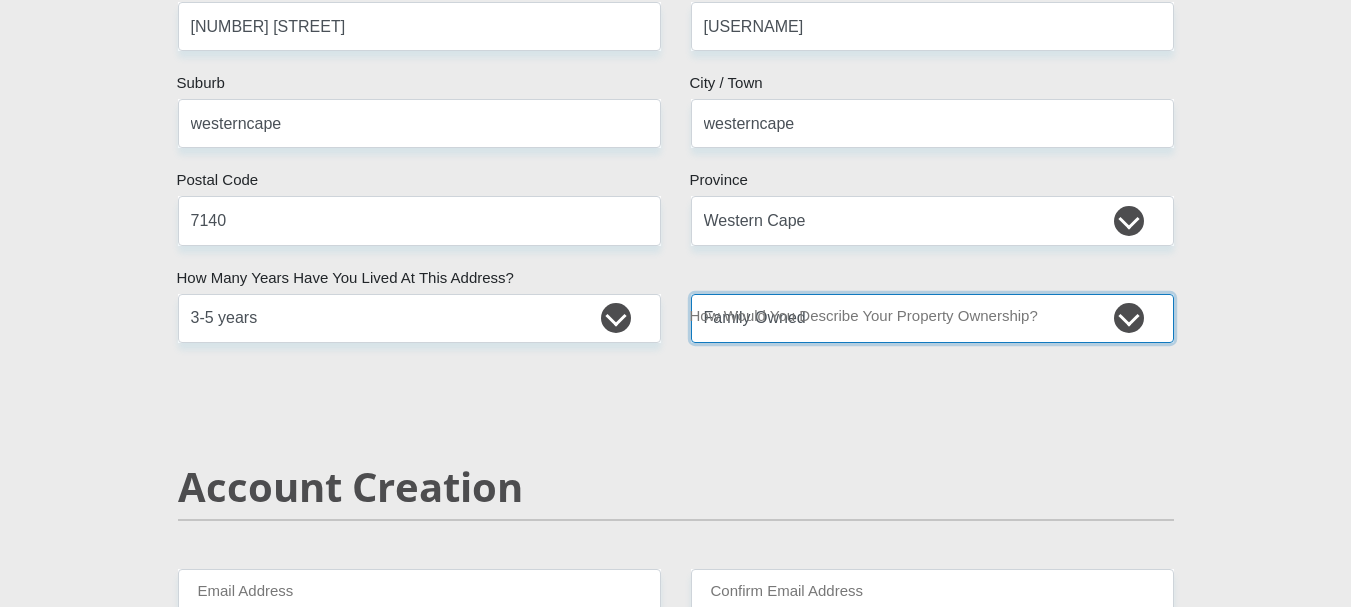 click on "Owned
Rented
Family Owned
Company Dwelling" at bounding box center [932, 318] 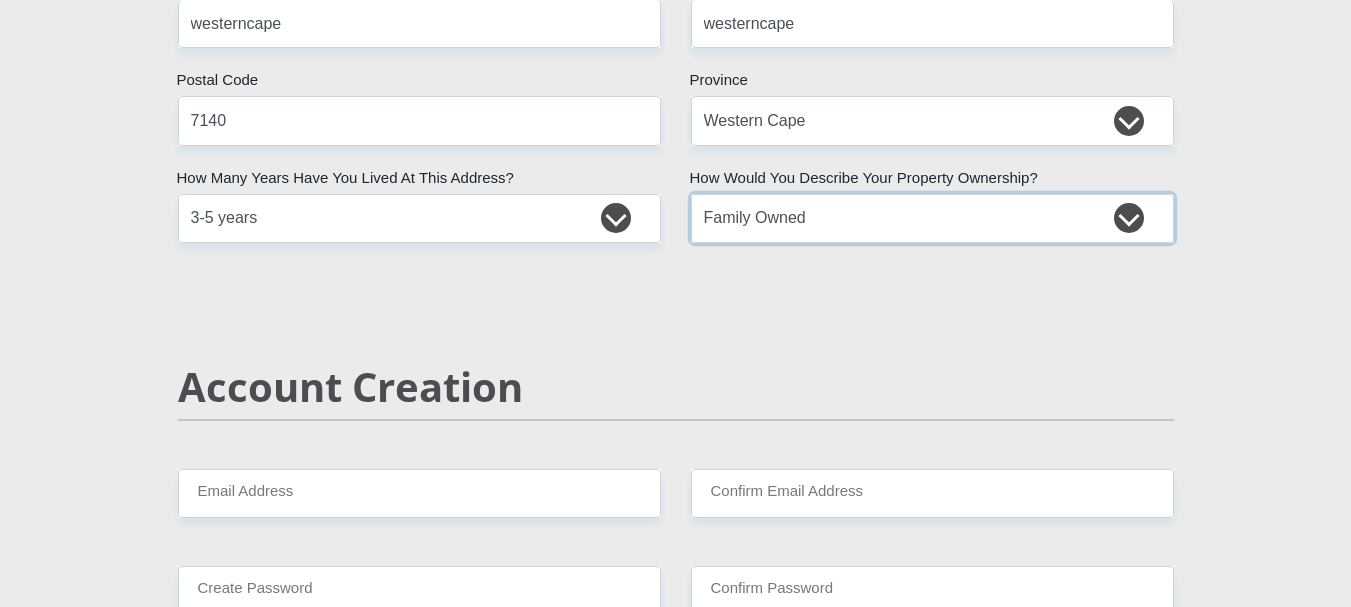 scroll, scrollTop: 1300, scrollLeft: 0, axis: vertical 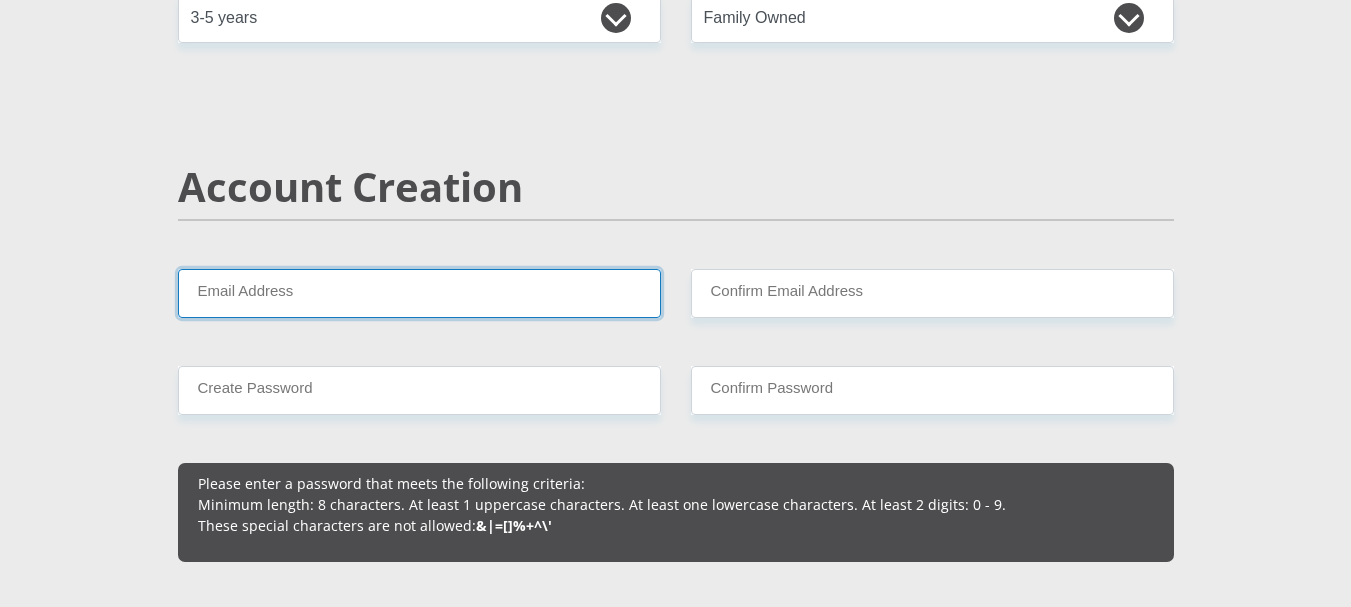 click on "Email Address" at bounding box center (419, 293) 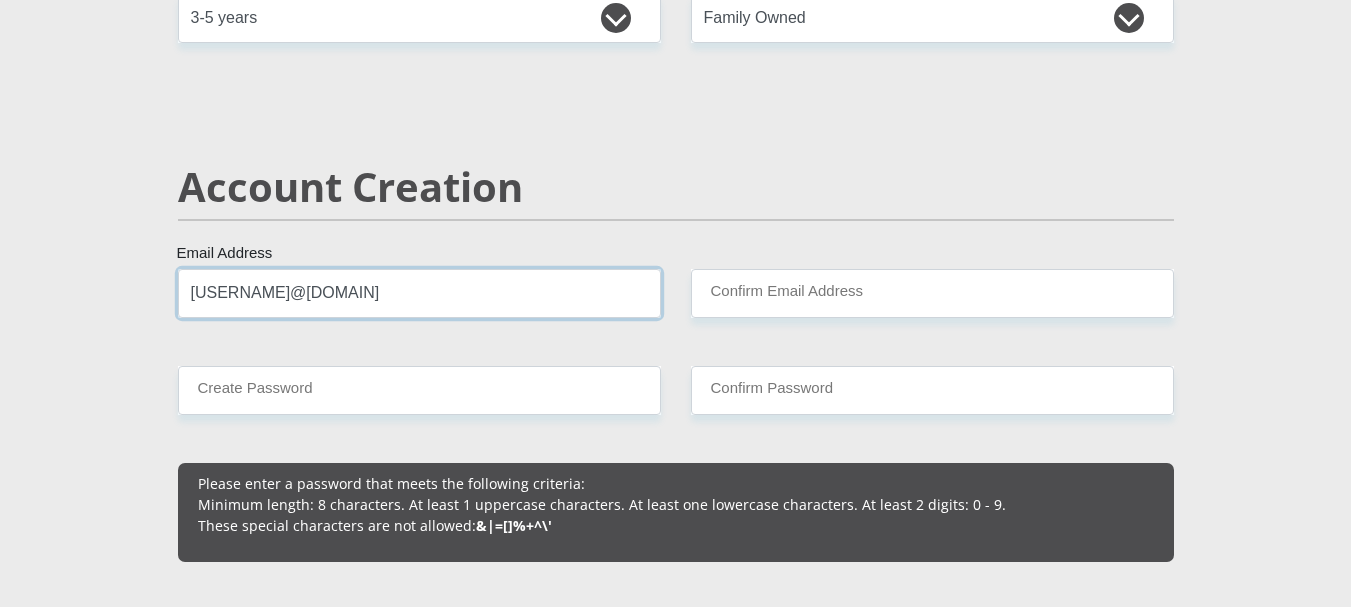 type on "[USERNAME]@[DOMAIN]" 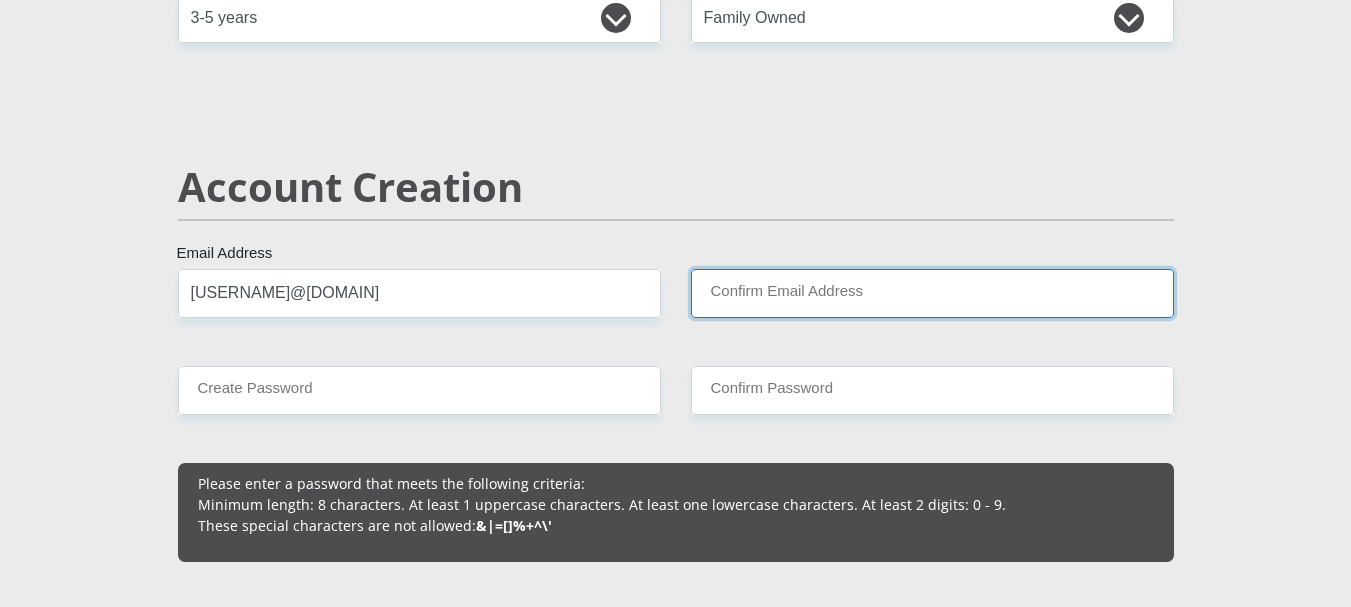 click on "Confirm Email Address" at bounding box center [932, 293] 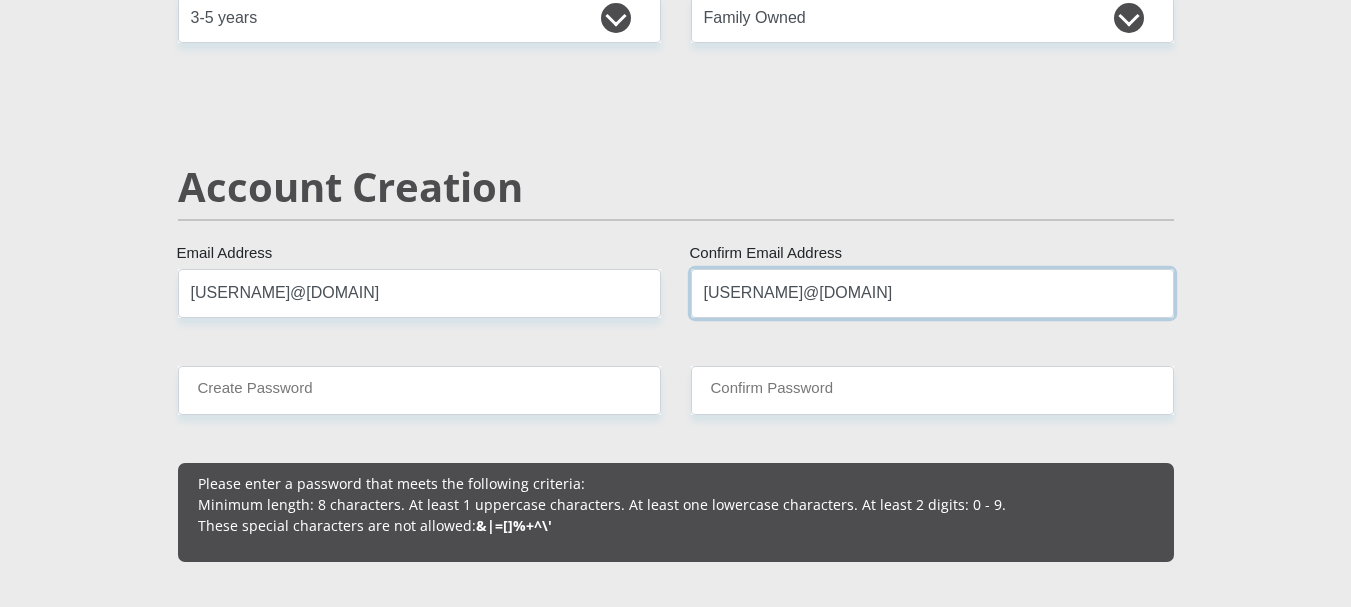 scroll, scrollTop: 1400, scrollLeft: 0, axis: vertical 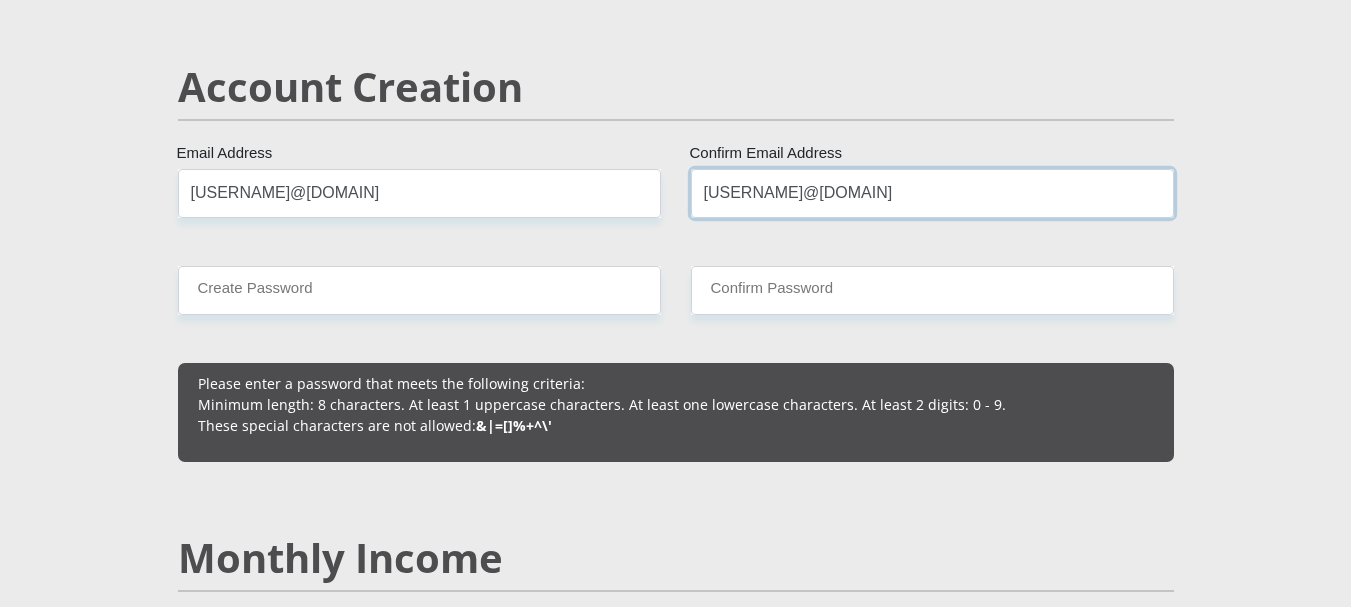 type on "[USERNAME]@[DOMAIN]" 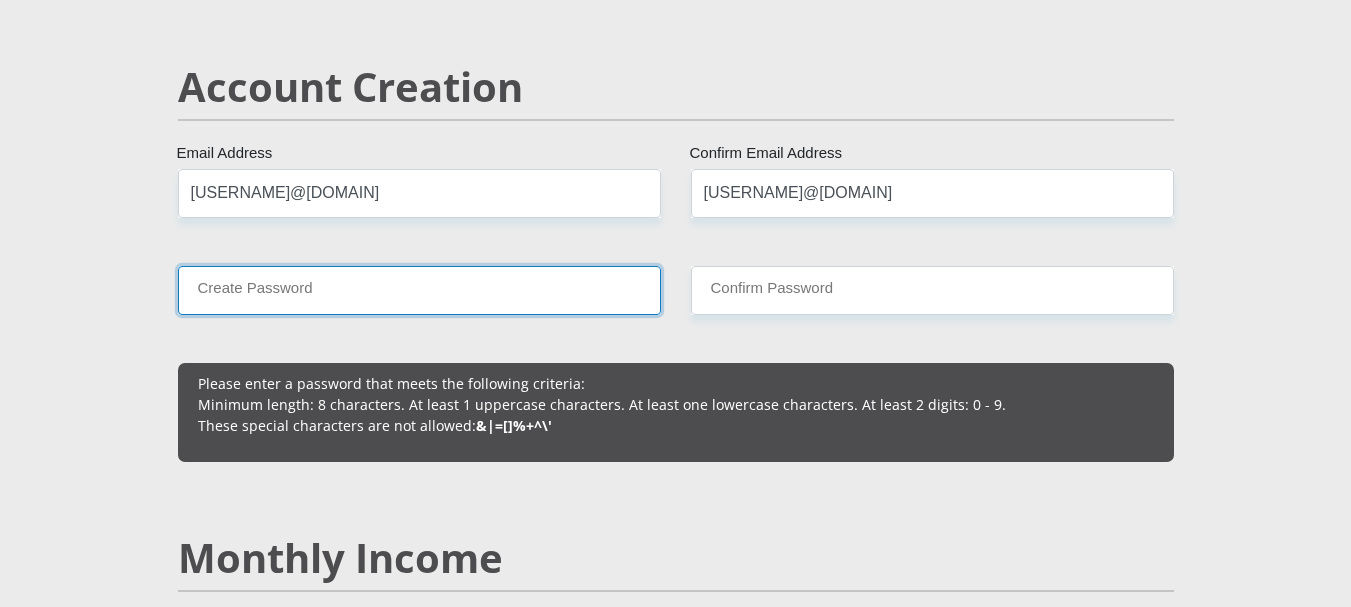 click on "Create Password" at bounding box center [419, 290] 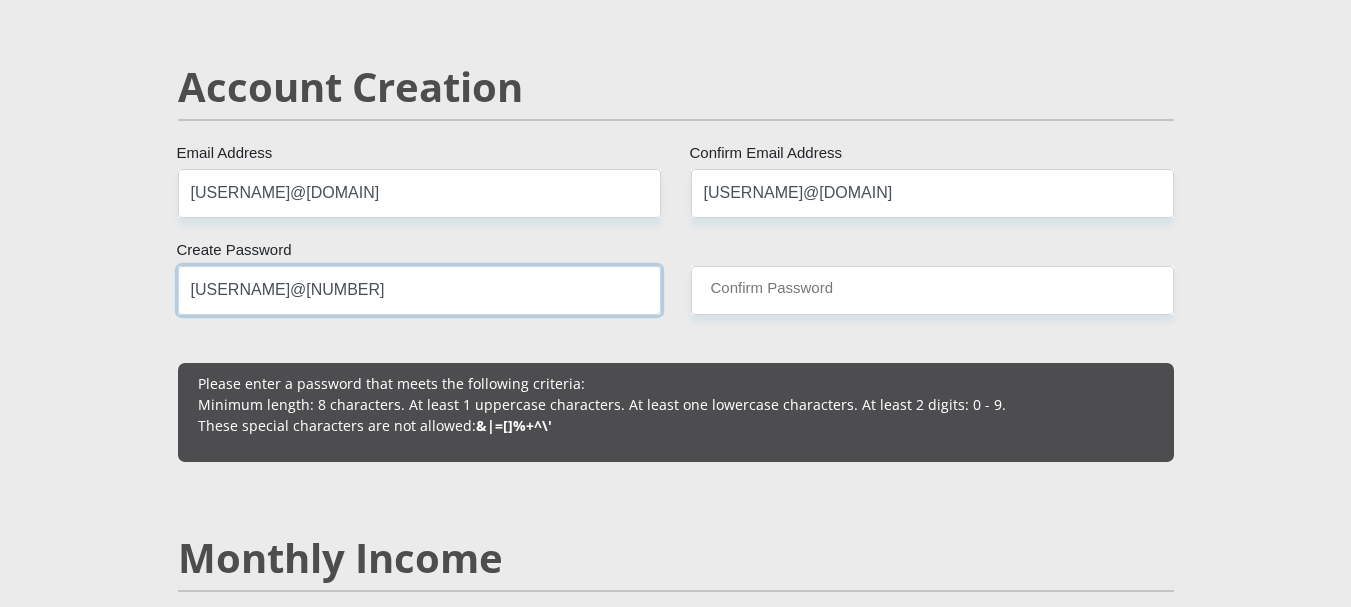type on "[USERNAME]@[NUMBER]" 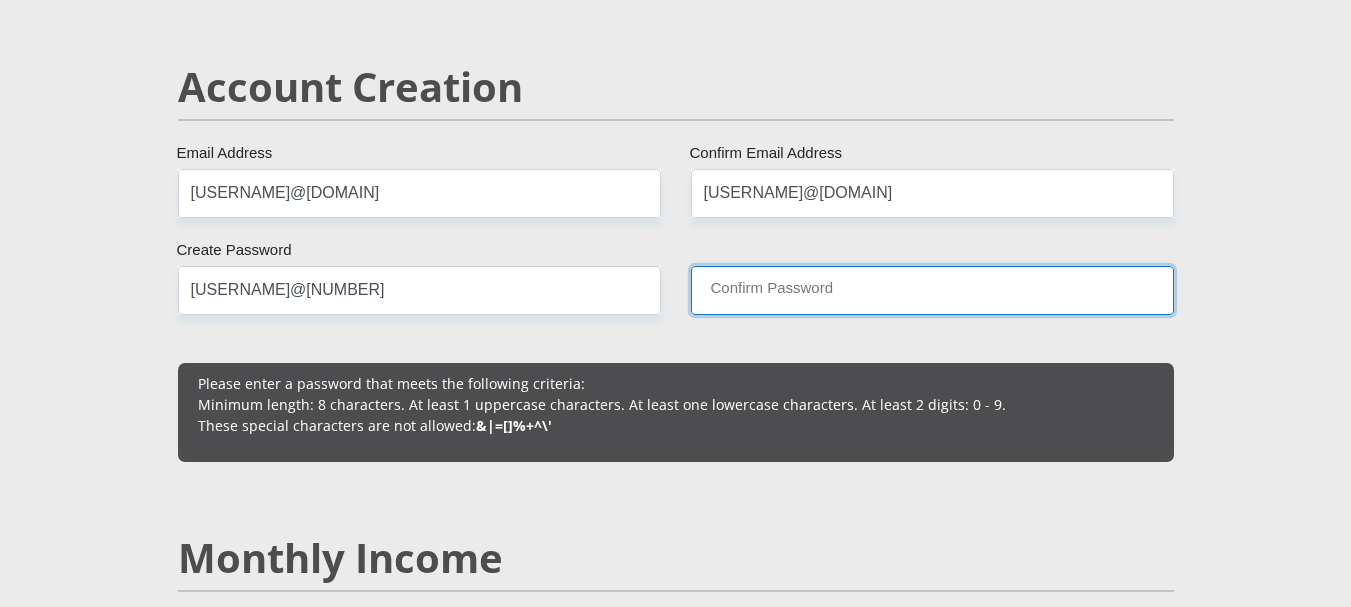 click on "Confirm Password" at bounding box center [932, 290] 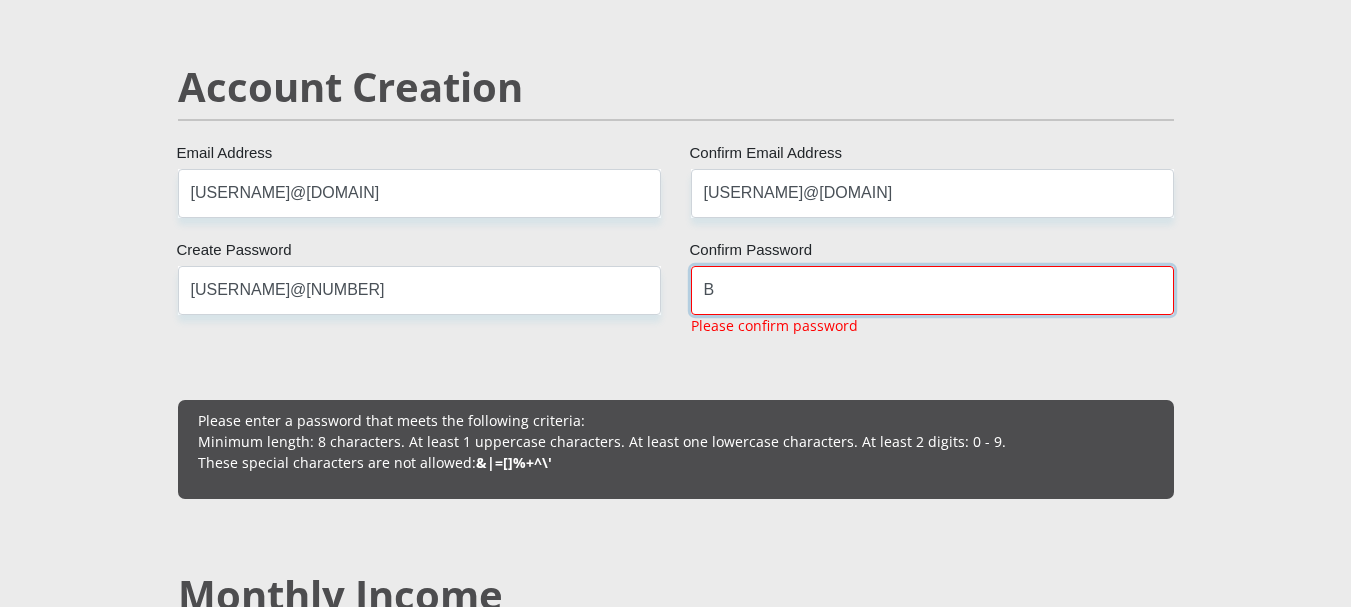 click on "B" at bounding box center (932, 290) 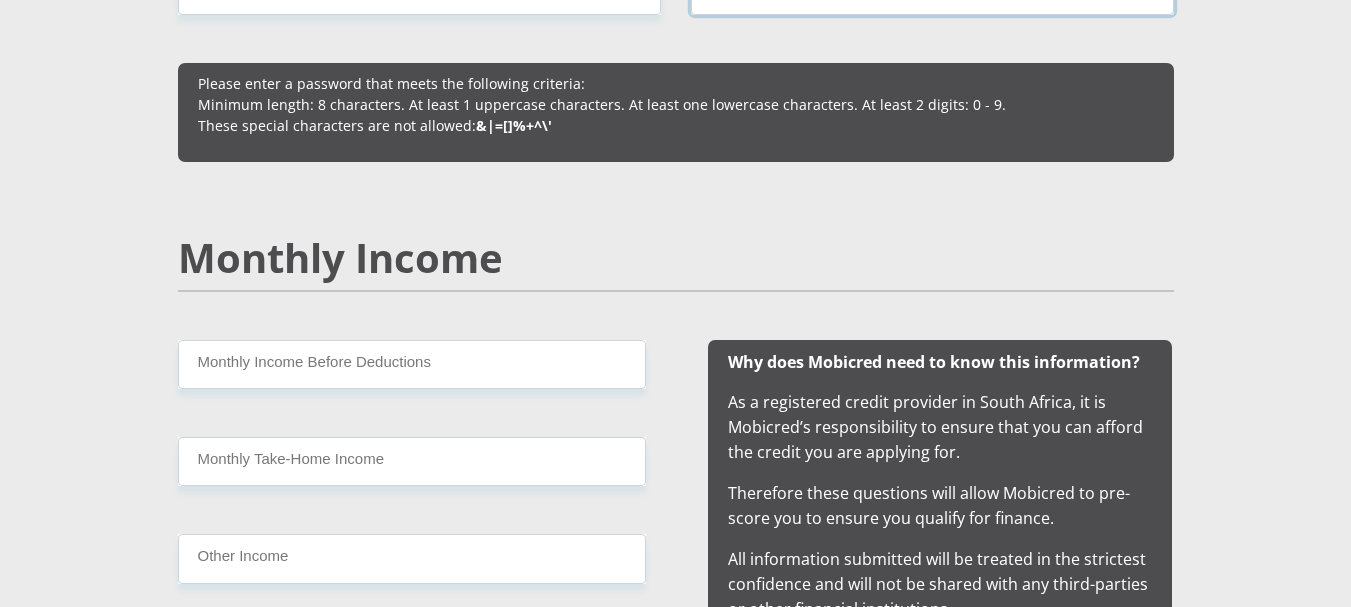 scroll, scrollTop: 1900, scrollLeft: 0, axis: vertical 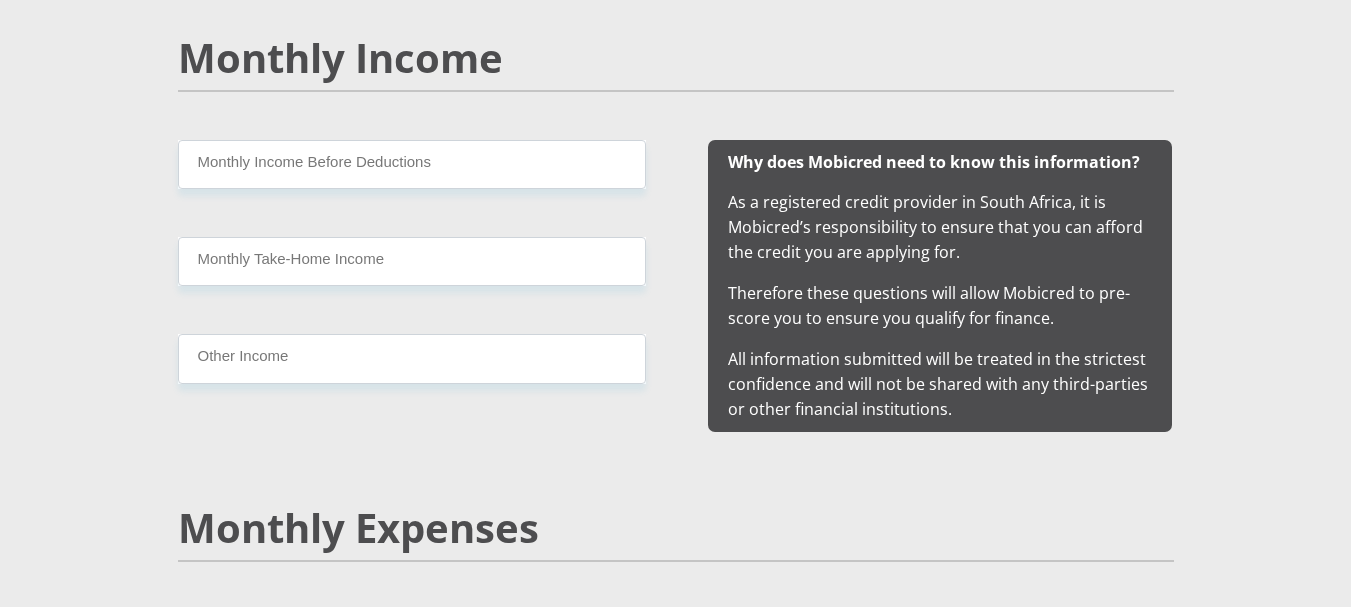 type on "[USERNAME]@[NUMBER]" 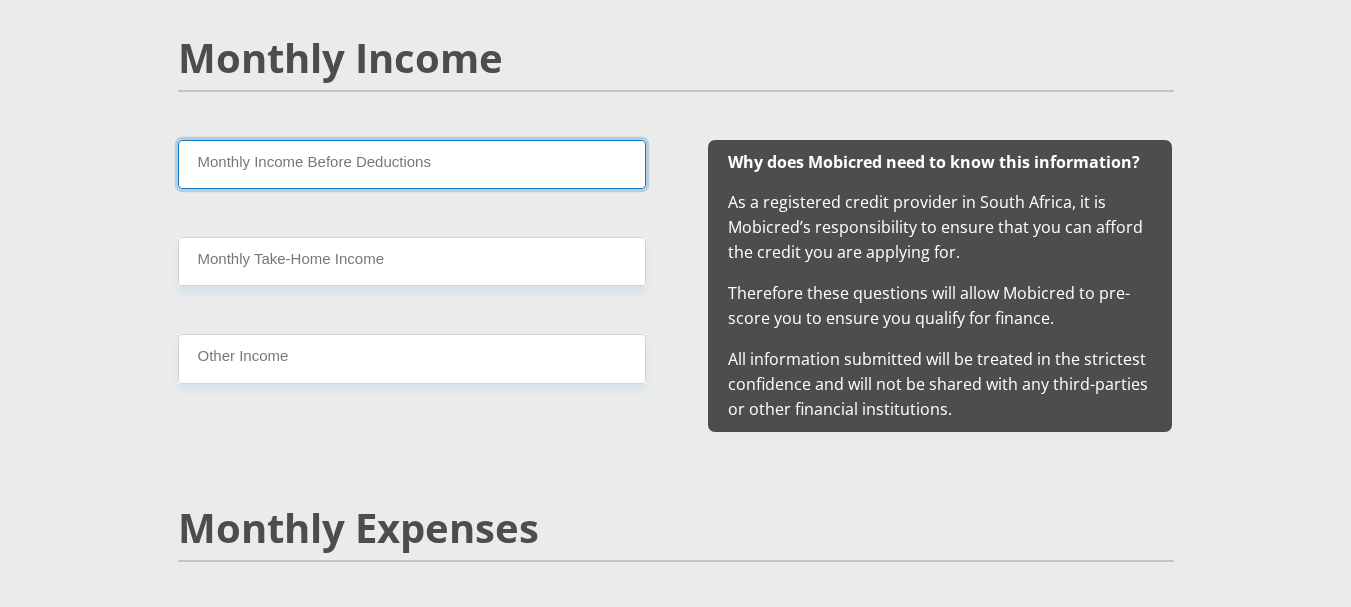 click on "Monthly Income Before Deductions" at bounding box center [412, 164] 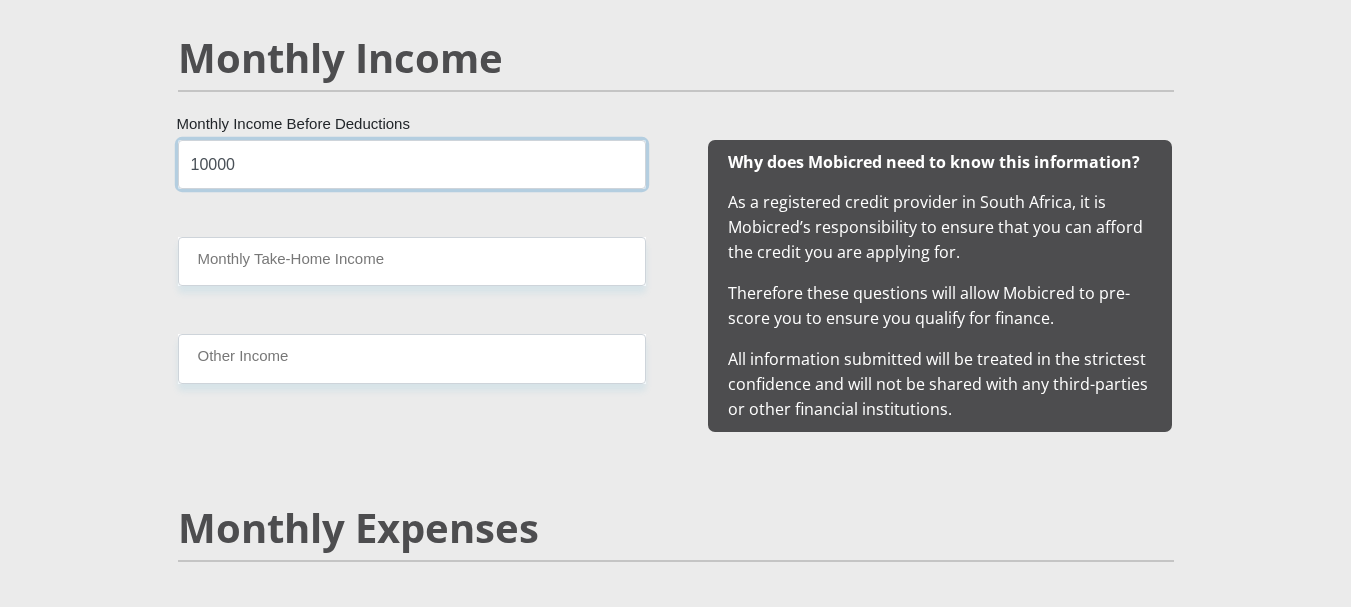type on "10000" 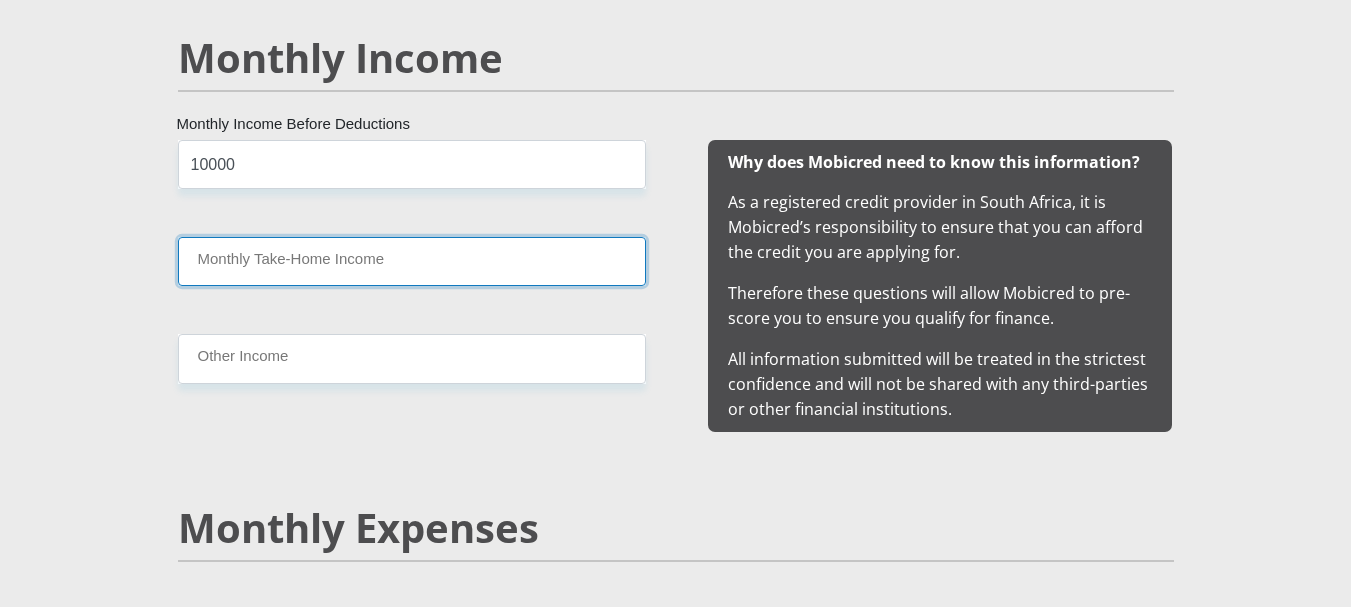 click on "Monthly Take-Home Income" at bounding box center (412, 261) 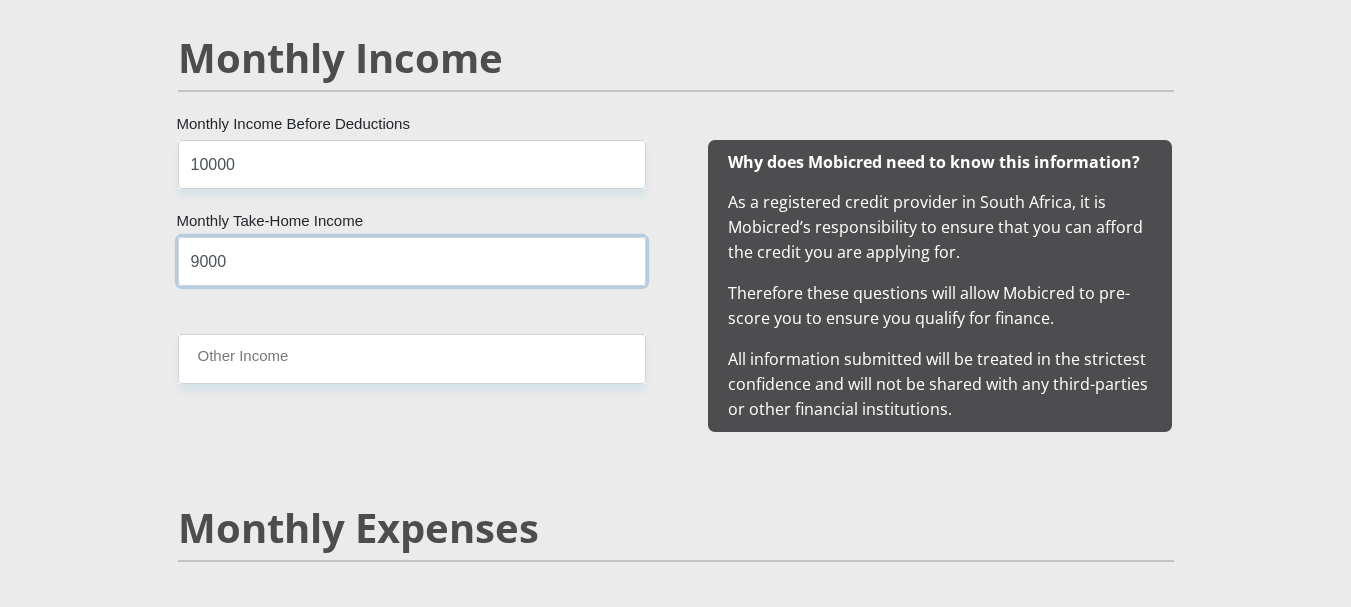 type on "9000" 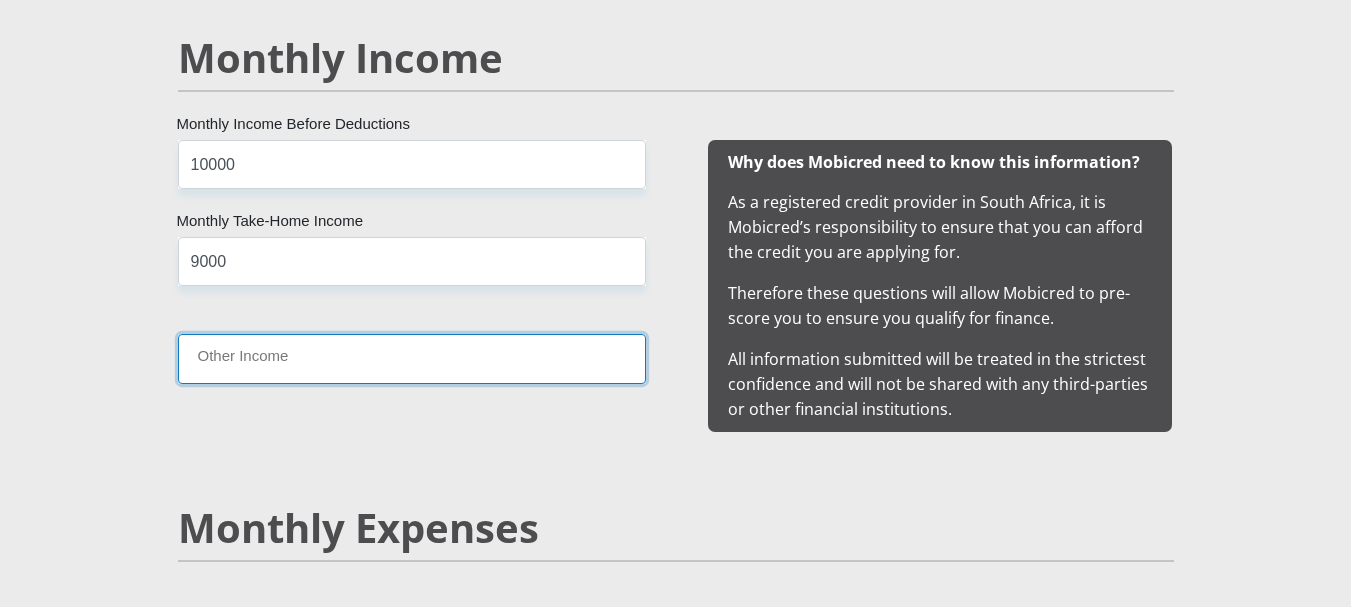 click on "Other Income" at bounding box center [412, 358] 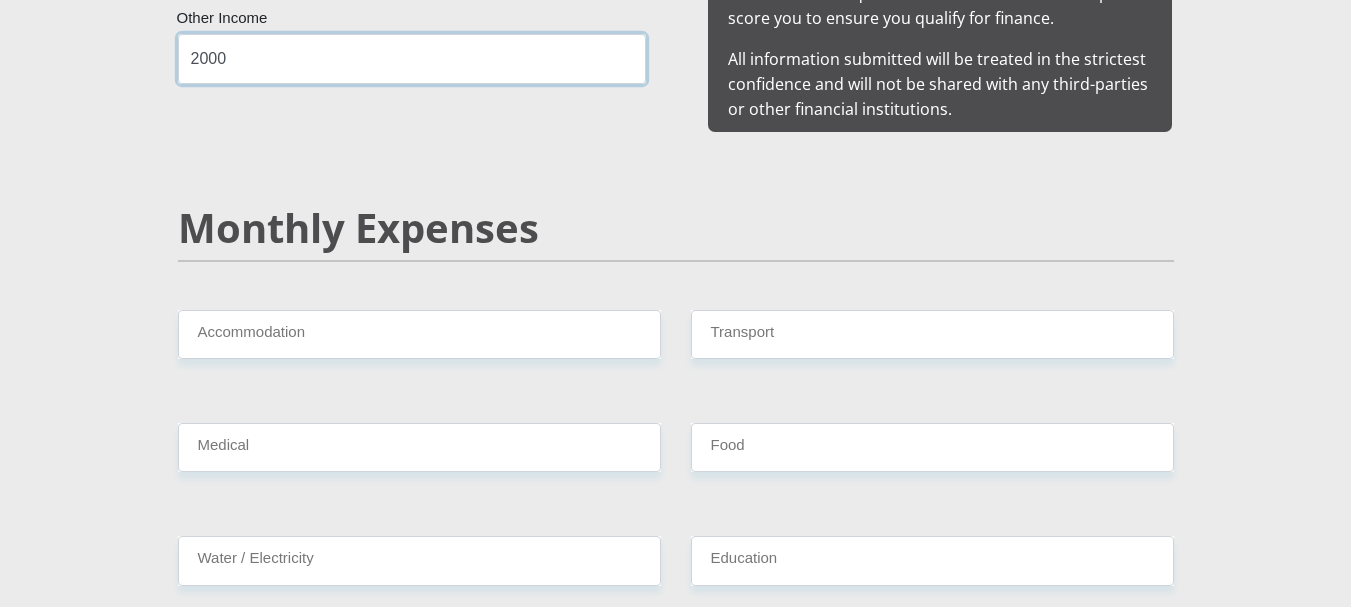 scroll, scrollTop: 2400, scrollLeft: 0, axis: vertical 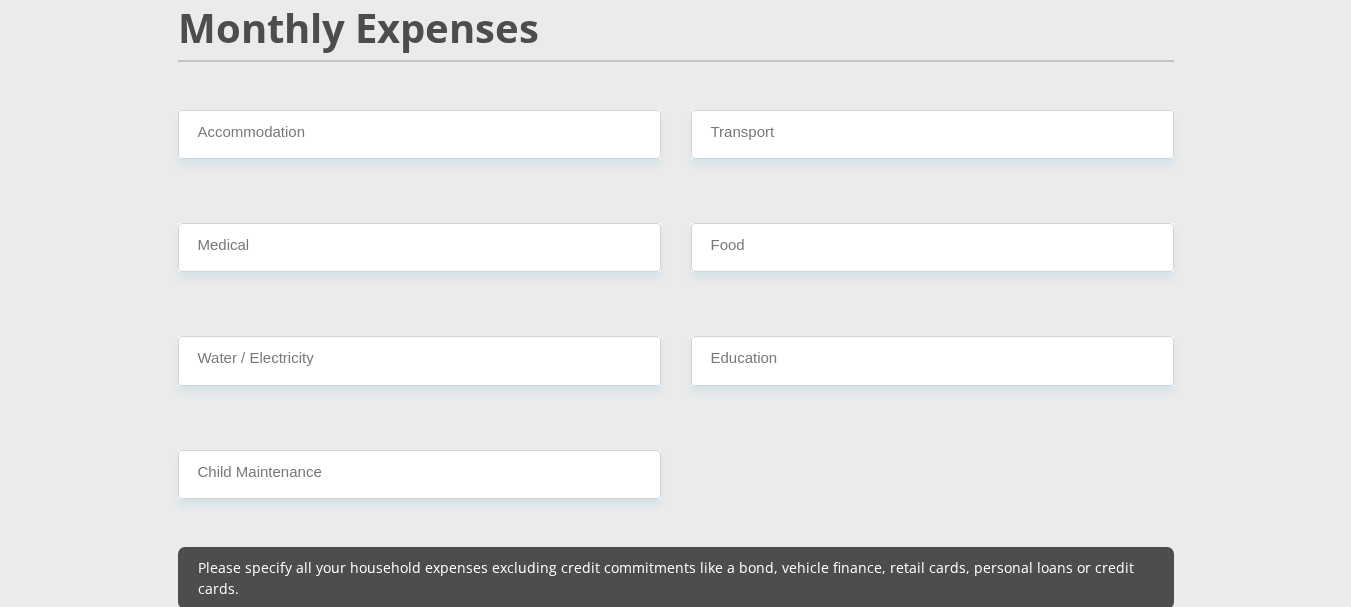 type on "2000" 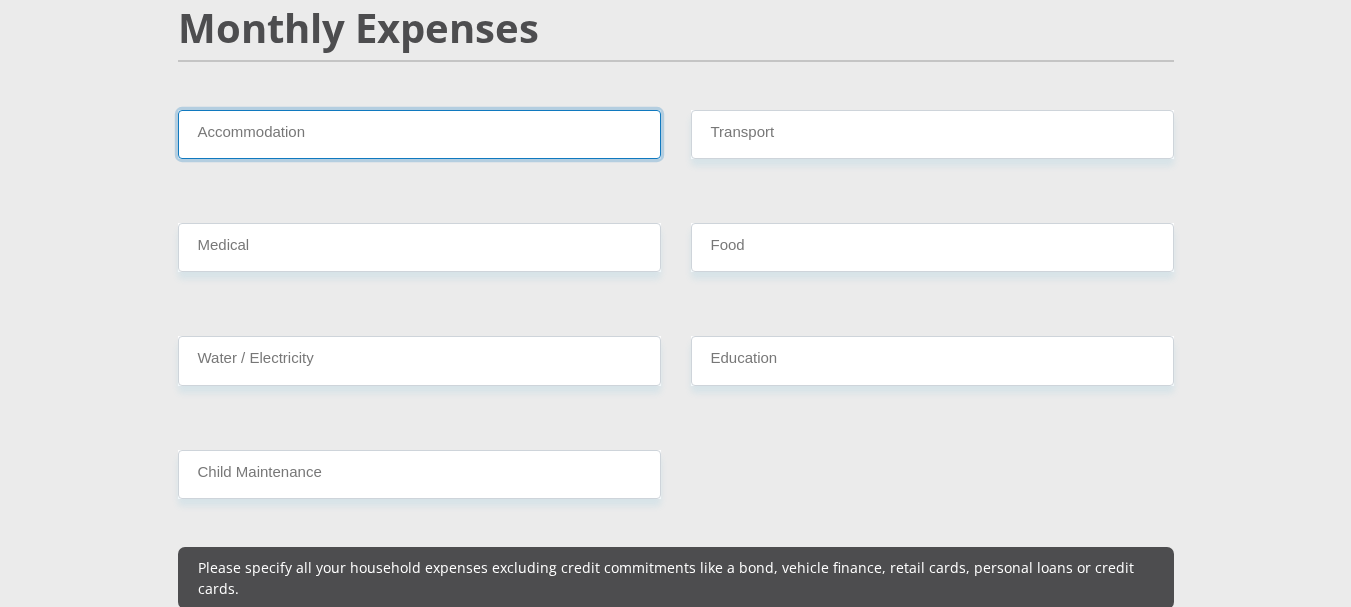 click on "Accommodation" at bounding box center (419, 134) 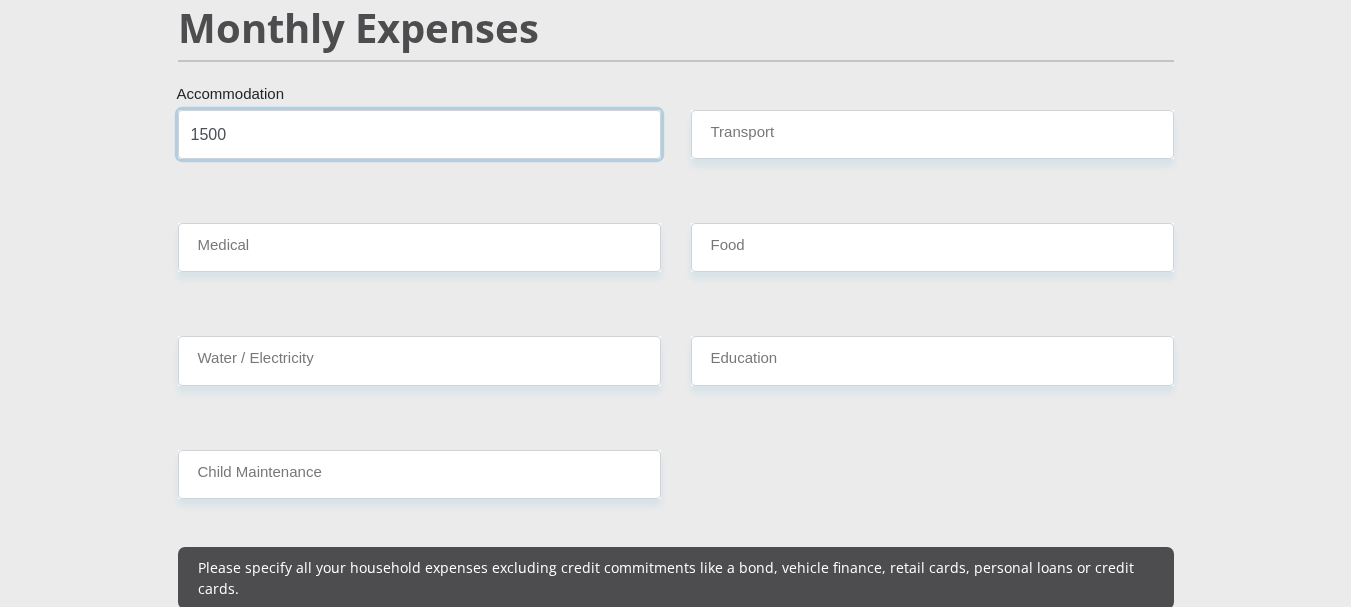 type on "1500" 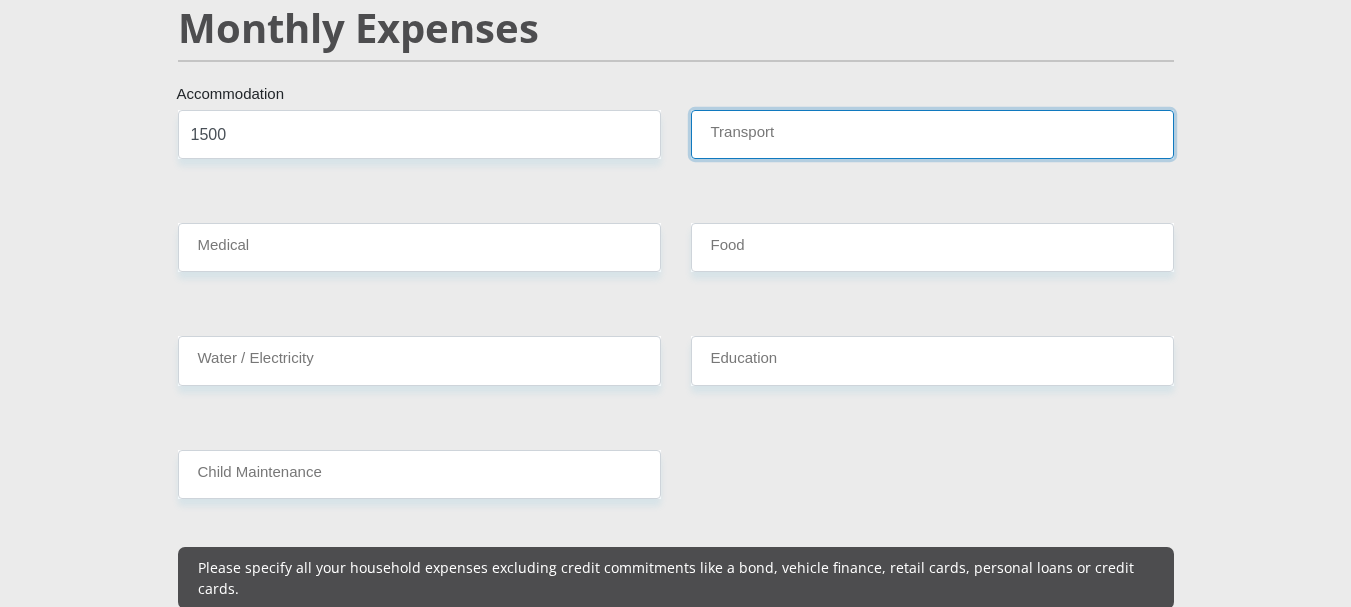 click on "Transport" at bounding box center [932, 134] 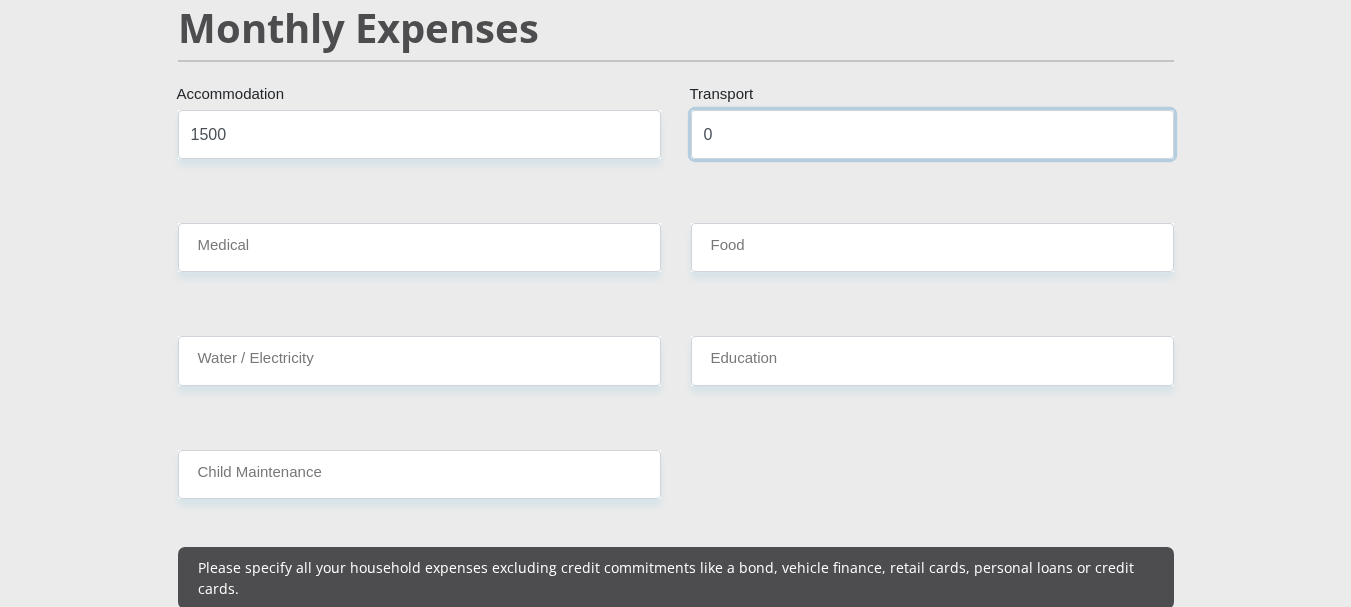 type on "0" 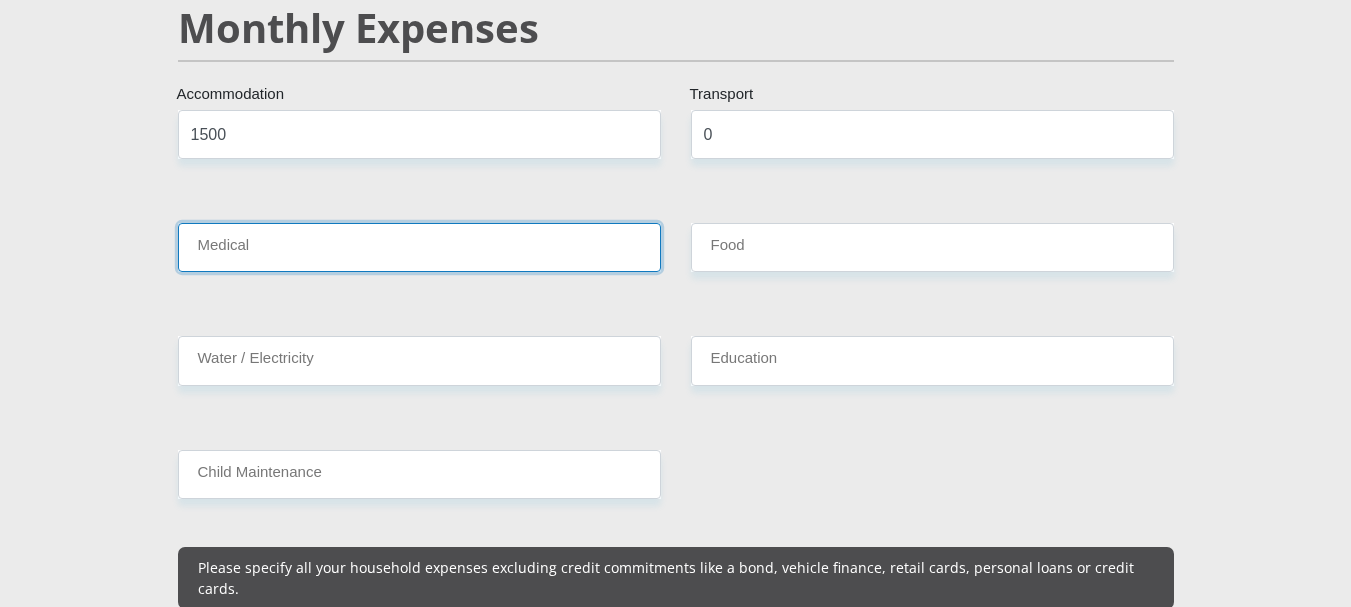 click on "Medical" at bounding box center (419, 247) 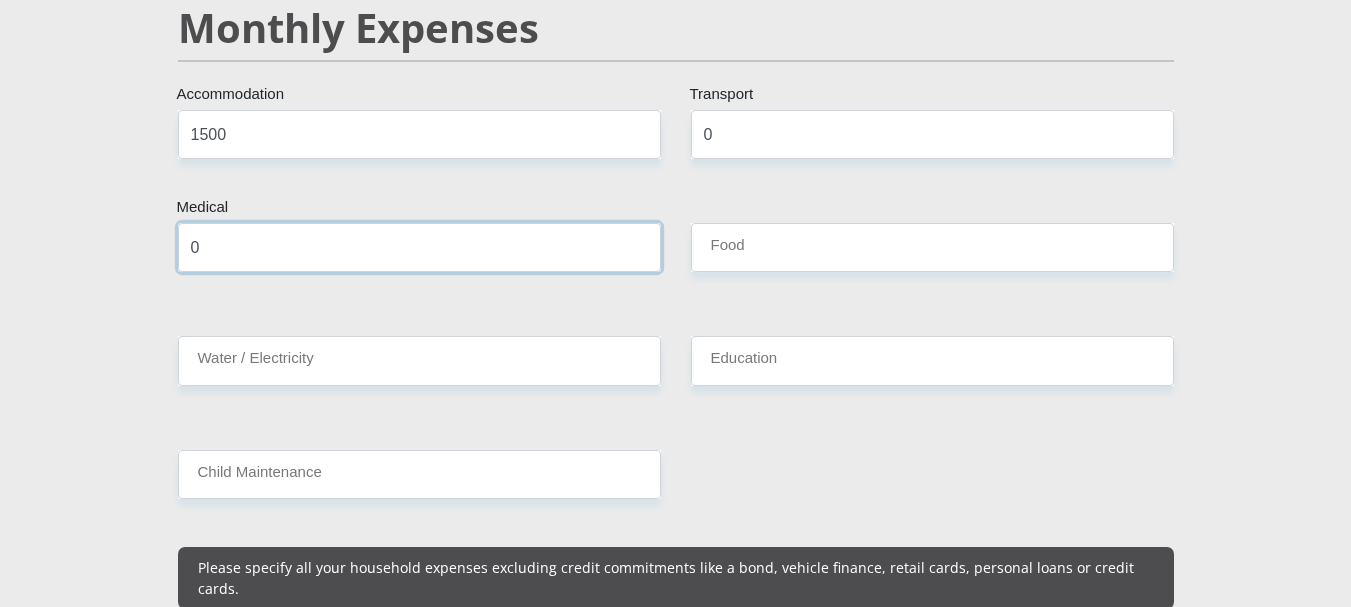 type on "0" 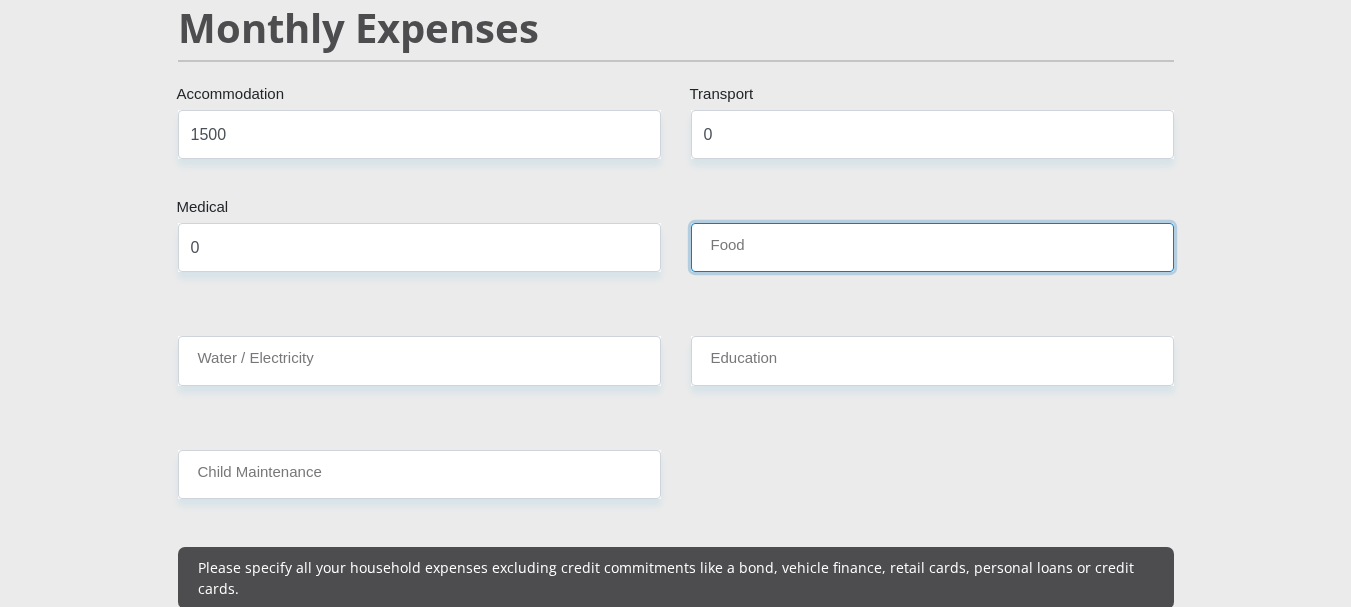 click on "Food" at bounding box center [932, 247] 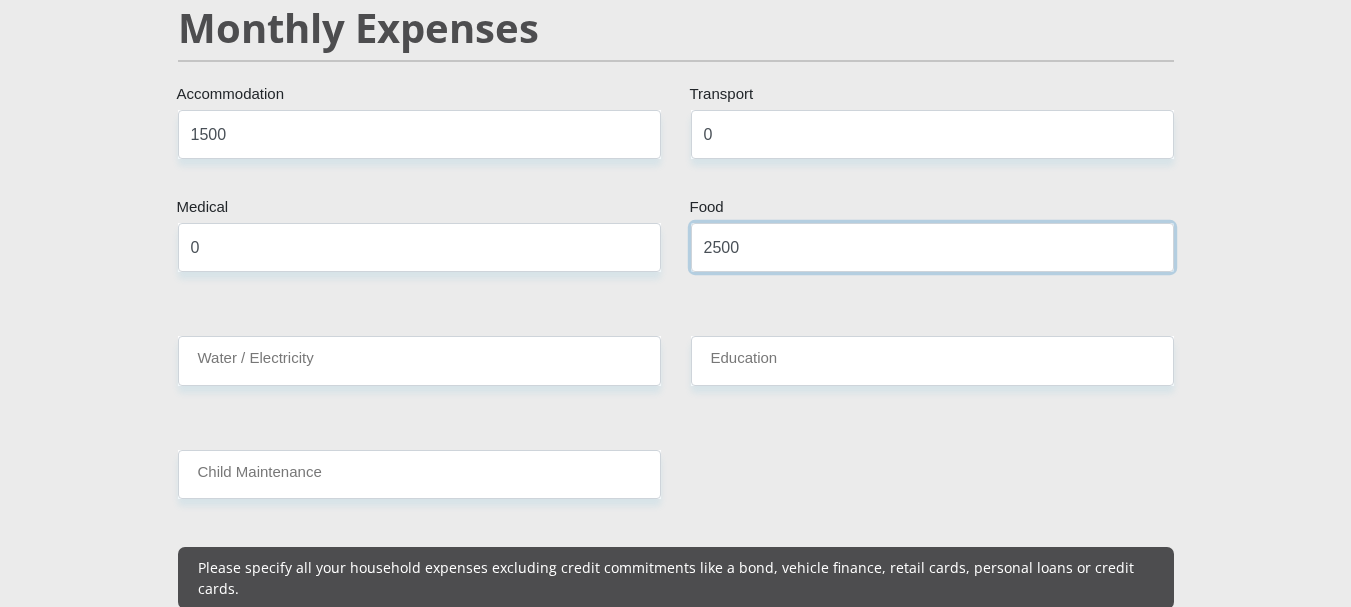 type on "2500" 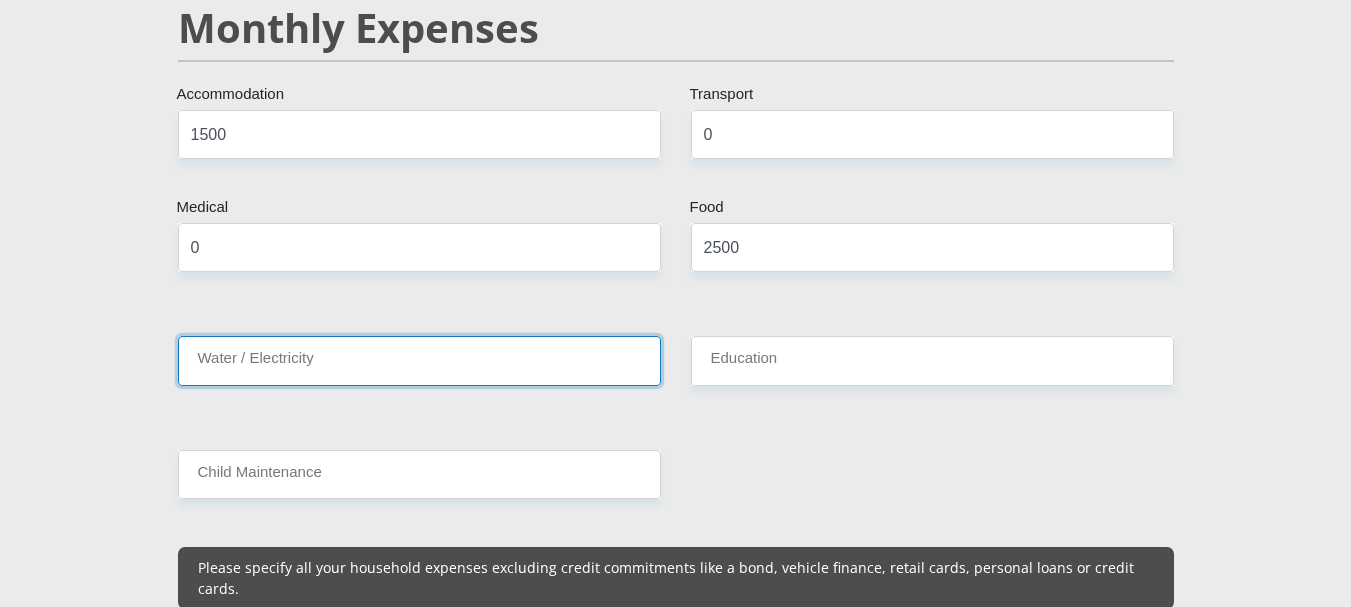 click on "Water / Electricity" at bounding box center [419, 360] 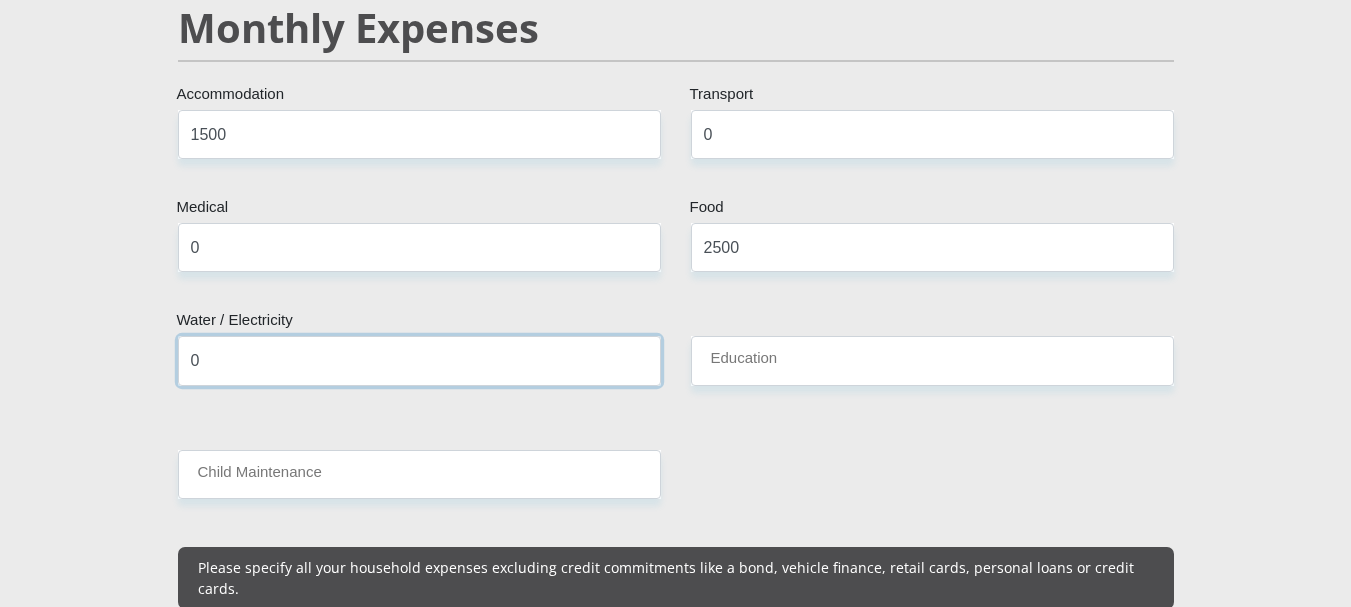 type on "0" 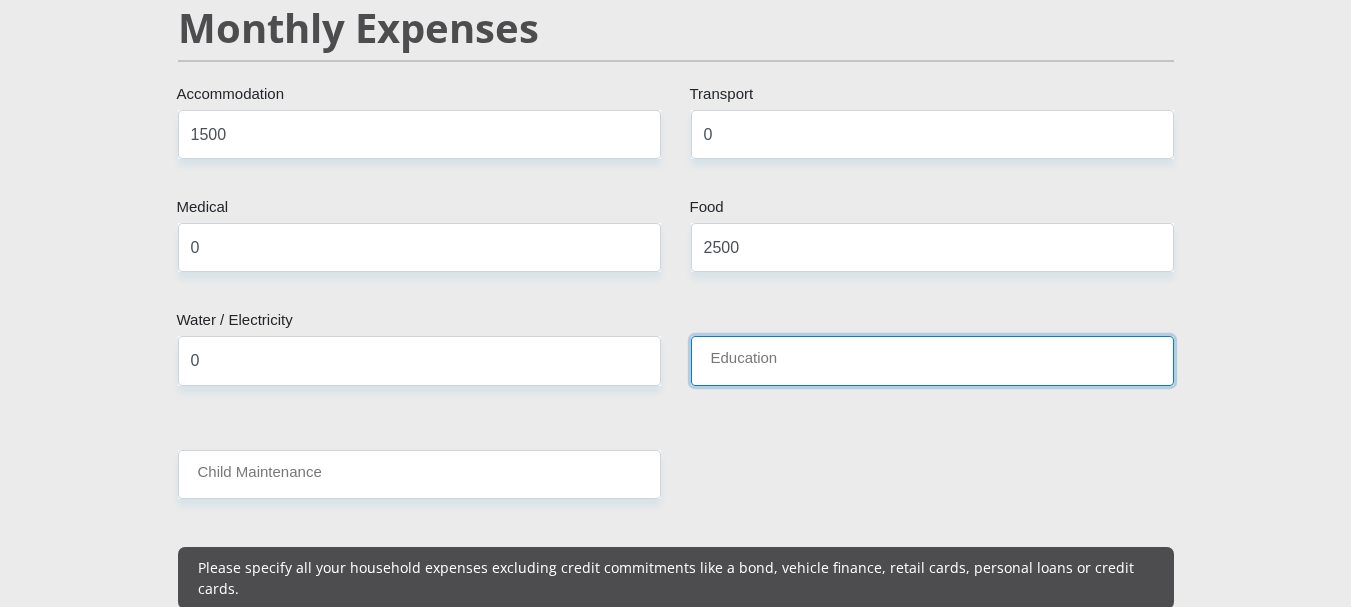 click on "Education" at bounding box center (932, 360) 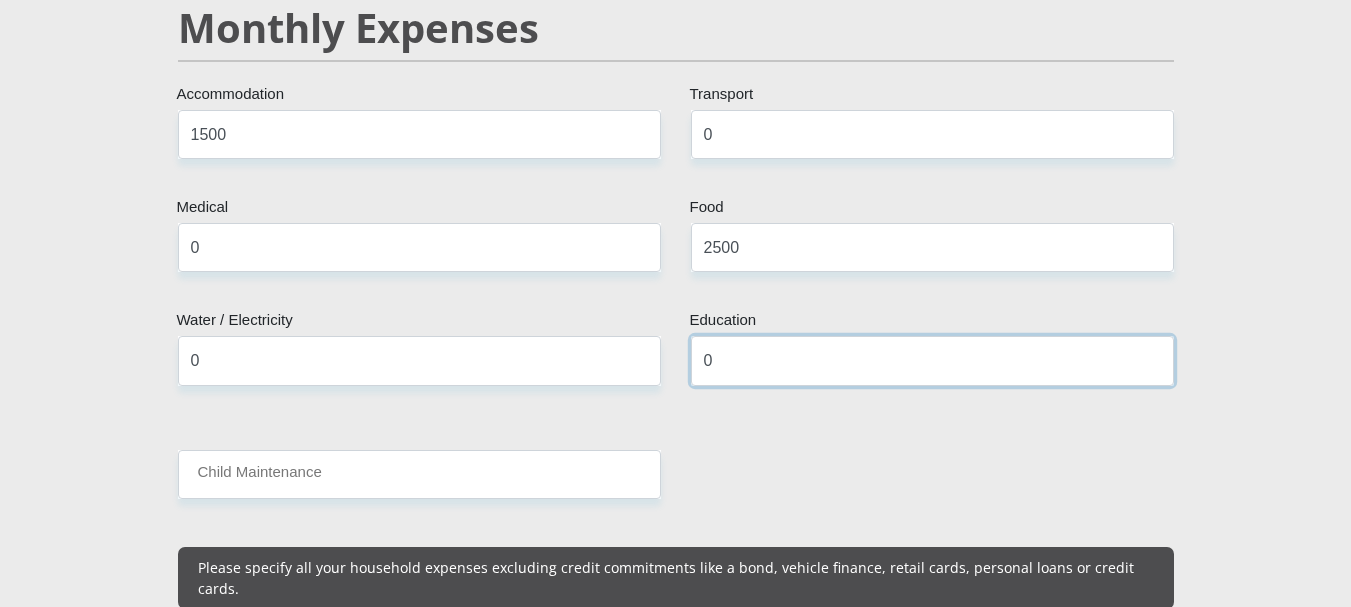 scroll, scrollTop: 2500, scrollLeft: 0, axis: vertical 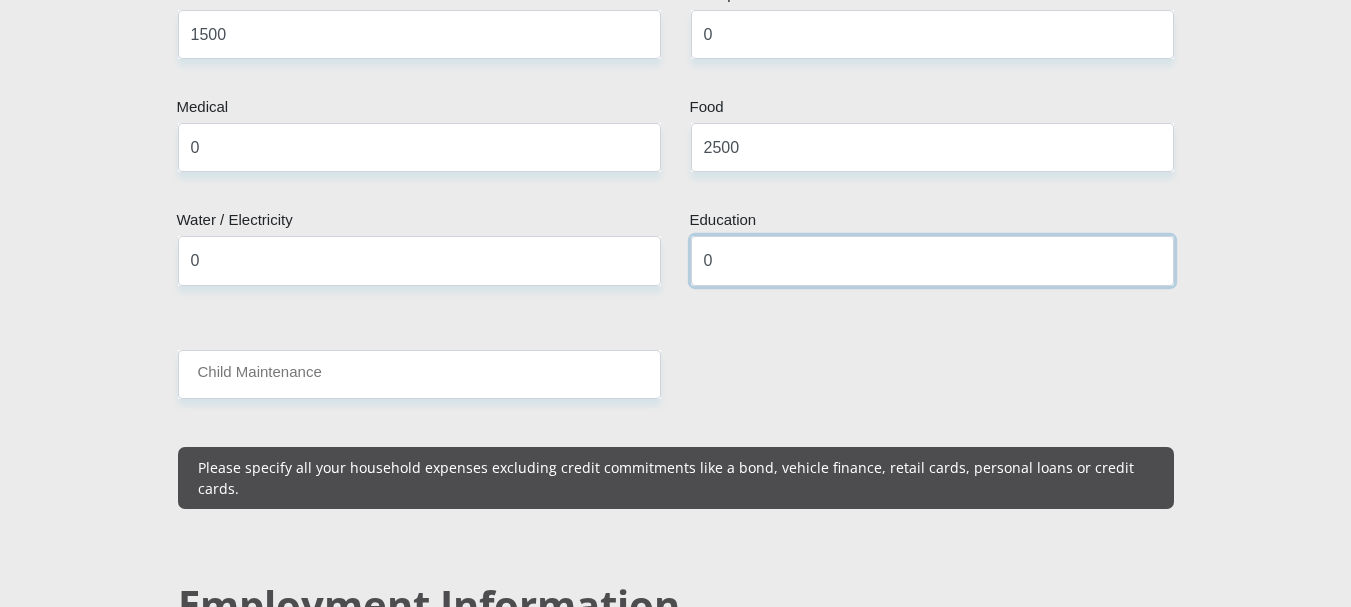 type on "0" 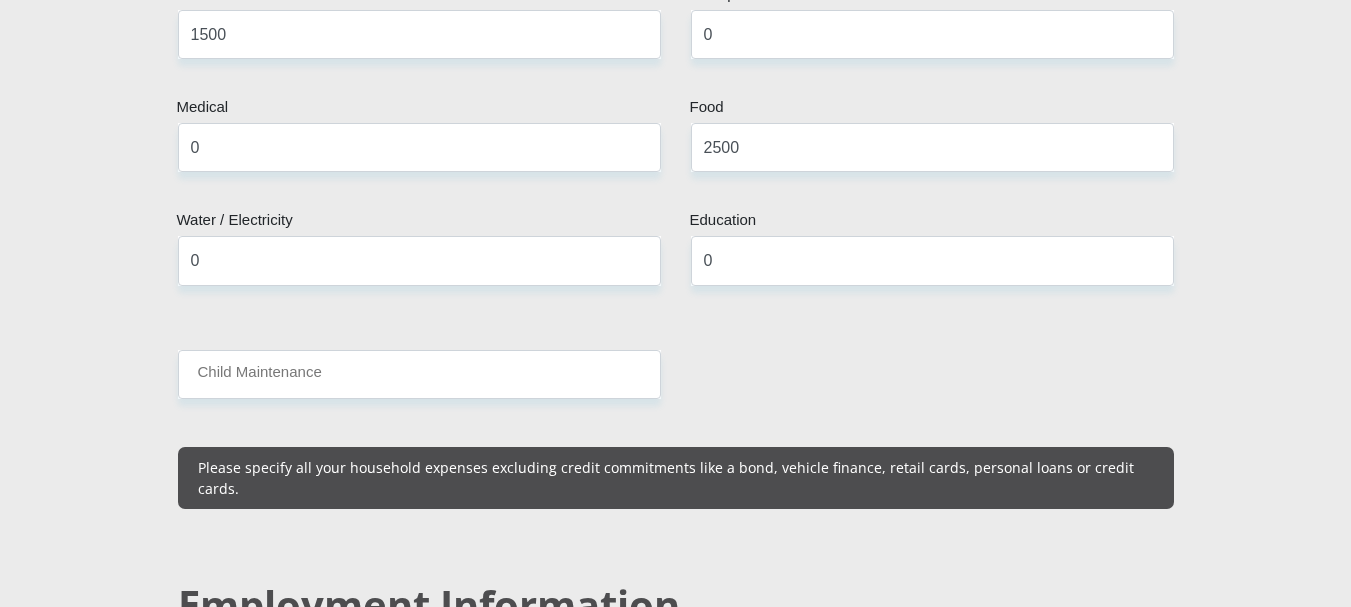 click on "[TITLE]
[FIRST]
[LAST]
[ID NUMBER]
[COUNTRY]" at bounding box center (676, 678) 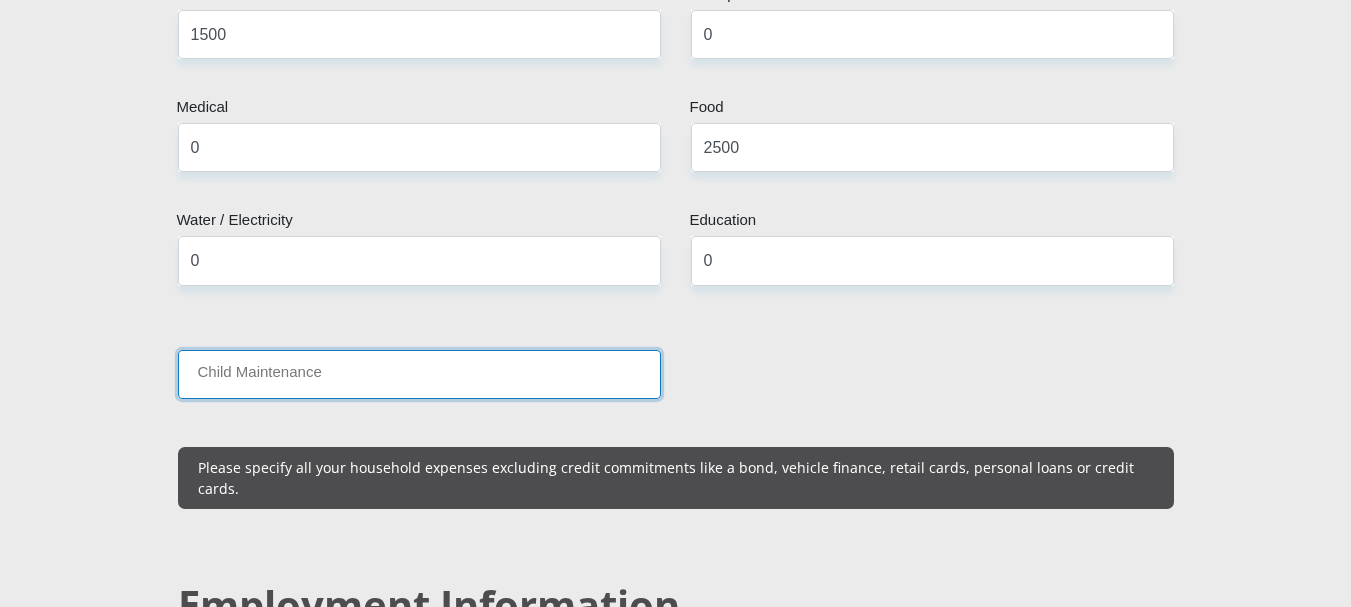 click on "Child Maintenance" at bounding box center (419, 374) 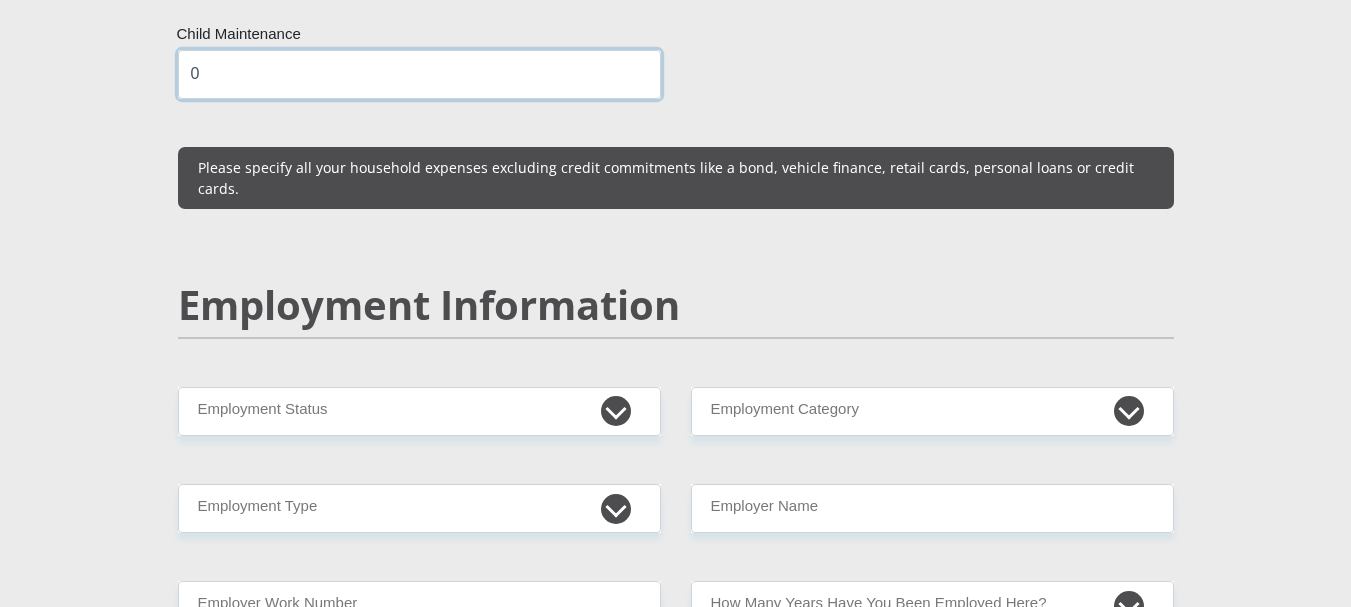scroll, scrollTop: 2900, scrollLeft: 0, axis: vertical 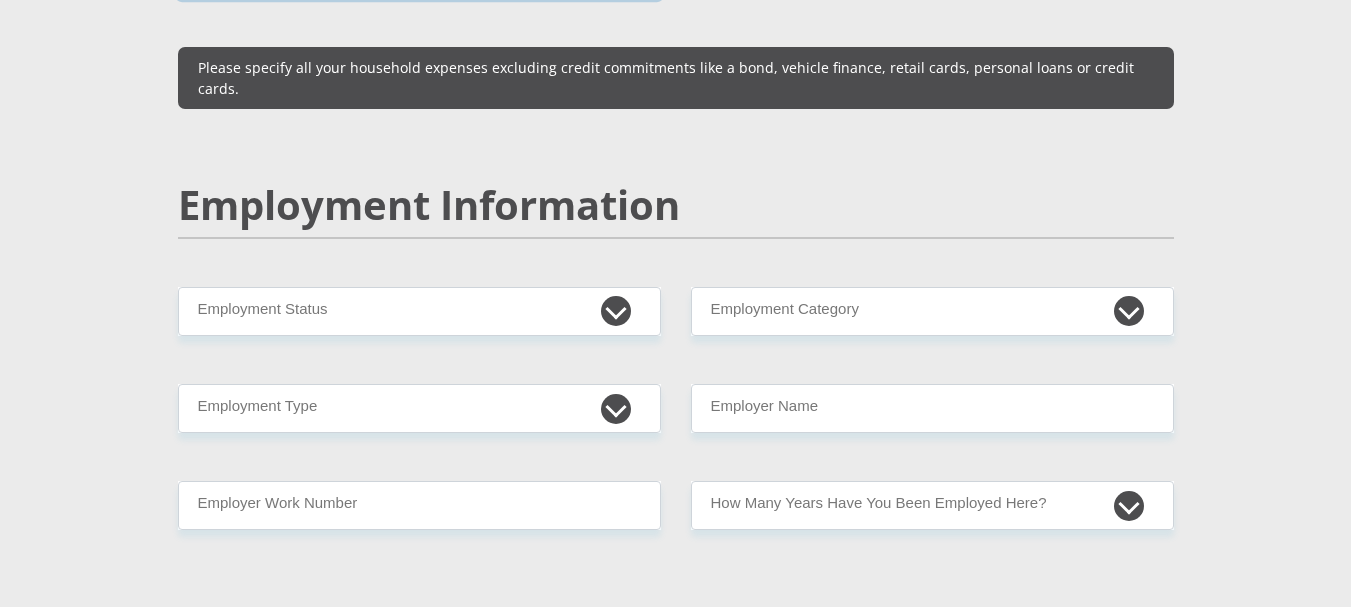 type on "0" 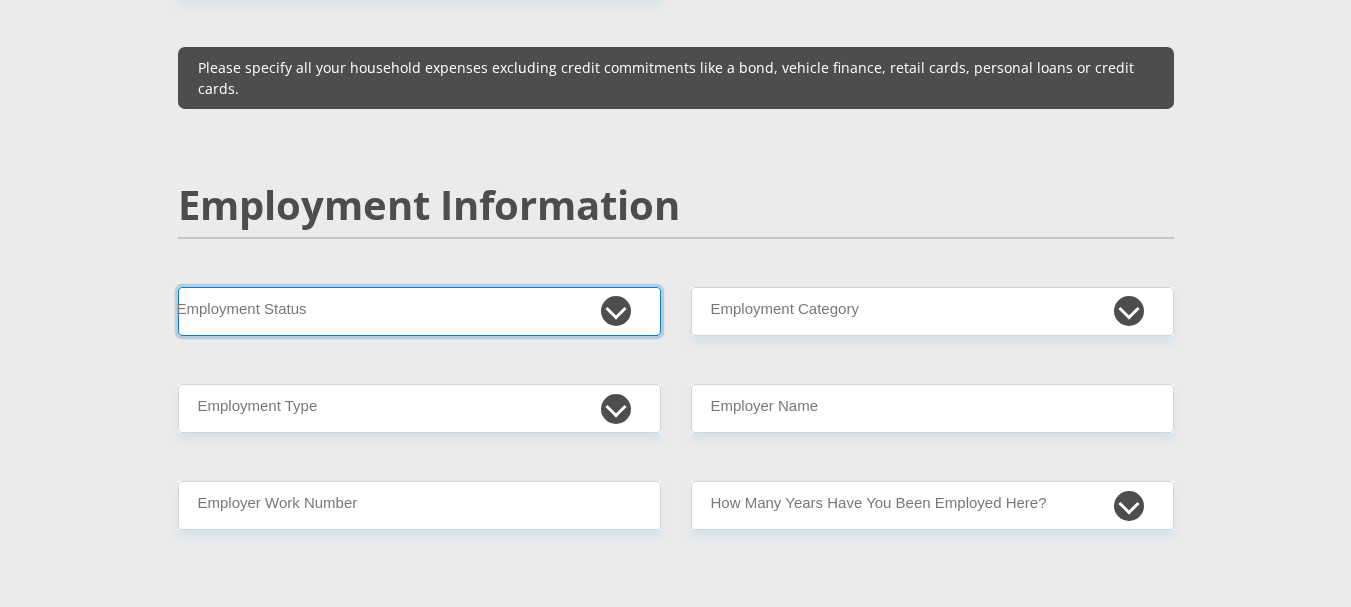 click on "Permanent/Full-time
Part-time/Casual
Contract Worker
Self-Employed
Housewife
Retired
Student
Medically Boarded
Disability
Unemployed" at bounding box center [419, 311] 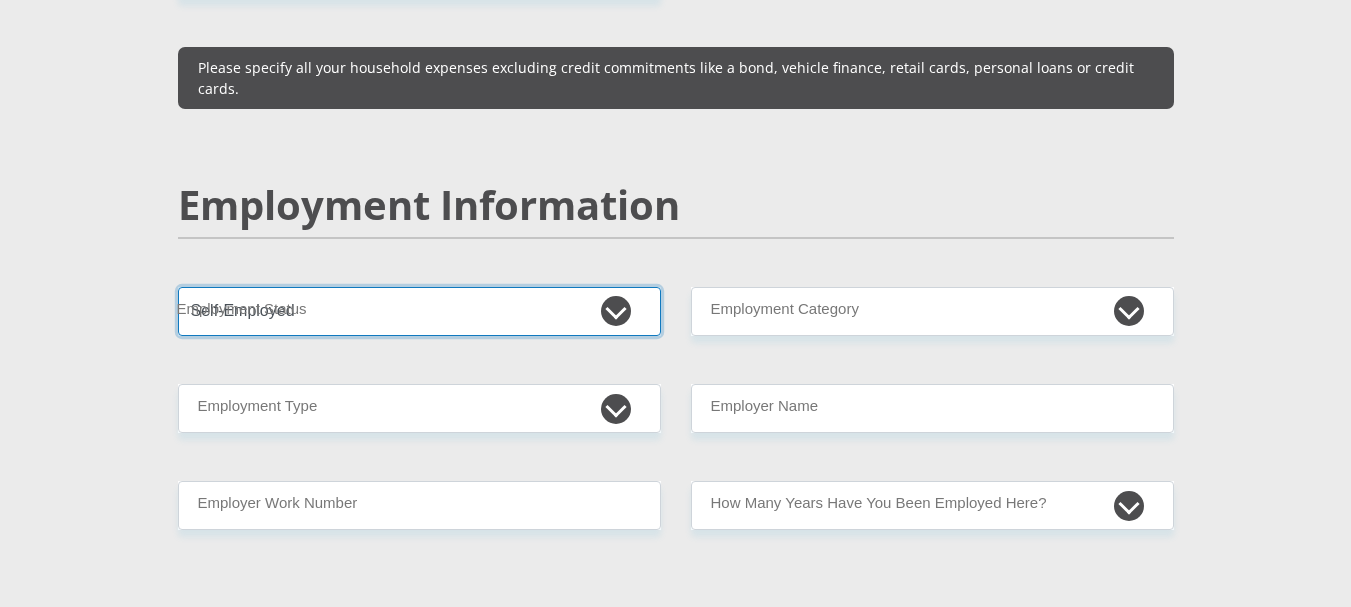 click on "Permanent/Full-time
Part-time/Casual
Contract Worker
Self-Employed
Housewife
Retired
Student
Medically Boarded
Disability
Unemployed" at bounding box center (419, 311) 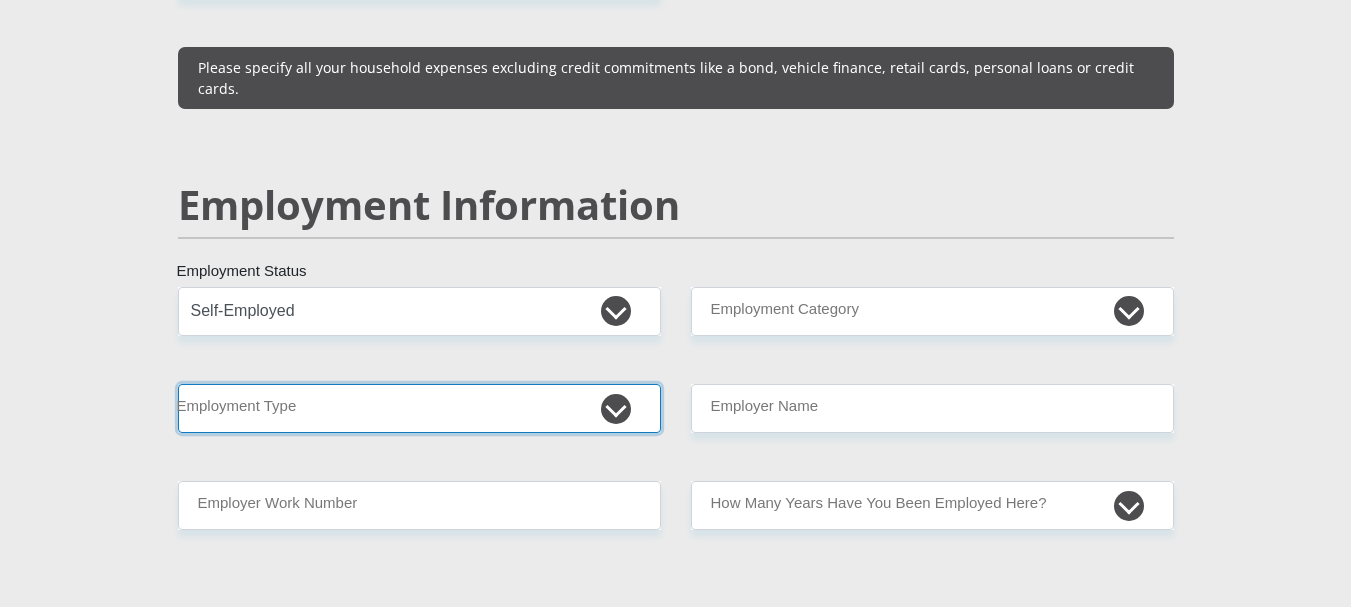 click on "College/Lecturer
Craft Seller
Creative
Driver
Executive
Farmer
Forces - Non Commissioned
Forces - Officer
Hawker
Housewife
Labourer
Licenced Professional
Manager
Miner
Non Licenced Professional
Office Staff/Clerk
Outside Worker
Pensioner
Permanent Teacher
Production/Manufacturing
Sales
Self-Employed
Semi-Professional Worker
Service Industry  Social Worker  Student" at bounding box center [419, 408] 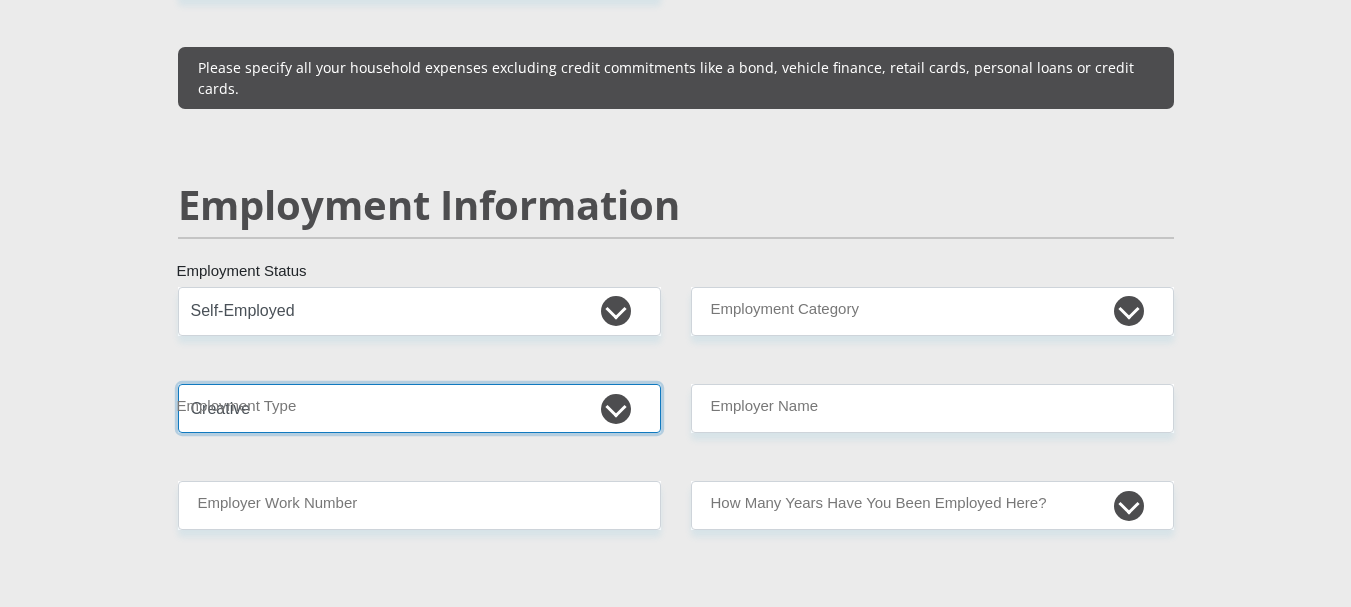click on "College/Lecturer
Craft Seller
Creative
Driver
Executive
Farmer
Forces - Non Commissioned
Forces - Officer
Hawker
Housewife
Labourer
Licenced Professional
Manager
Miner
Non Licenced Professional
Office Staff/Clerk
Outside Worker
Pensioner
Permanent Teacher
Production/Manufacturing
Sales
Self-Employed
Semi-Professional Worker
Service Industry  Social Worker  Student" at bounding box center [419, 408] 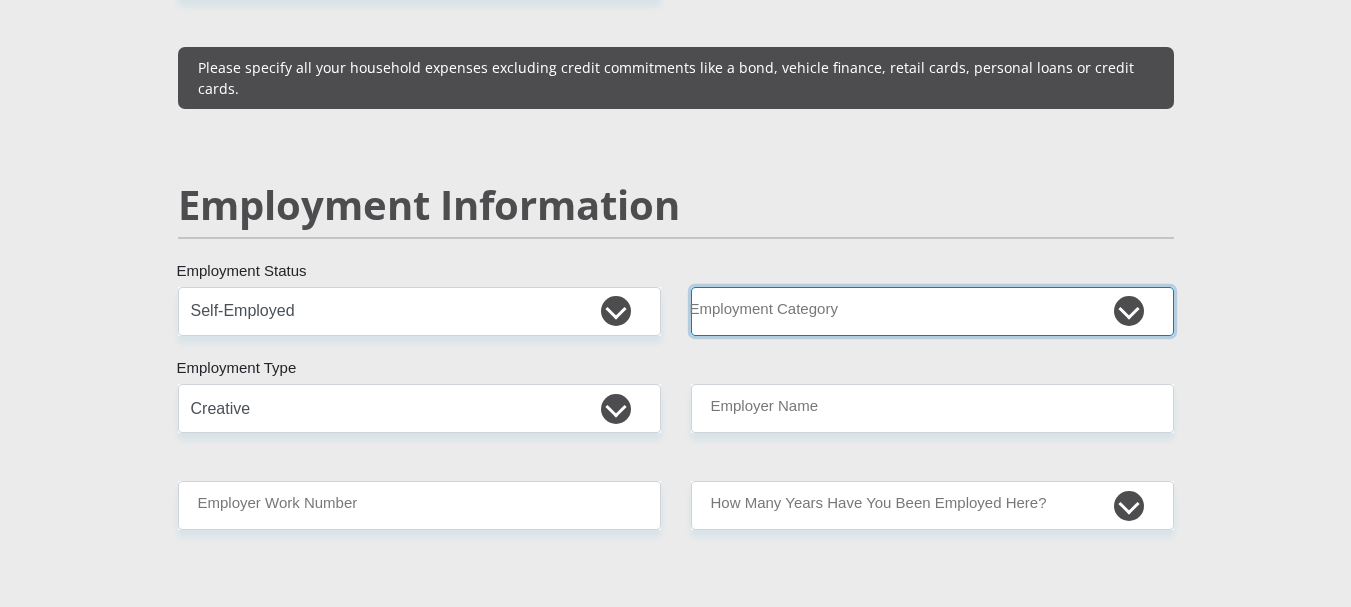 click on "AGRICULTURE
ALCOHOL & TOBACCO
CONSTRUCTION MATERIALS
METALLURGY
EQUIPMENT FOR RENEWABLE ENERGY
SPECIALIZED CONTRACTORS
CAR
GAMING (INCL. INTERNET
OTHER WHOLESALE
UNLICENSED PHARMACEUTICALS
CURRENCY EXCHANGE HOUSES
OTHER FINANCIAL INSTITUTIONS & INSURANCE
REAL ESTATE AGENTS
OIL & GAS
OTHER MATERIALS (E.G. IRON ORE)
PRECIOUS STONES & PRECIOUS METALS
POLITICAL ORGANIZATIONS
RELIGIOUS ORGANIZATIONS(NOT SECTS)
ACTI. HAVING BUSINESS DEAL WITH PUBLIC ADMINISTRATION
LAUNDROMATS" at bounding box center [932, 311] 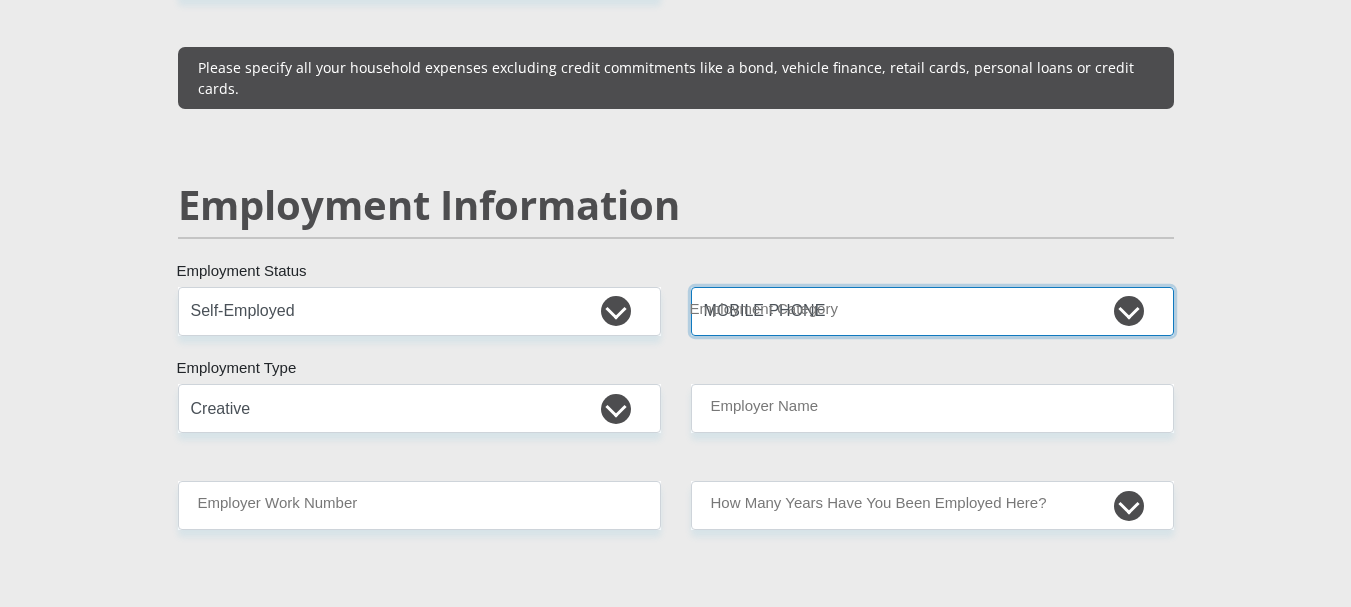 click on "AGRICULTURE
ALCOHOL & TOBACCO
CONSTRUCTION MATERIALS
METALLURGY
EQUIPMENT FOR RENEWABLE ENERGY
SPECIALIZED CONTRACTORS
CAR
GAMING (INCL. INTERNET
OTHER WHOLESALE
UNLICENSED PHARMACEUTICALS
CURRENCY EXCHANGE HOUSES
OTHER FINANCIAL INSTITUTIONS & INSURANCE
REAL ESTATE AGENTS
OIL & GAS
OTHER MATERIALS (E.G. IRON ORE)
PRECIOUS STONES & PRECIOUS METALS
POLITICAL ORGANIZATIONS
RELIGIOUS ORGANIZATIONS(NOT SECTS)
ACTI. HAVING BUSINESS DEAL WITH PUBLIC ADMINISTRATION
LAUNDROMATS" at bounding box center (932, 311) 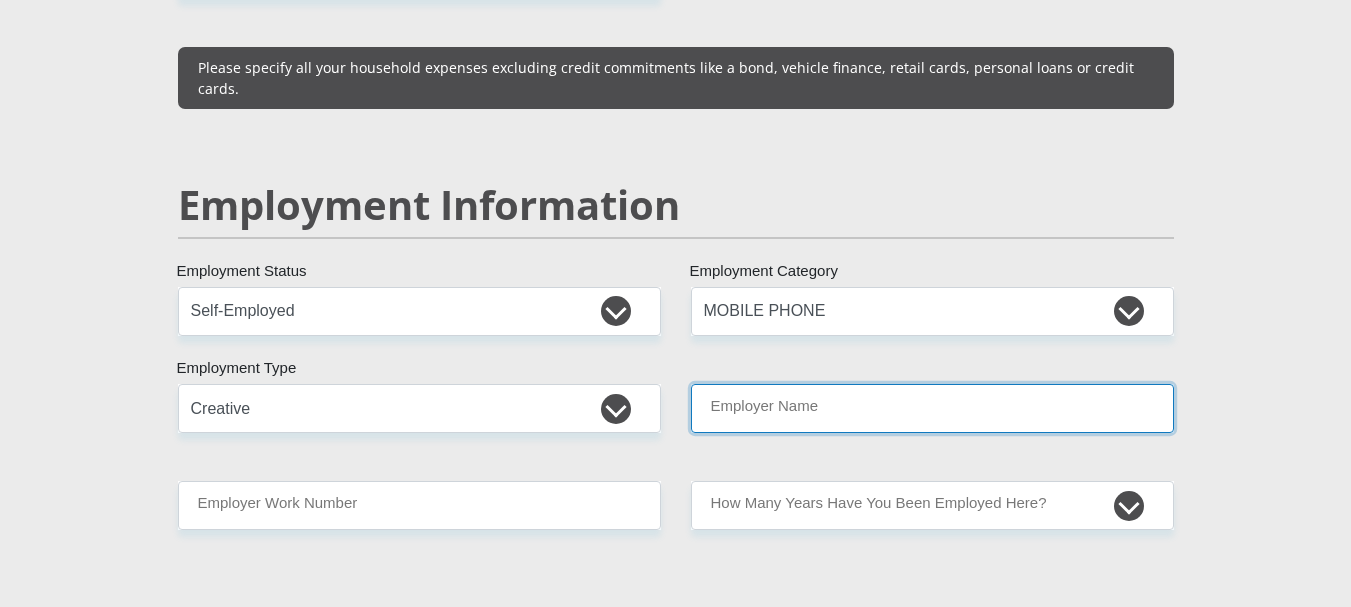 click on "Employer Name" at bounding box center (932, 408) 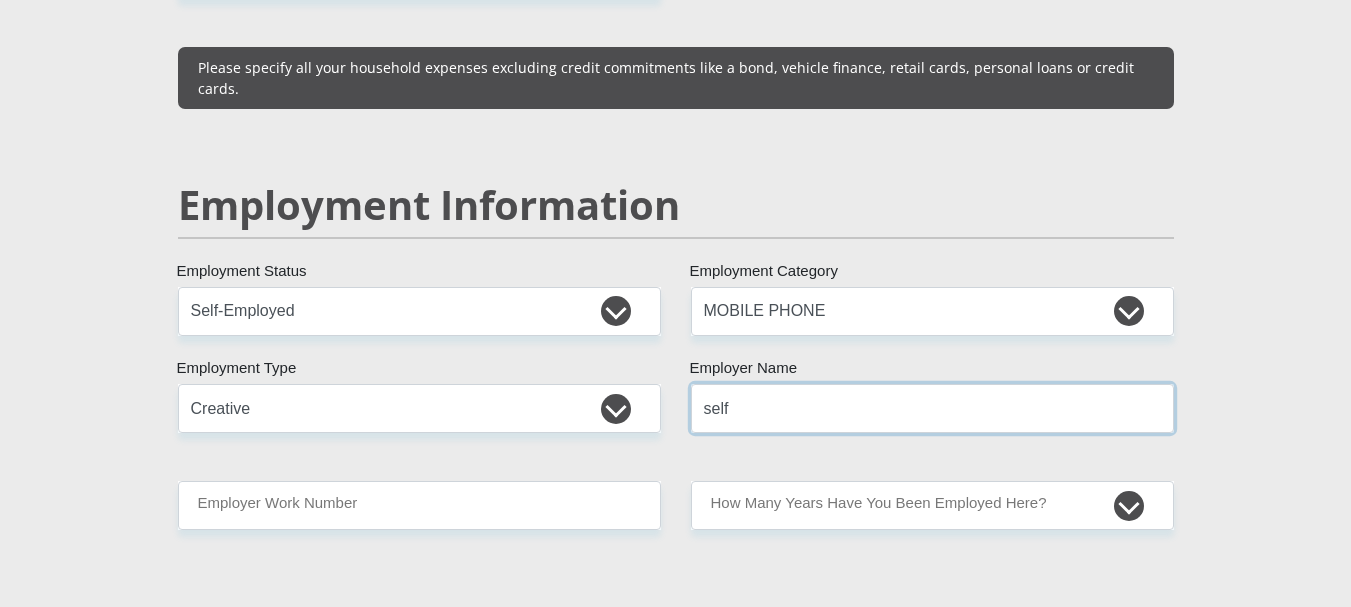type on "self" 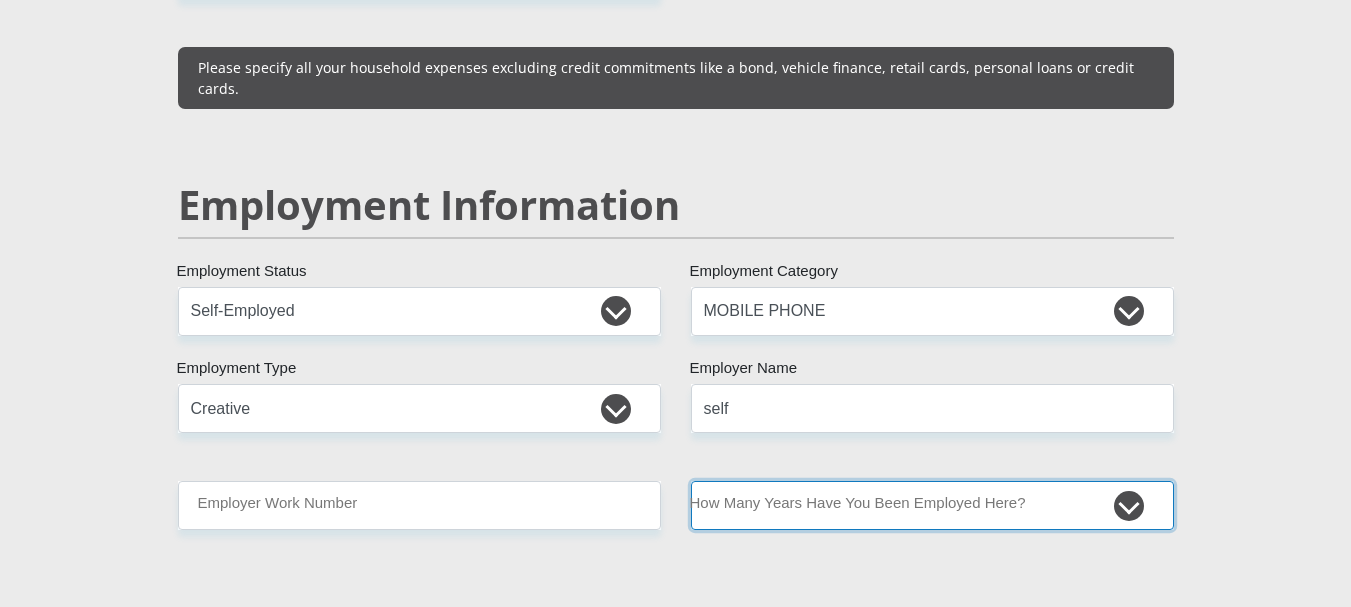 click on "less than 1 year
1-3 years
3-5 years
5+ years" at bounding box center [932, 505] 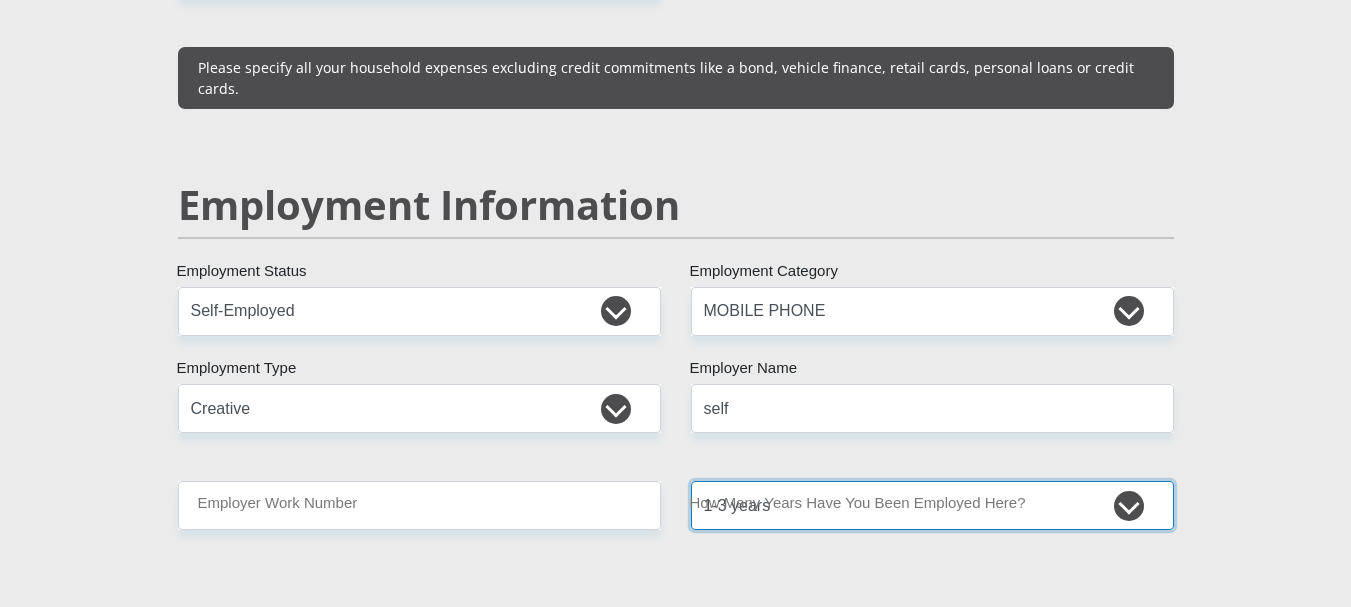 click on "less than 1 year
1-3 years
3-5 years
5+ years" at bounding box center [932, 505] 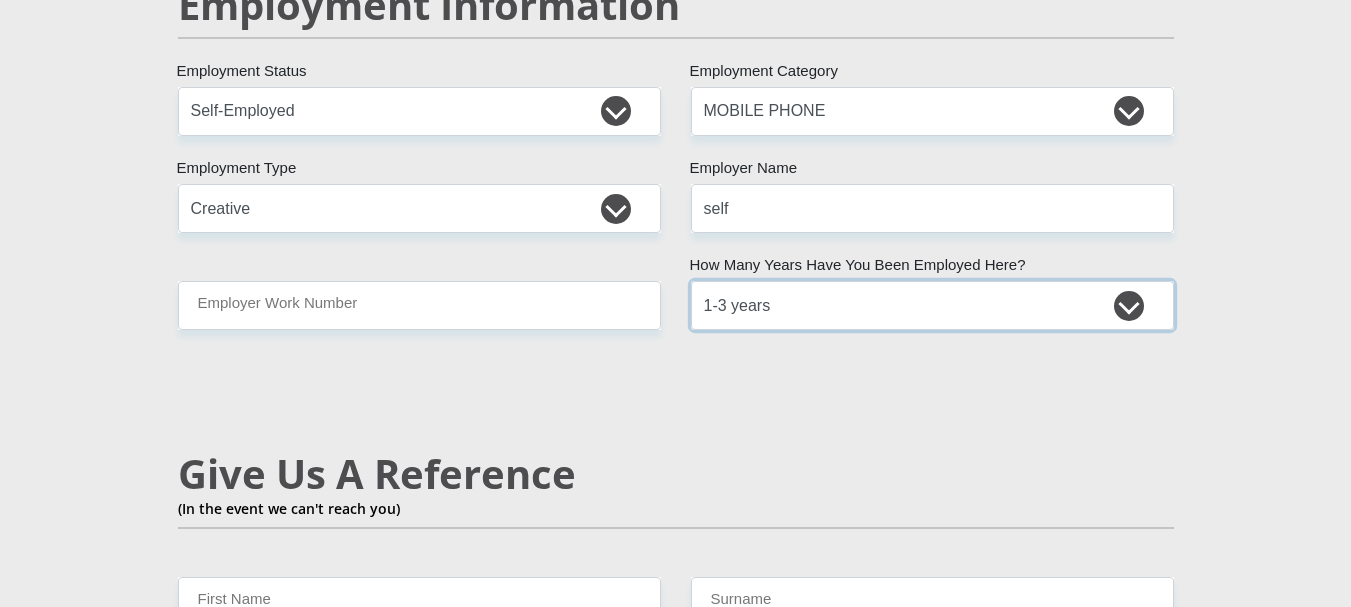 scroll, scrollTop: 3300, scrollLeft: 0, axis: vertical 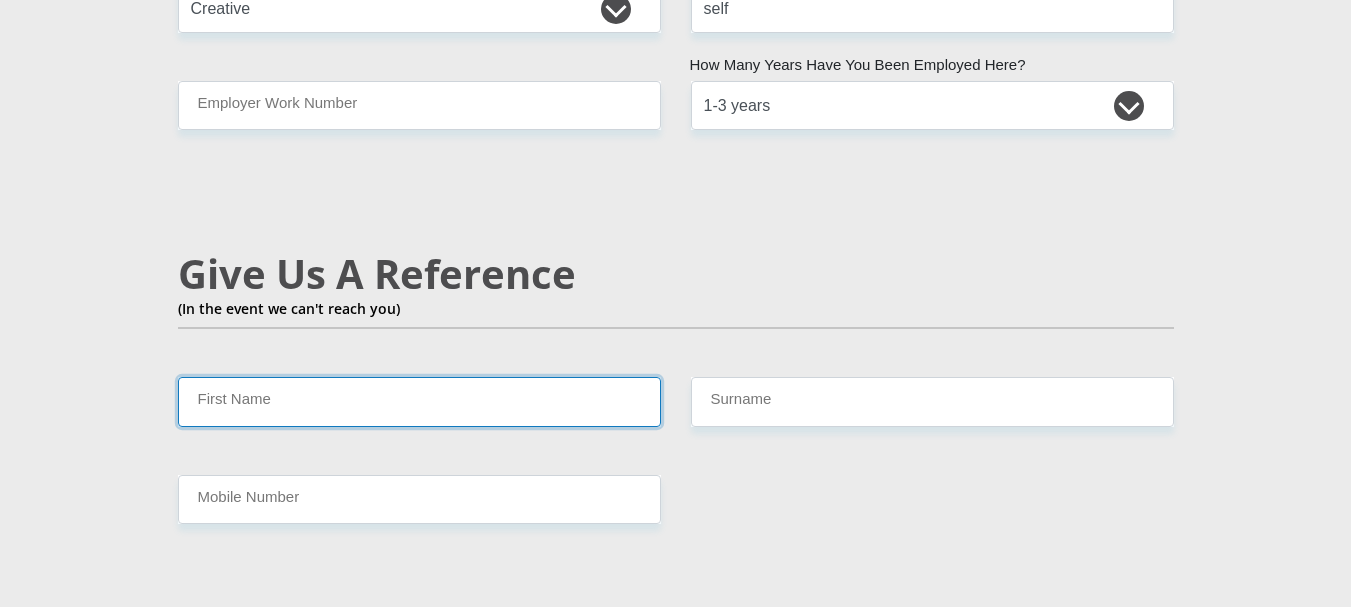 click on "First Name" at bounding box center [419, 401] 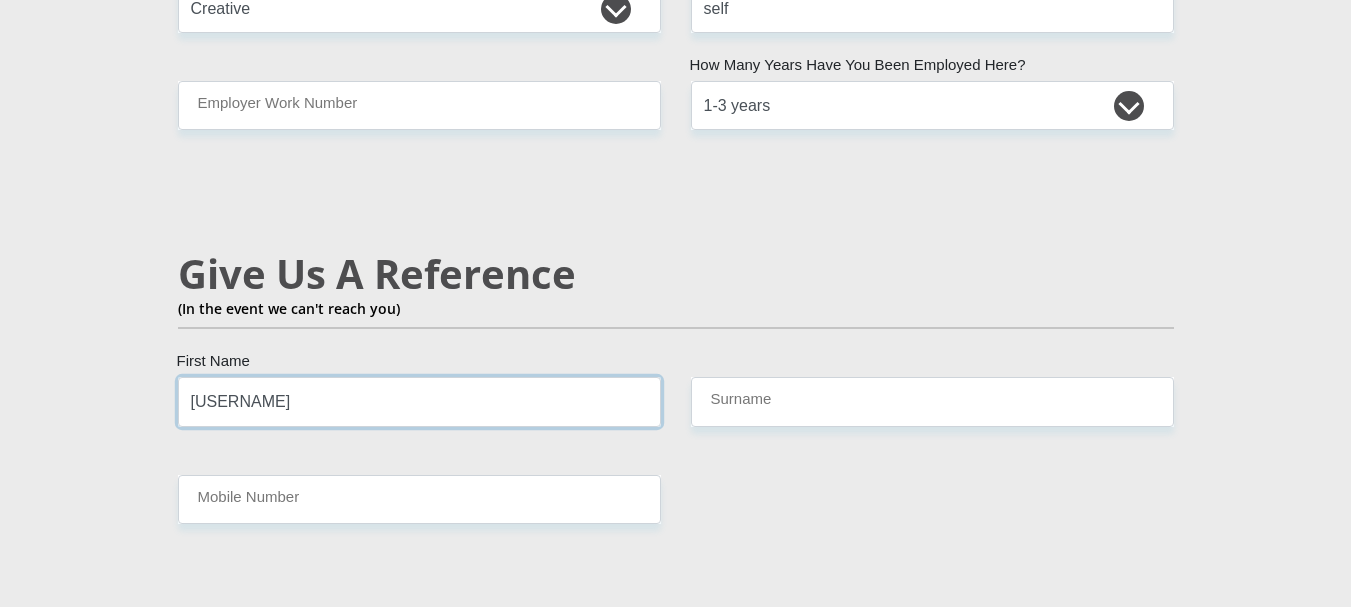 type on "[USERNAME]" 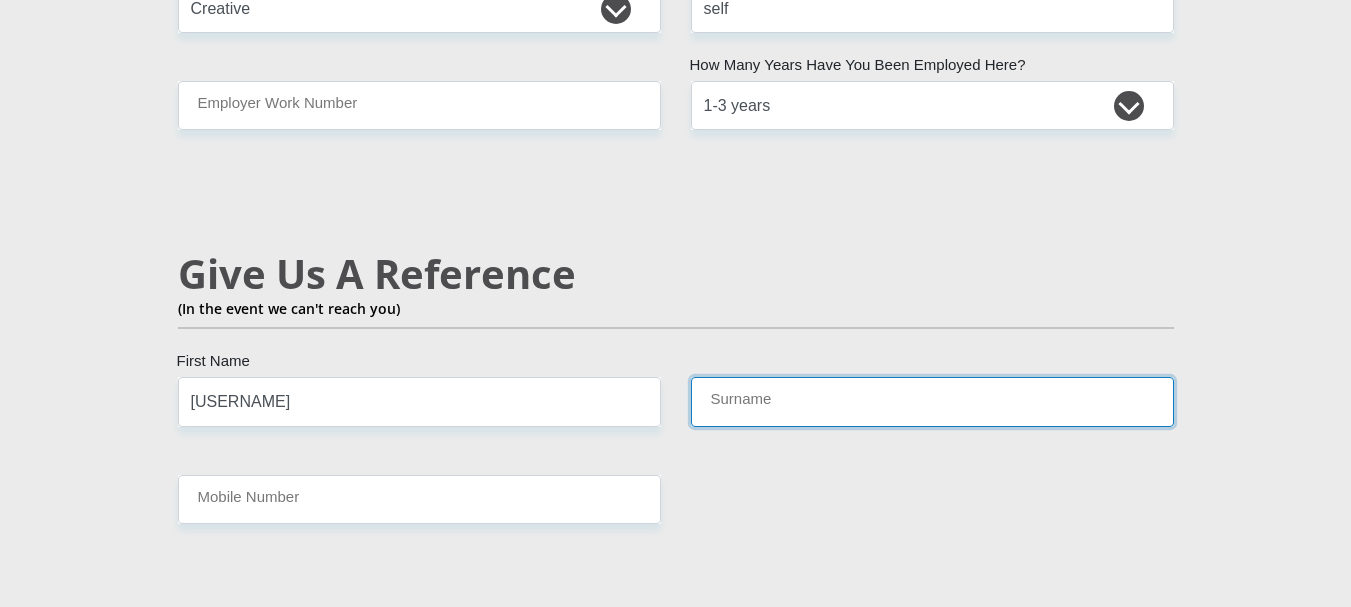 click on "Surname" at bounding box center [932, 401] 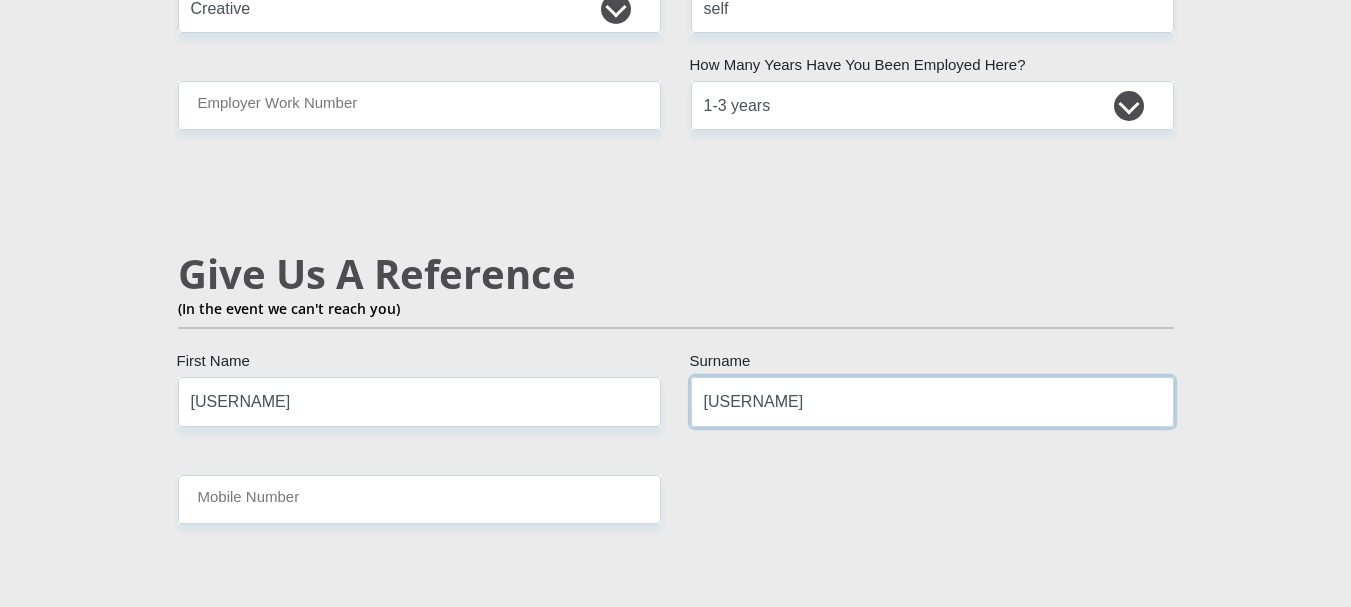 type on "[USERNAME]" 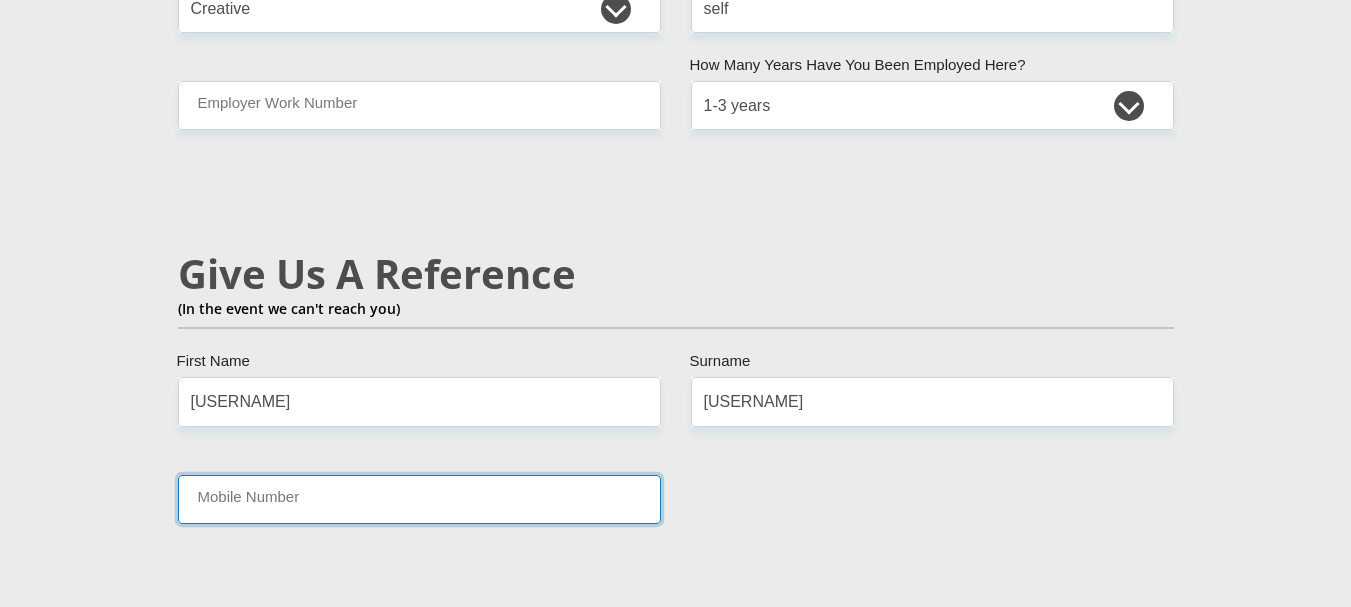 click on "Mobile Number" at bounding box center [419, 499] 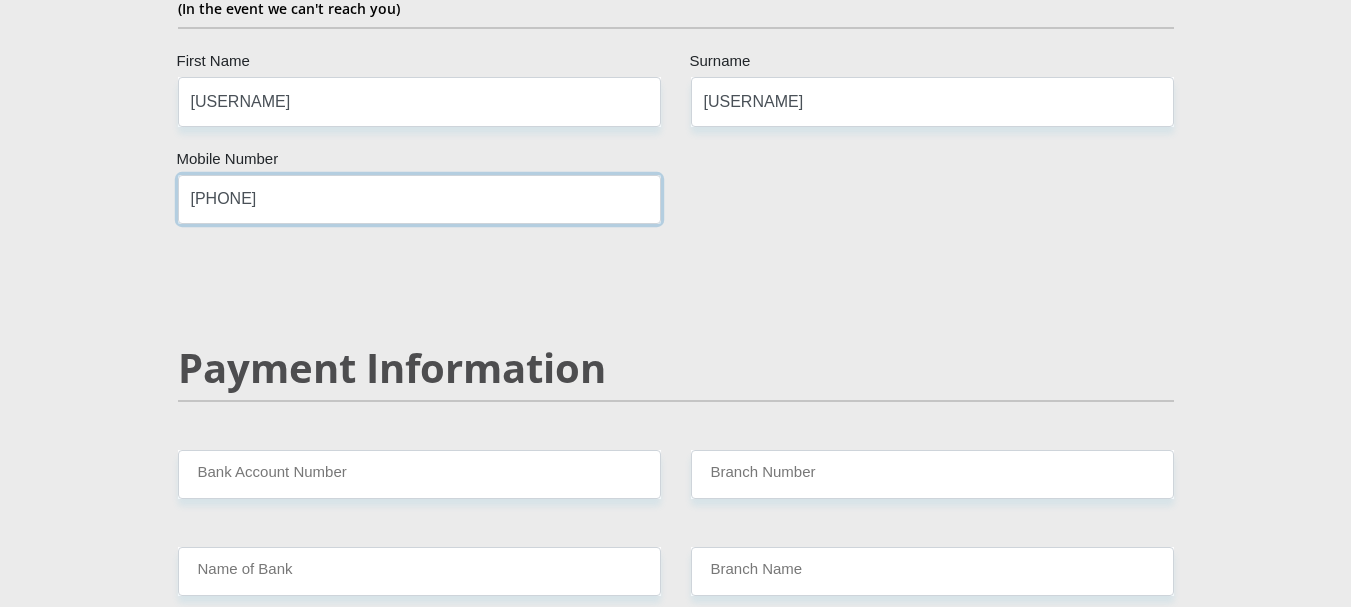 scroll, scrollTop: 3800, scrollLeft: 0, axis: vertical 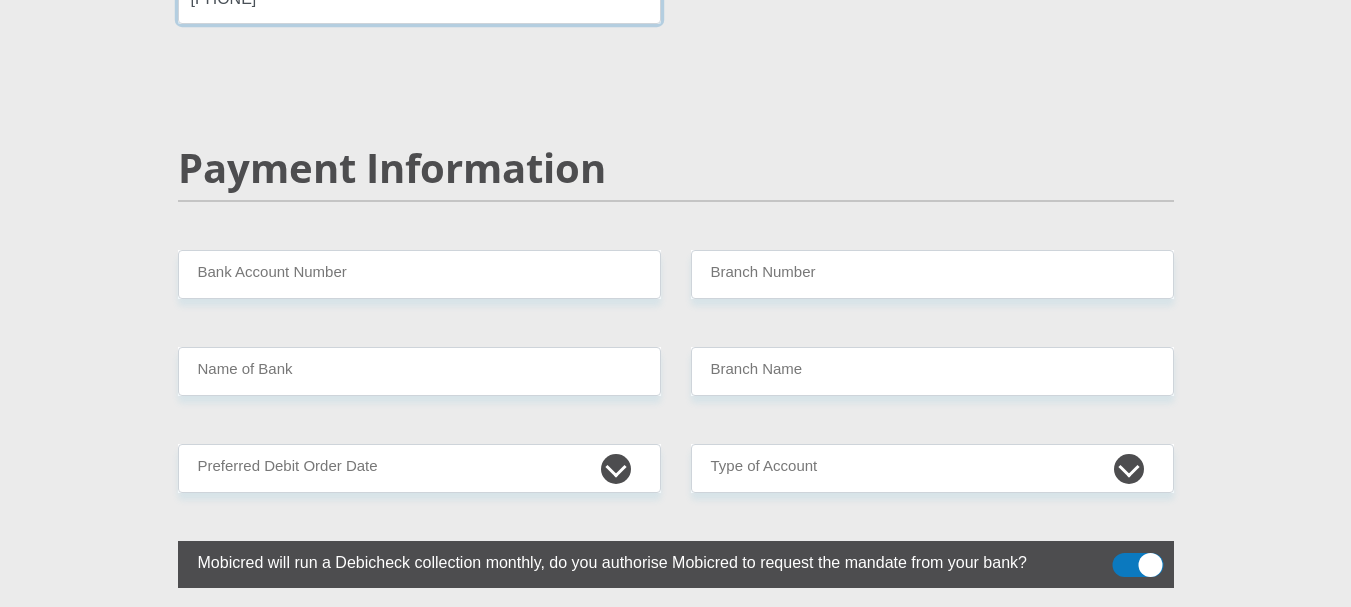 type on "[PHONE]" 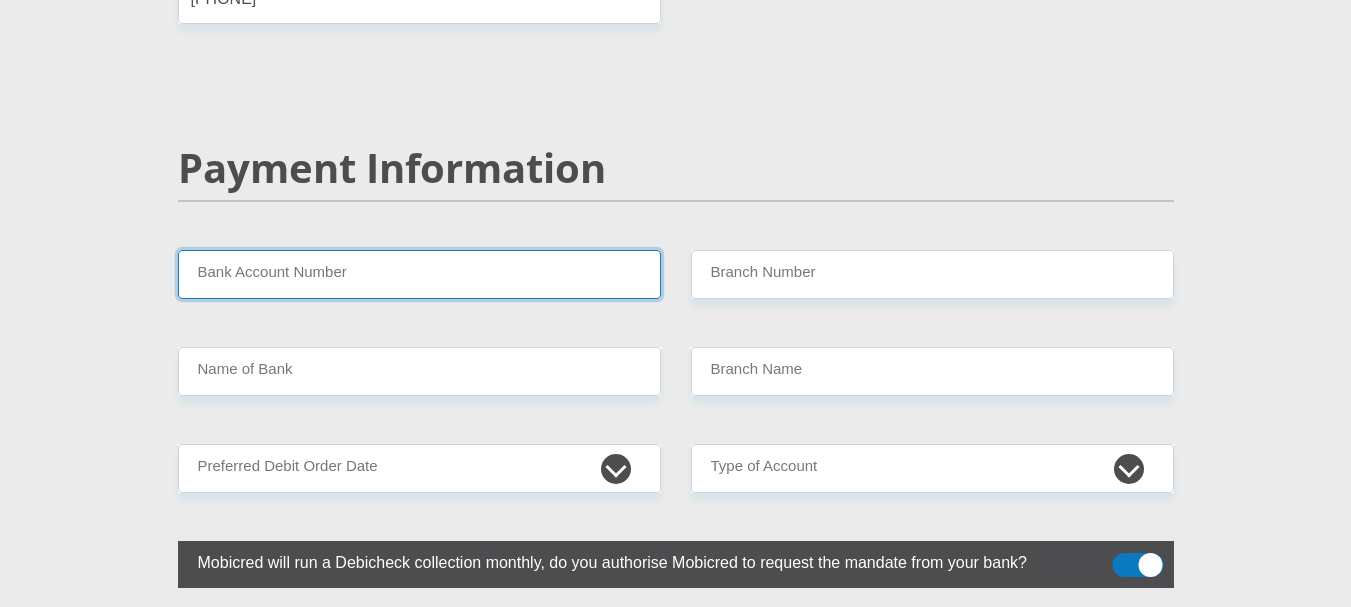 click on "Bank Account Number" at bounding box center [419, 274] 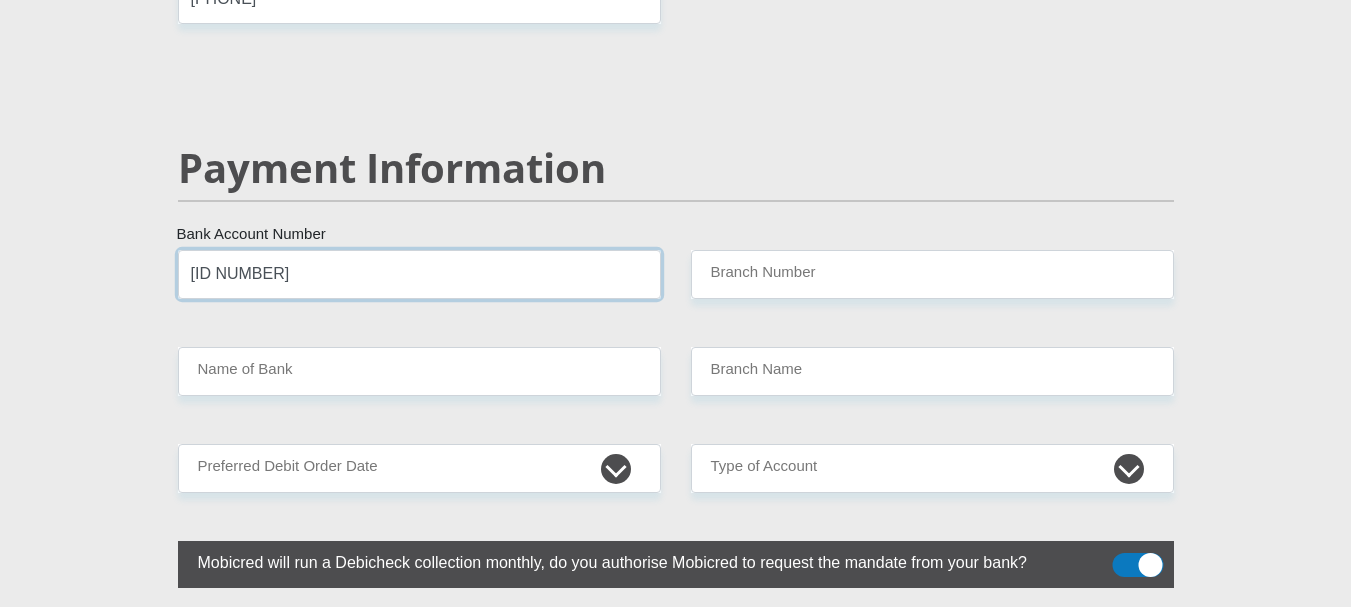 type on "[ID NUMBER]" 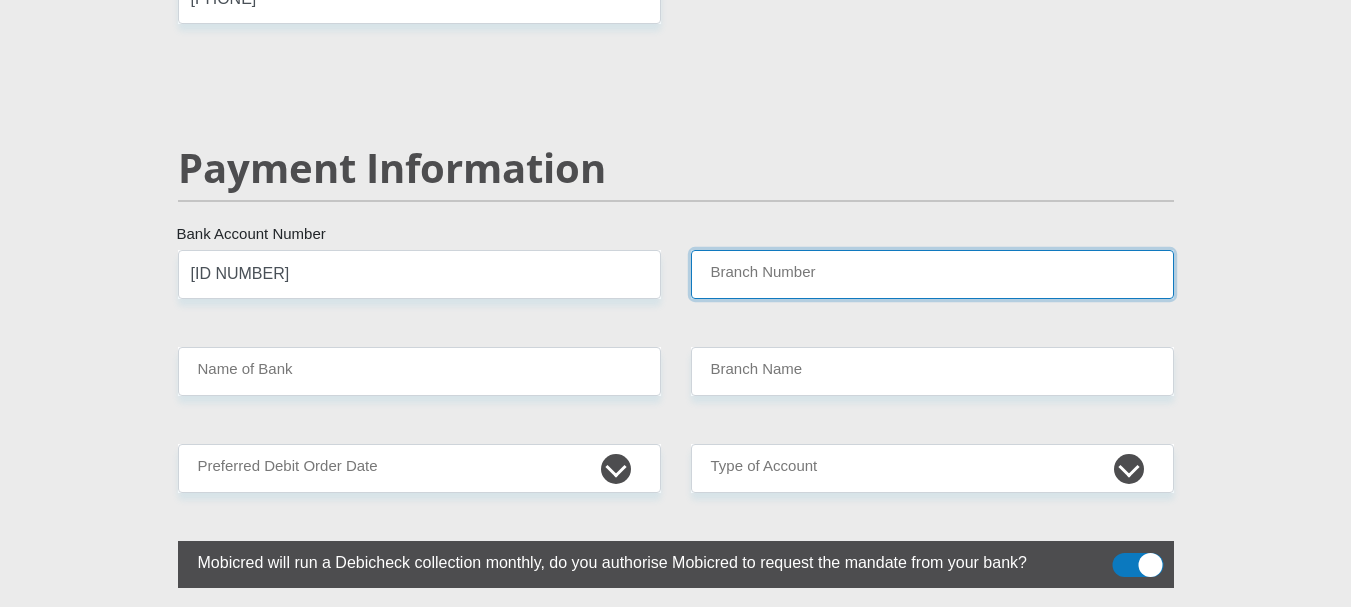 click on "Branch Number" at bounding box center (932, 274) 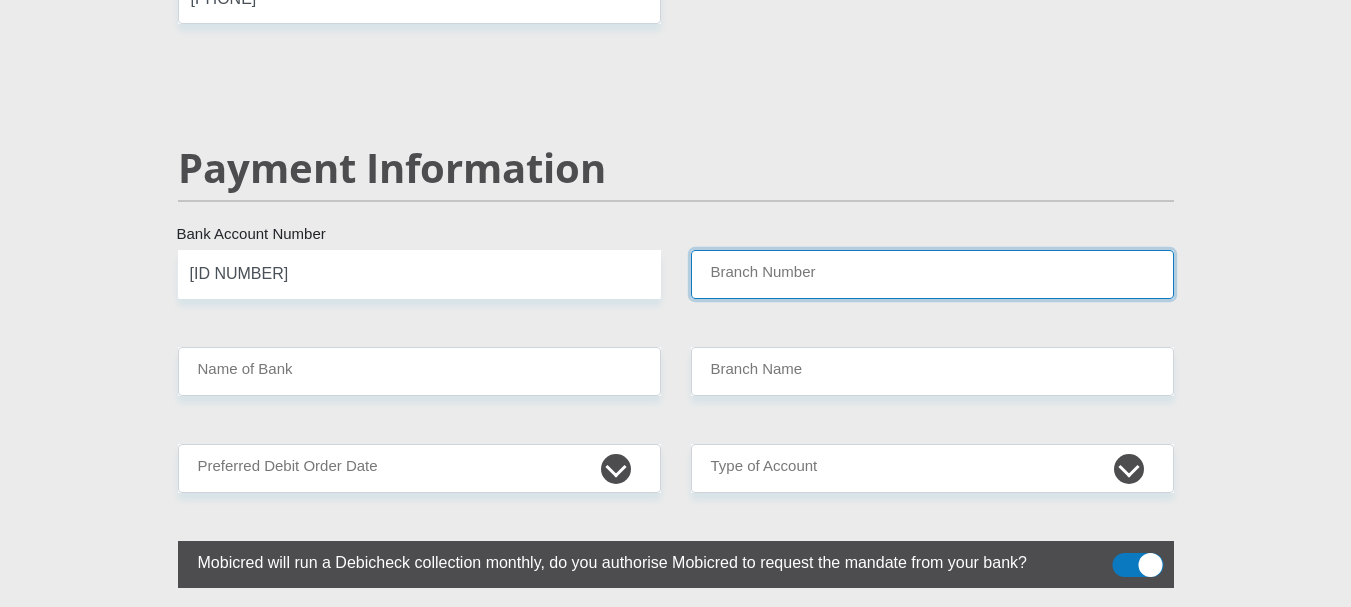 type on "470010" 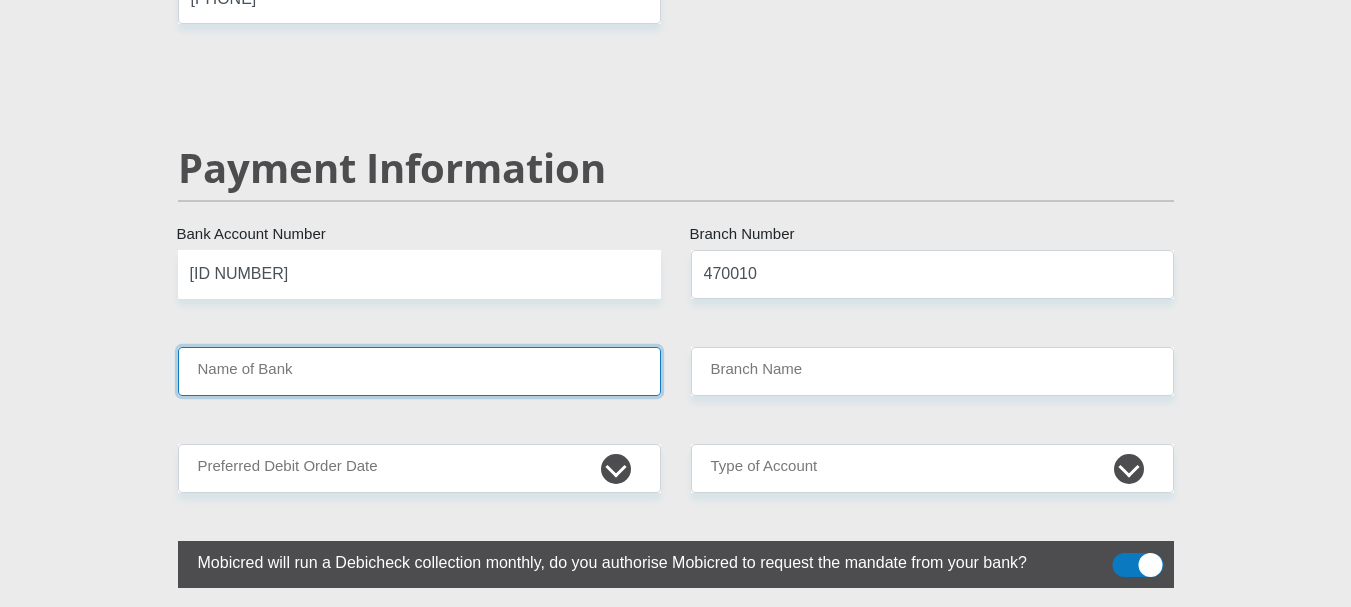 click on "Name of Bank" at bounding box center [419, 371] 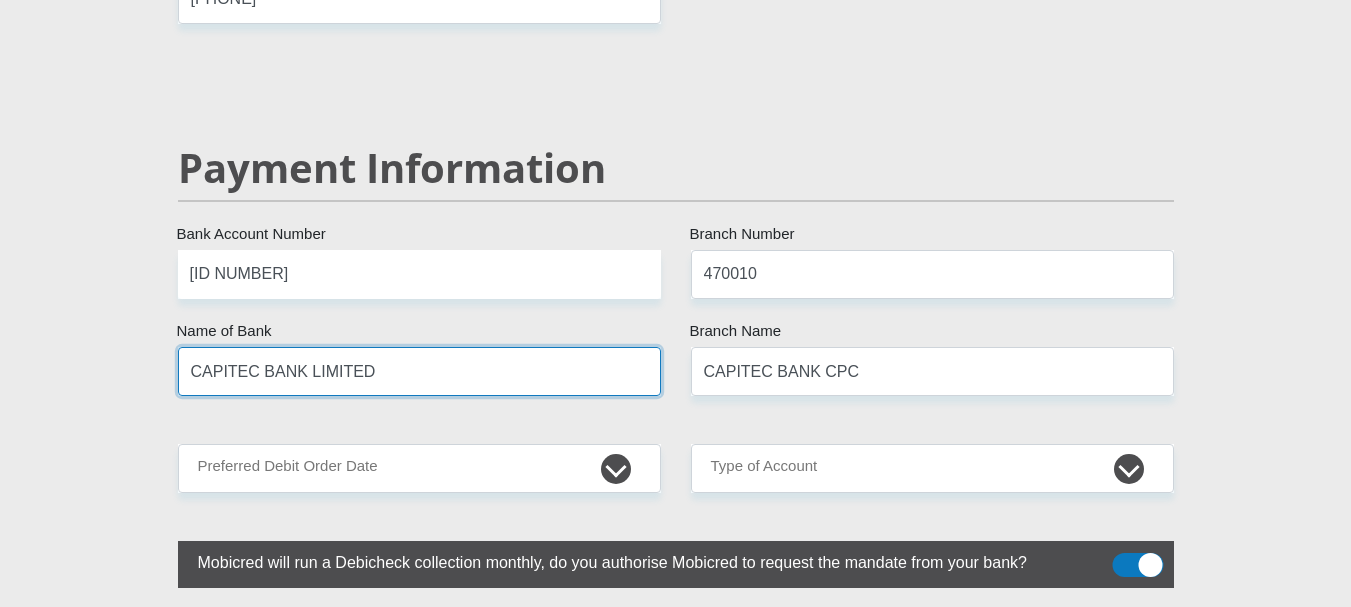 scroll, scrollTop: 3900, scrollLeft: 0, axis: vertical 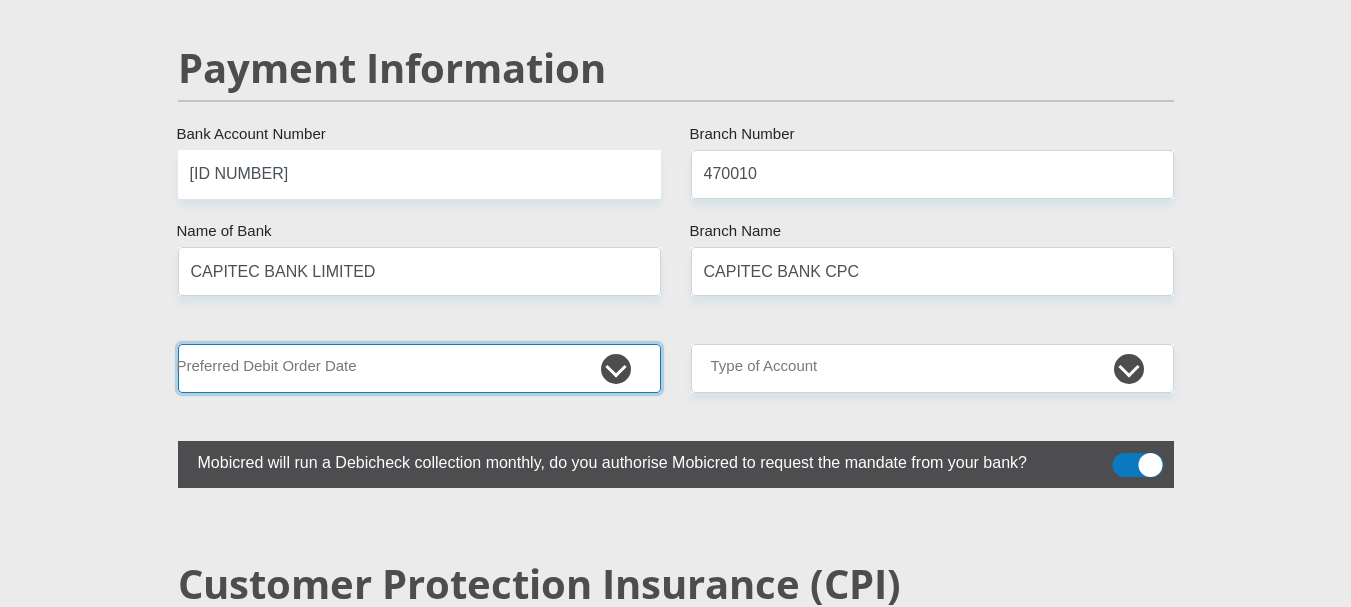 click on "1st
2nd
3rd
4th
5th
7th
18th
19th
20th
21st
22nd
23rd
24th
25th
26th
27th
28th
29th
30th" at bounding box center [419, 368] 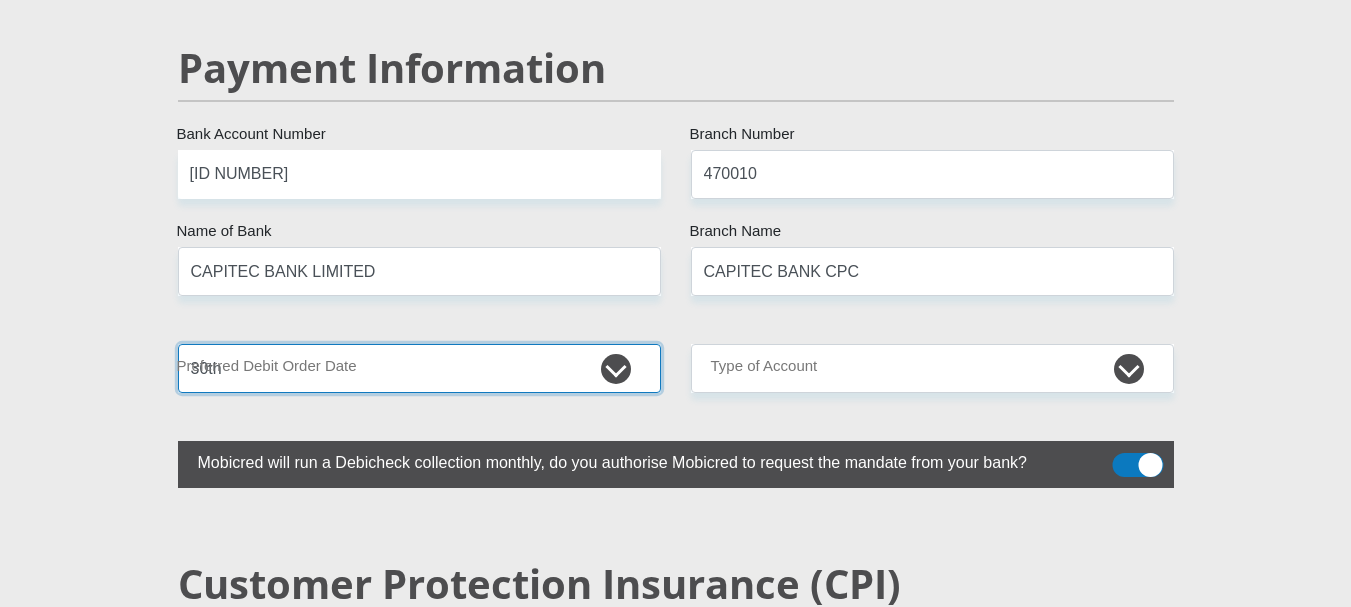 click on "1st
2nd
3rd
4th
5th
7th
18th
19th
20th
21st
22nd
23rd
24th
25th
26th
27th
28th
29th
30th" at bounding box center [419, 368] 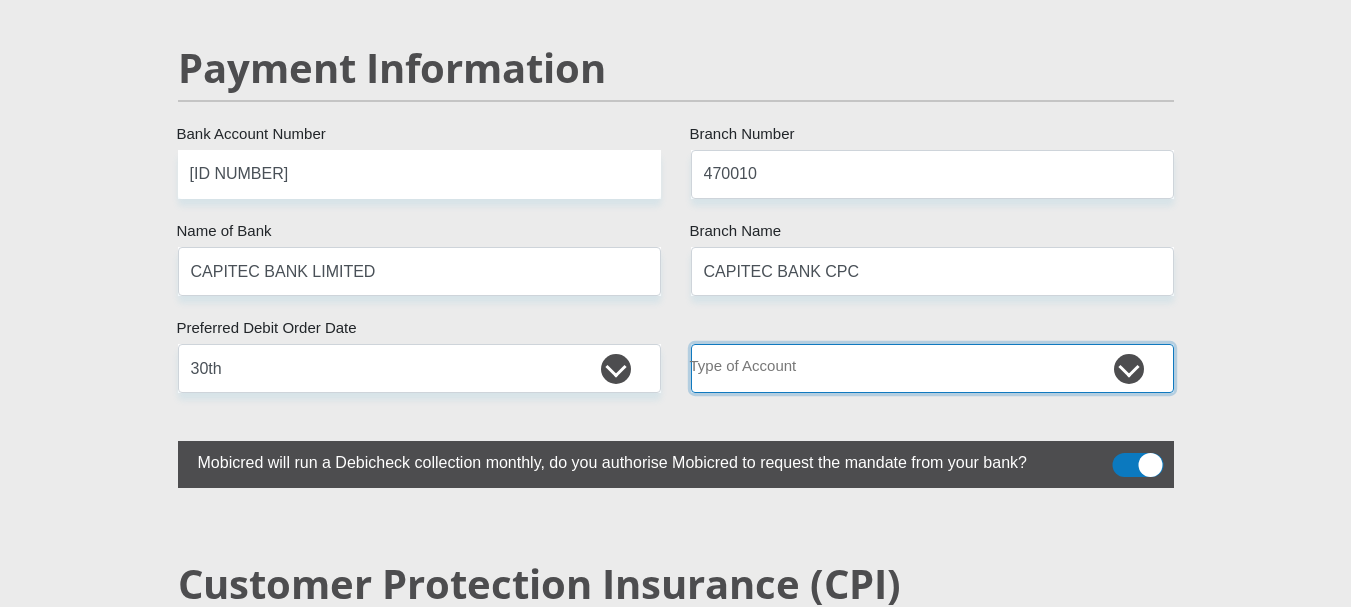 click on "Cheque
Savings" at bounding box center (932, 368) 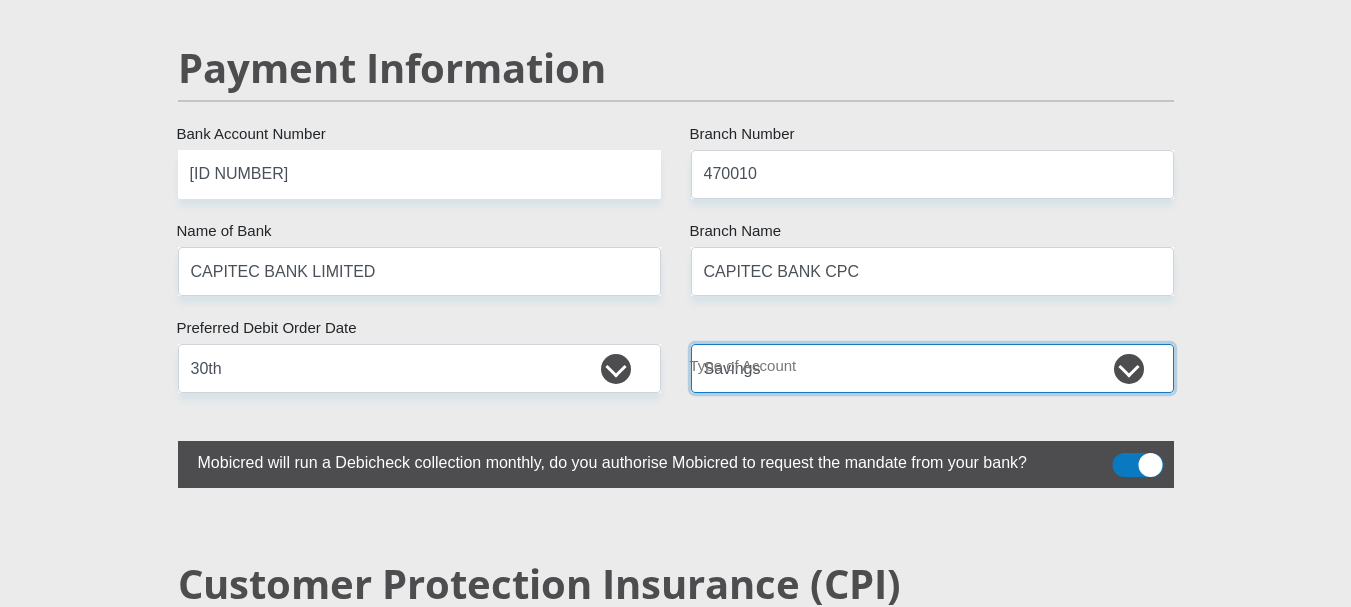 click on "Cheque
Savings" at bounding box center [932, 368] 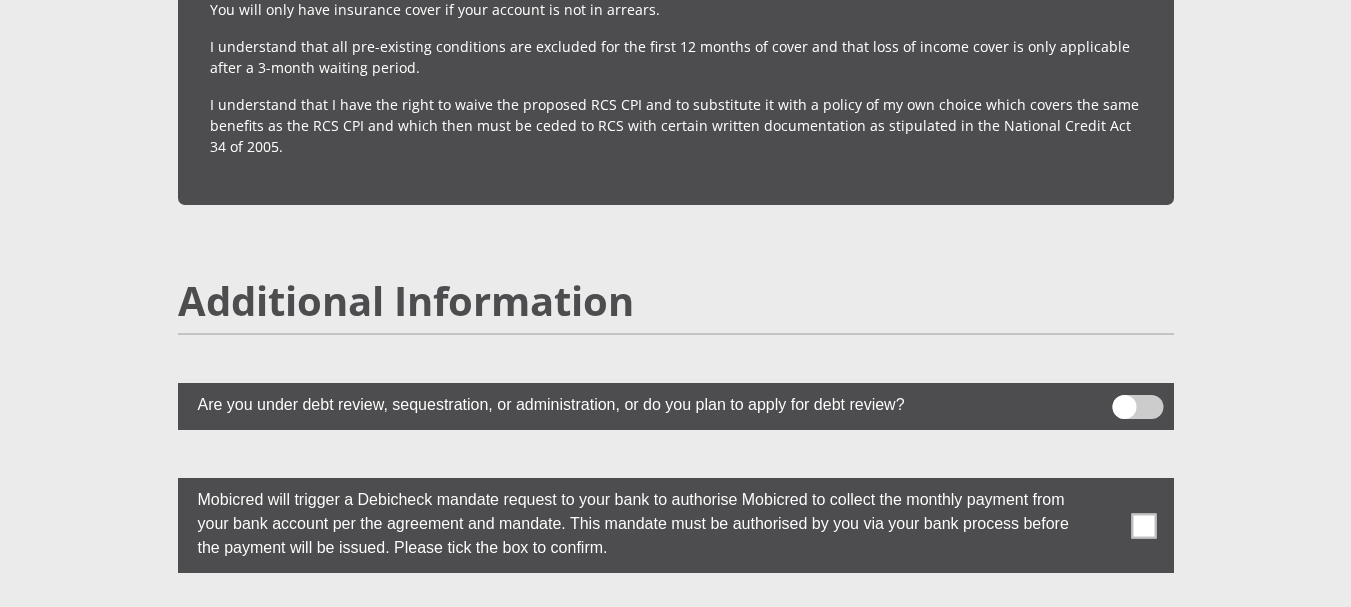 scroll, scrollTop: 5400, scrollLeft: 0, axis: vertical 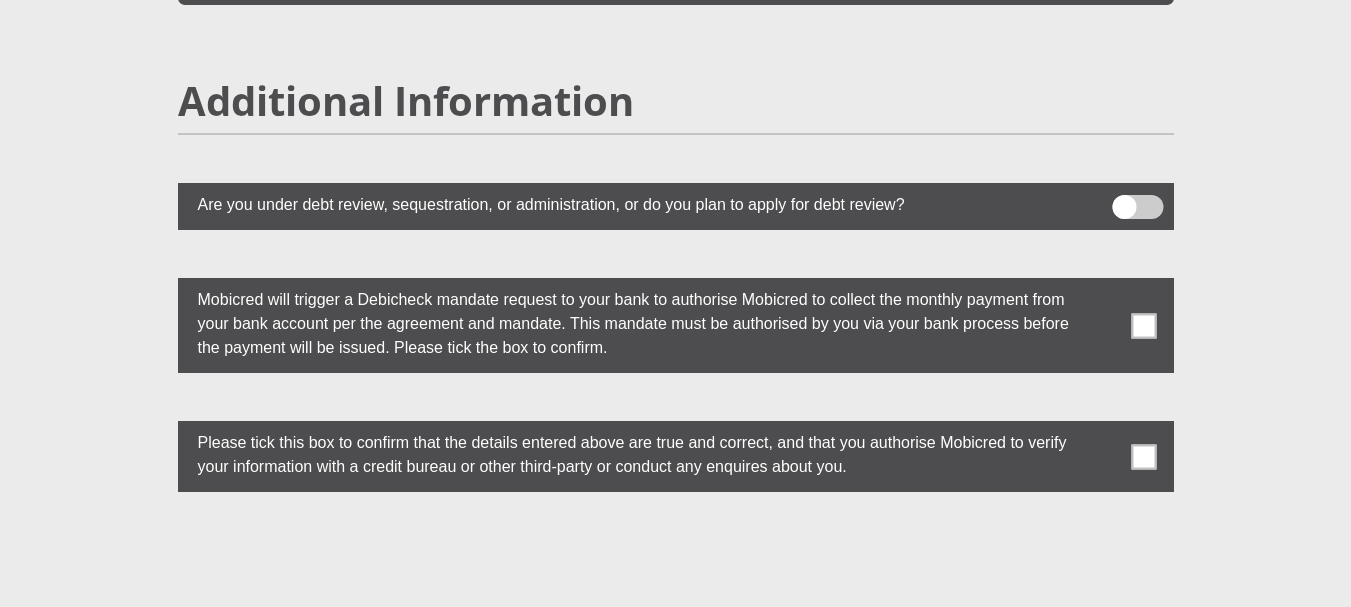 click at bounding box center [1143, 456] 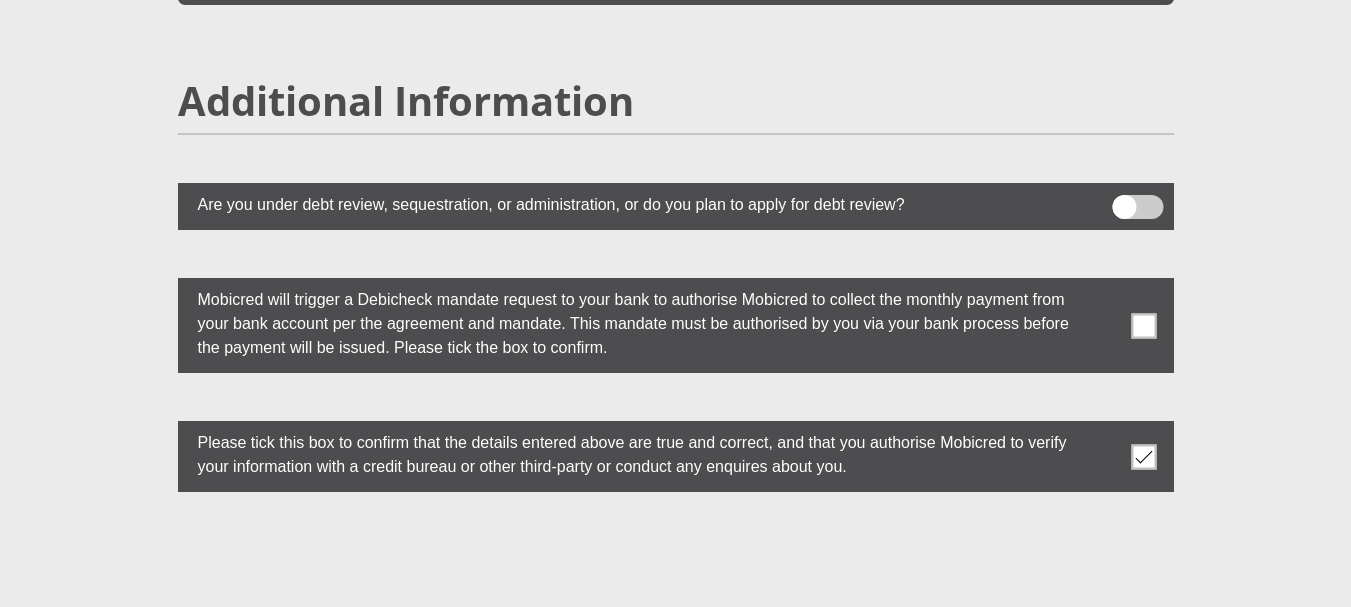 click at bounding box center [1143, 325] 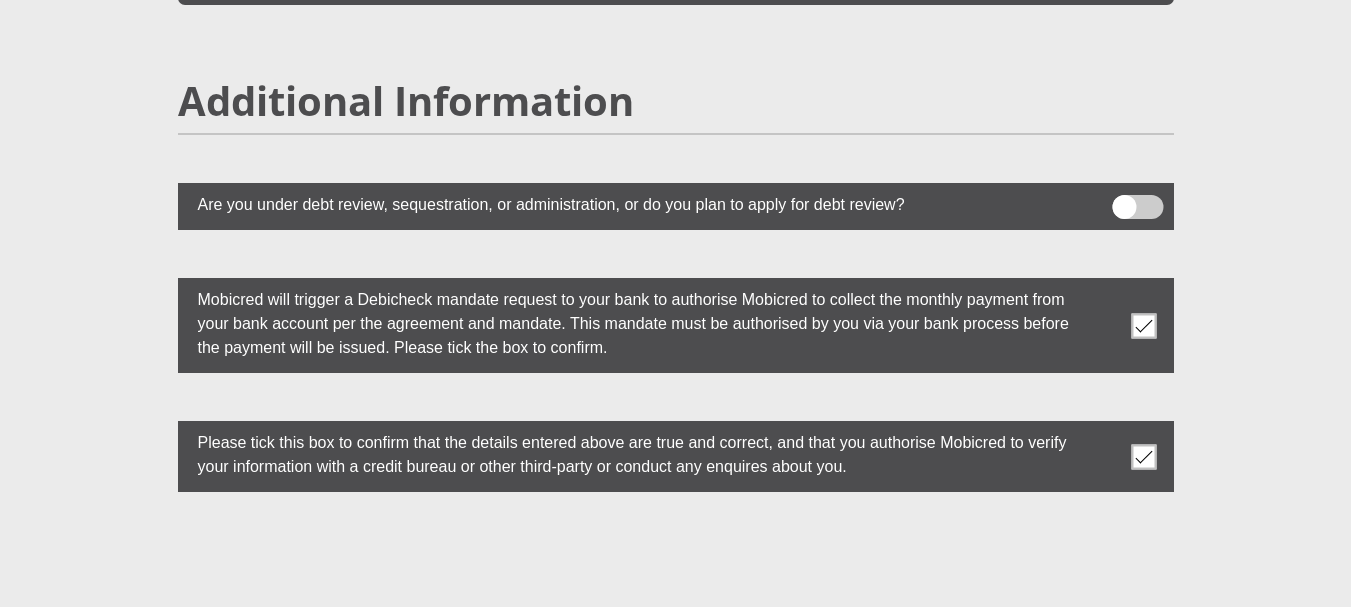 click at bounding box center (1137, 207) 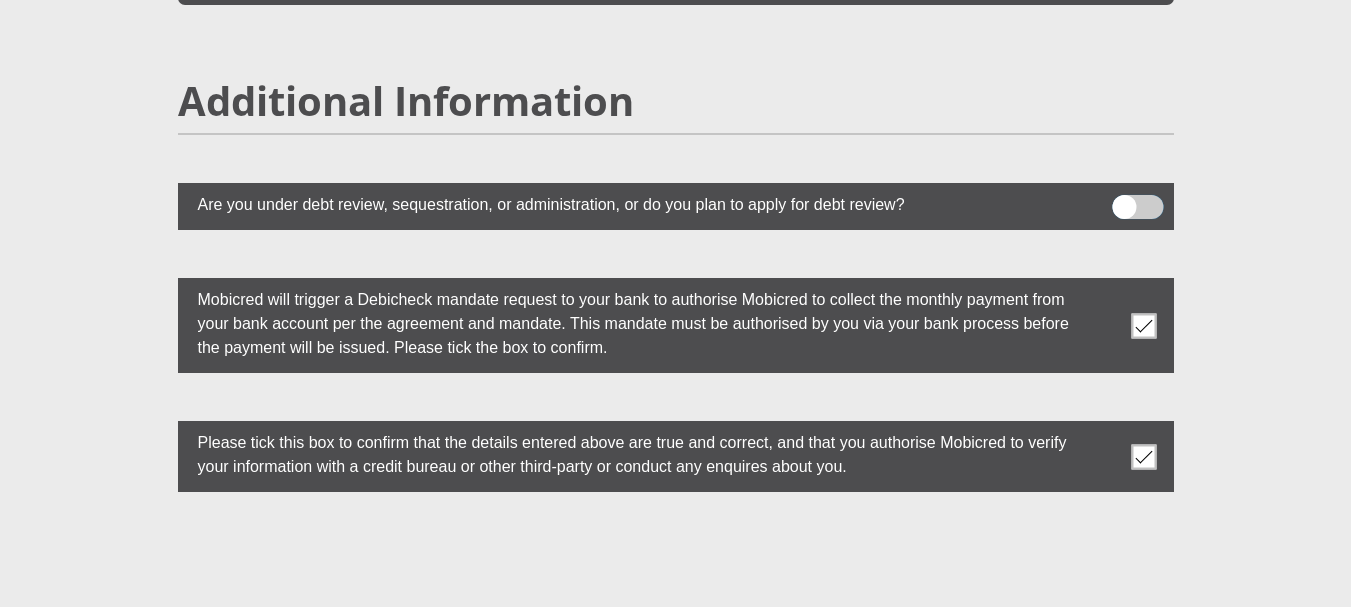 click at bounding box center (1124, 200) 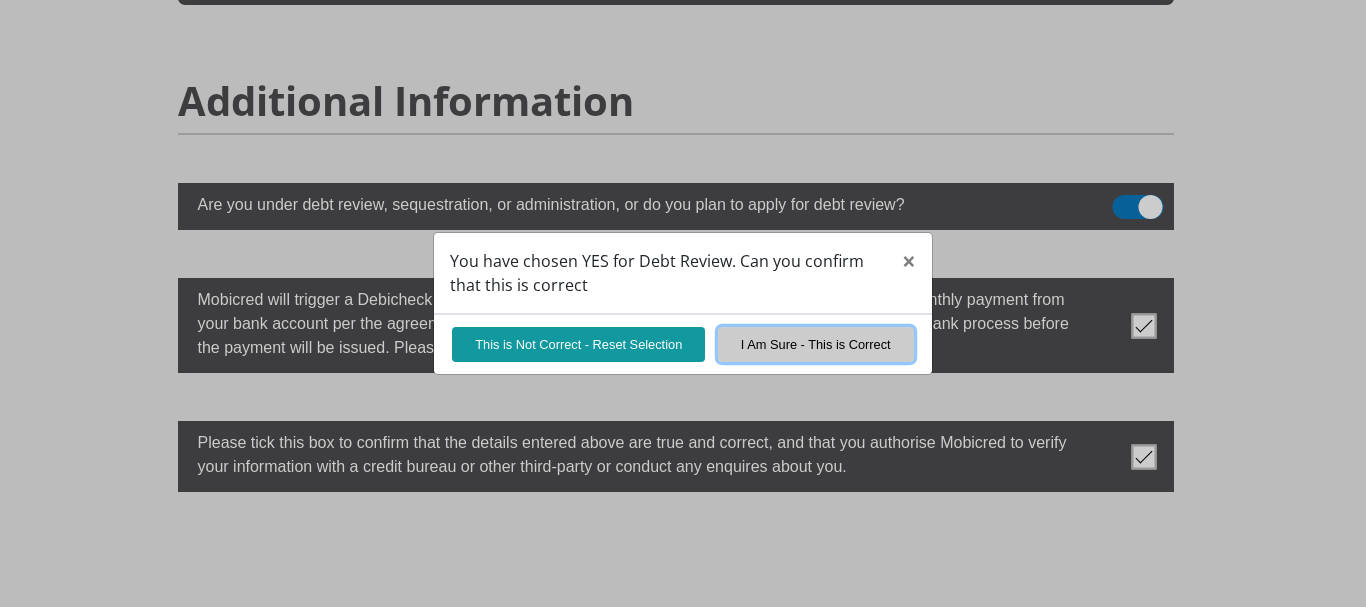 click on "I Am Sure - This is Correct" at bounding box center [816, 344] 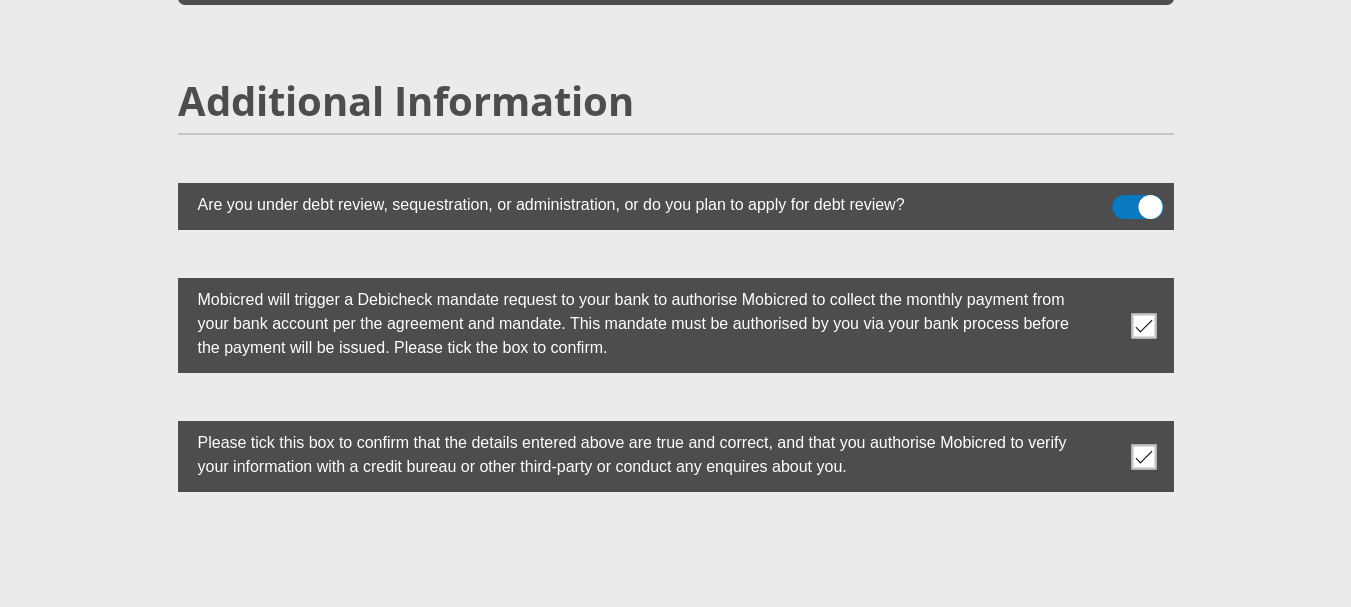 scroll, scrollTop: 5600, scrollLeft: 0, axis: vertical 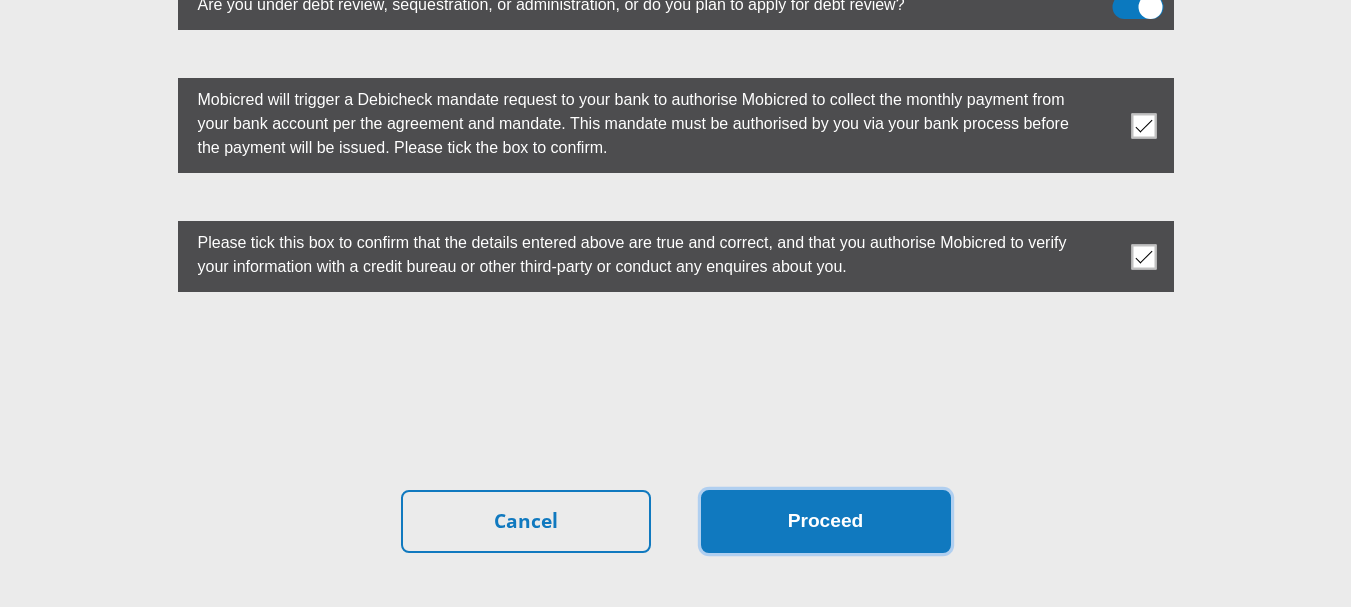 click on "Proceed" at bounding box center [826, 521] 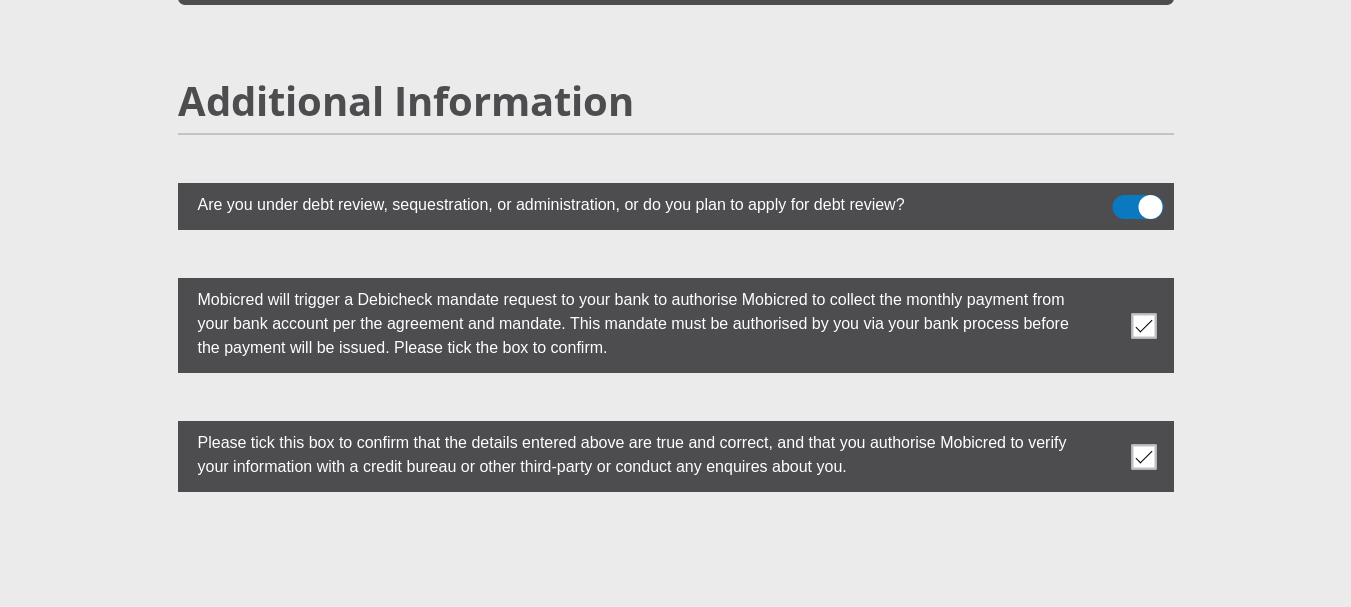 scroll, scrollTop: 5759, scrollLeft: 0, axis: vertical 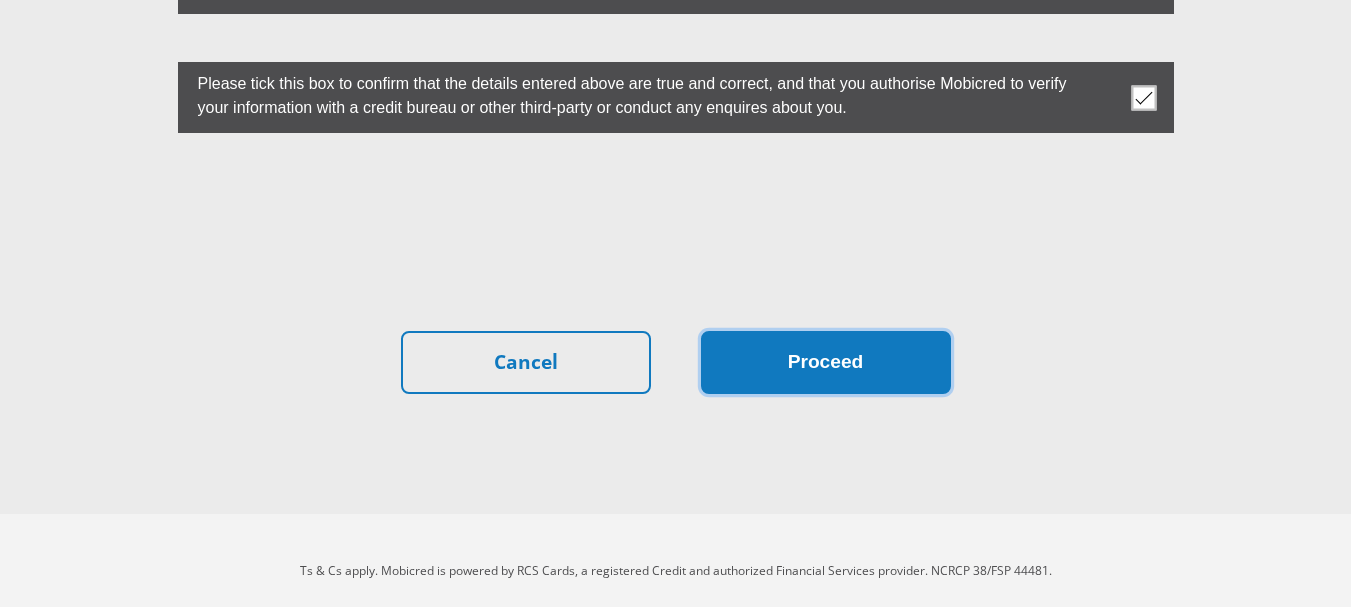 click on "Proceed" at bounding box center [826, 362] 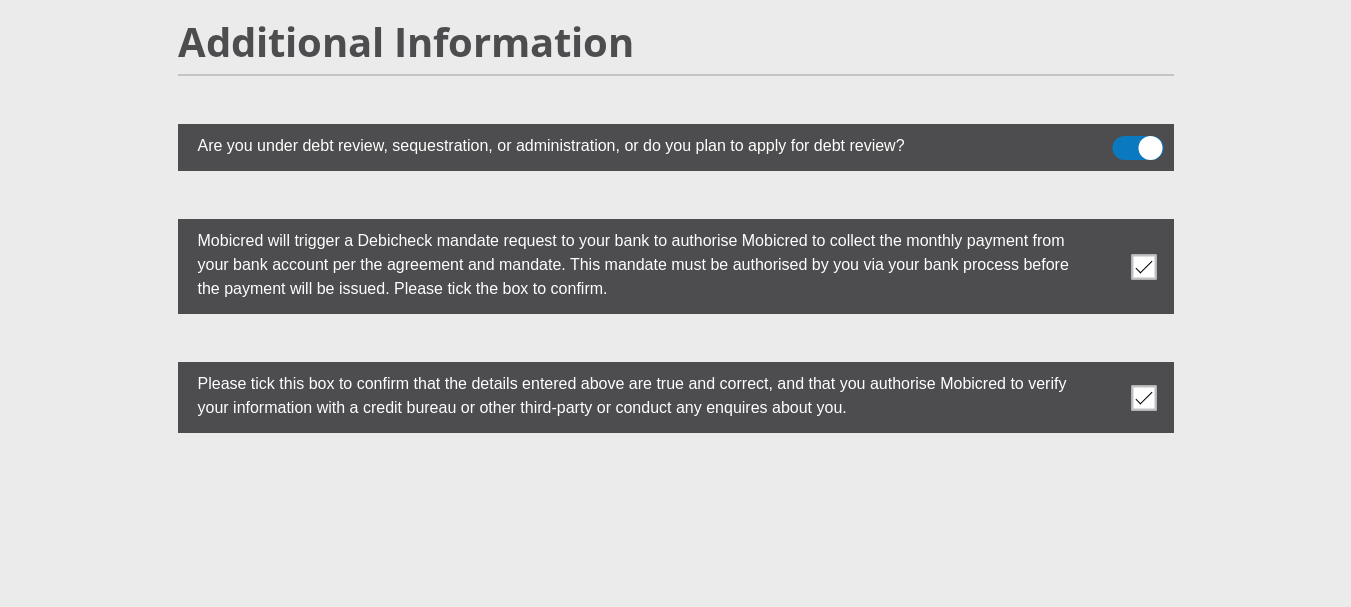 scroll, scrollTop: 5759, scrollLeft: 0, axis: vertical 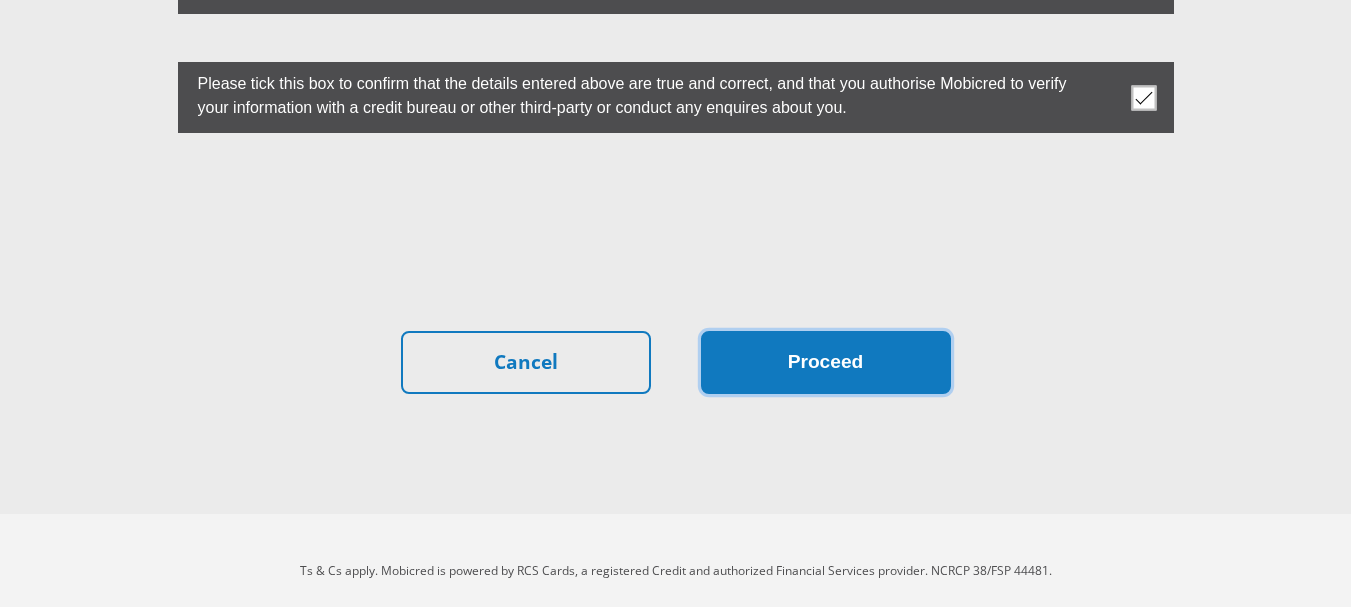 click on "Proceed" at bounding box center [826, 362] 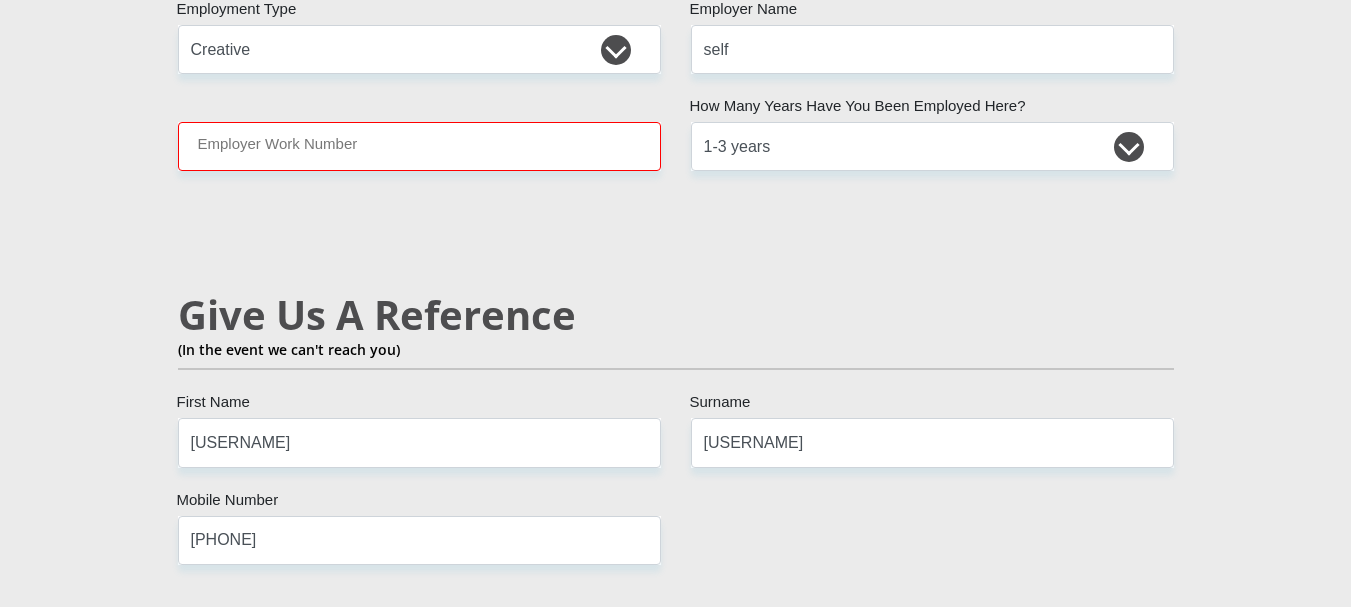 scroll, scrollTop: 3159, scrollLeft: 0, axis: vertical 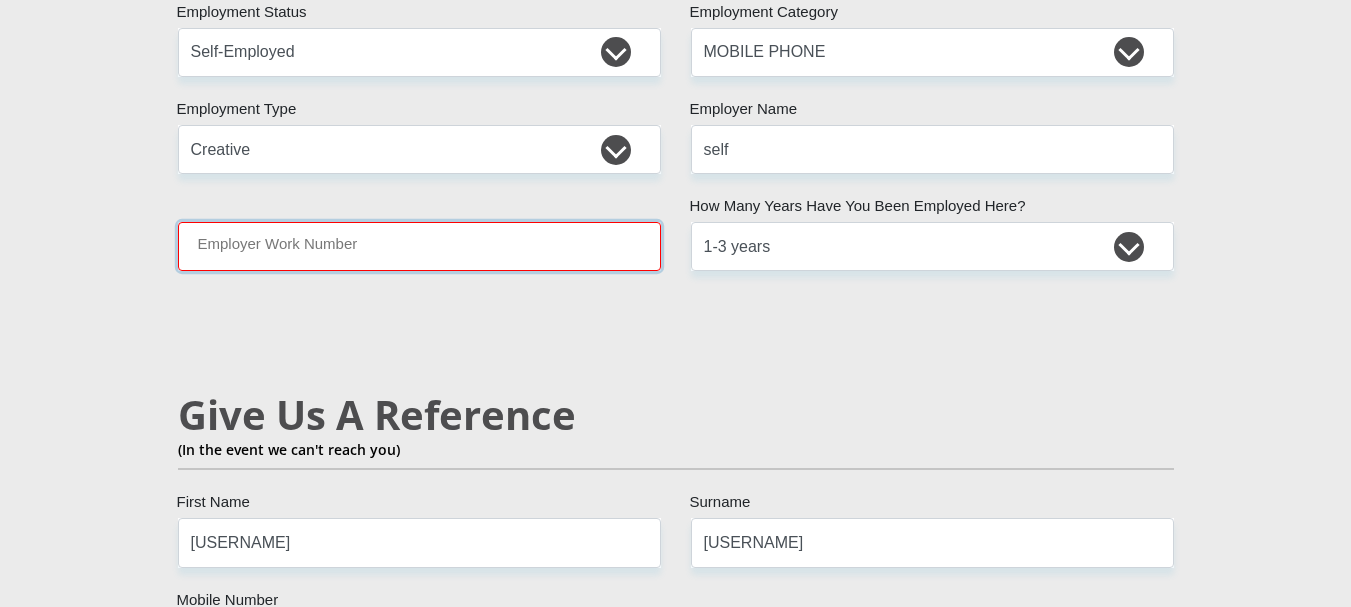 click on "Employer Work Number" at bounding box center (419, 246) 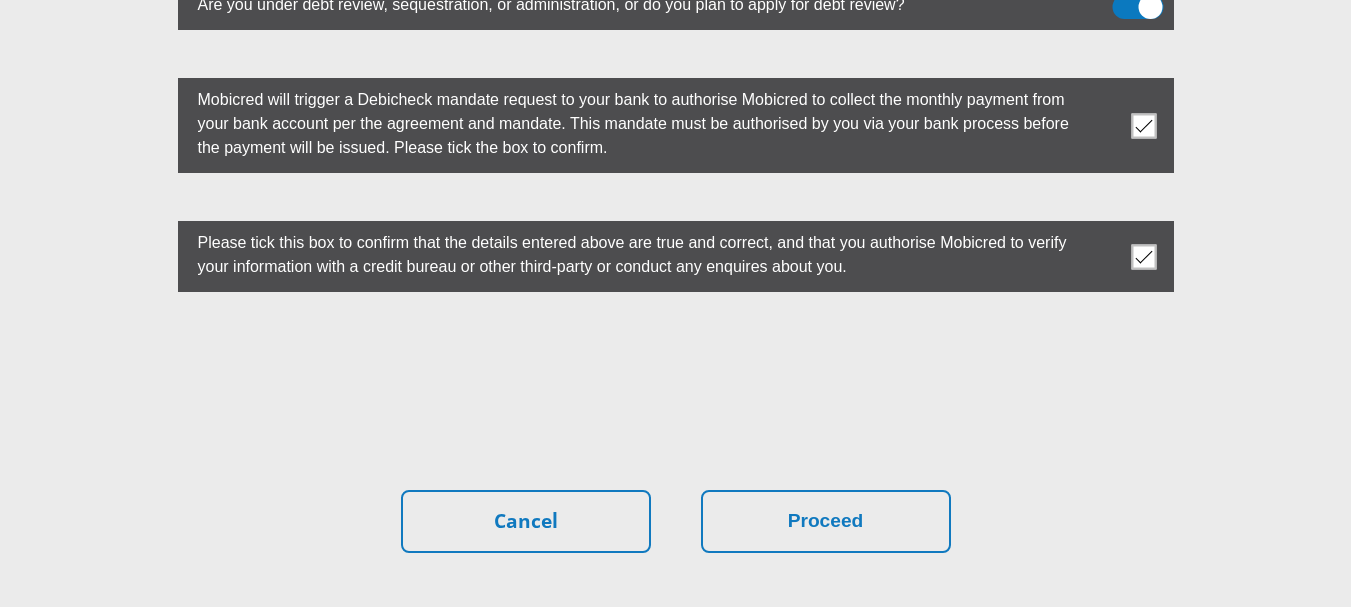 scroll, scrollTop: 5759, scrollLeft: 0, axis: vertical 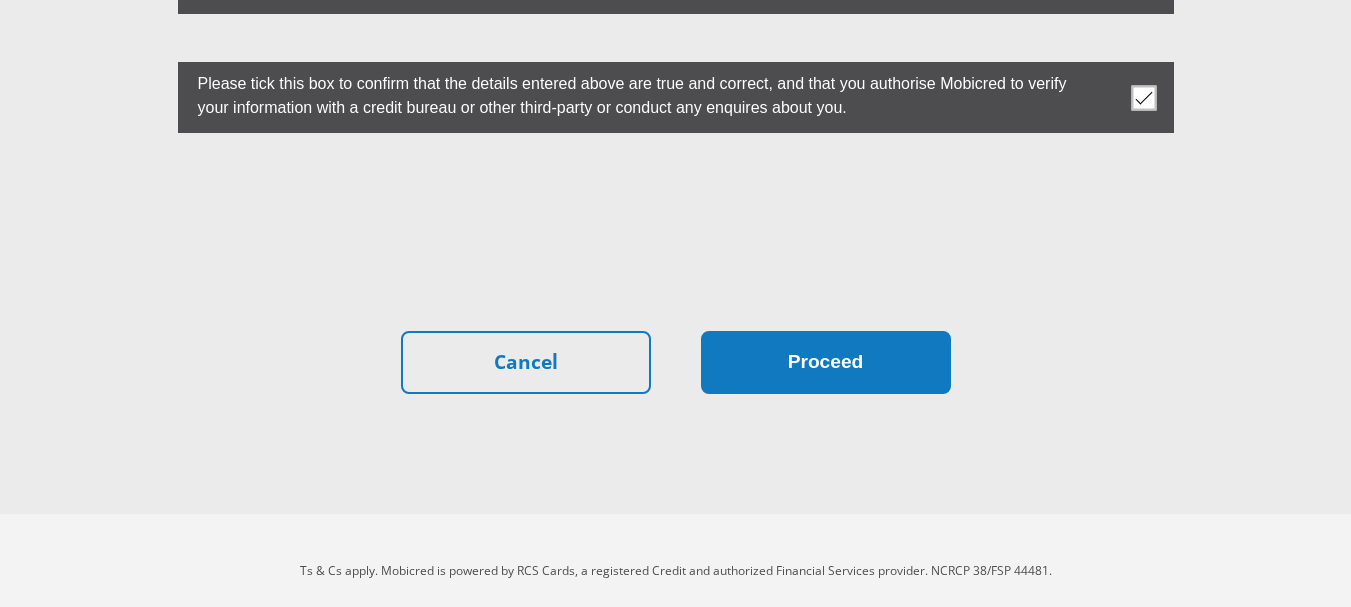type on "[PHONE]" 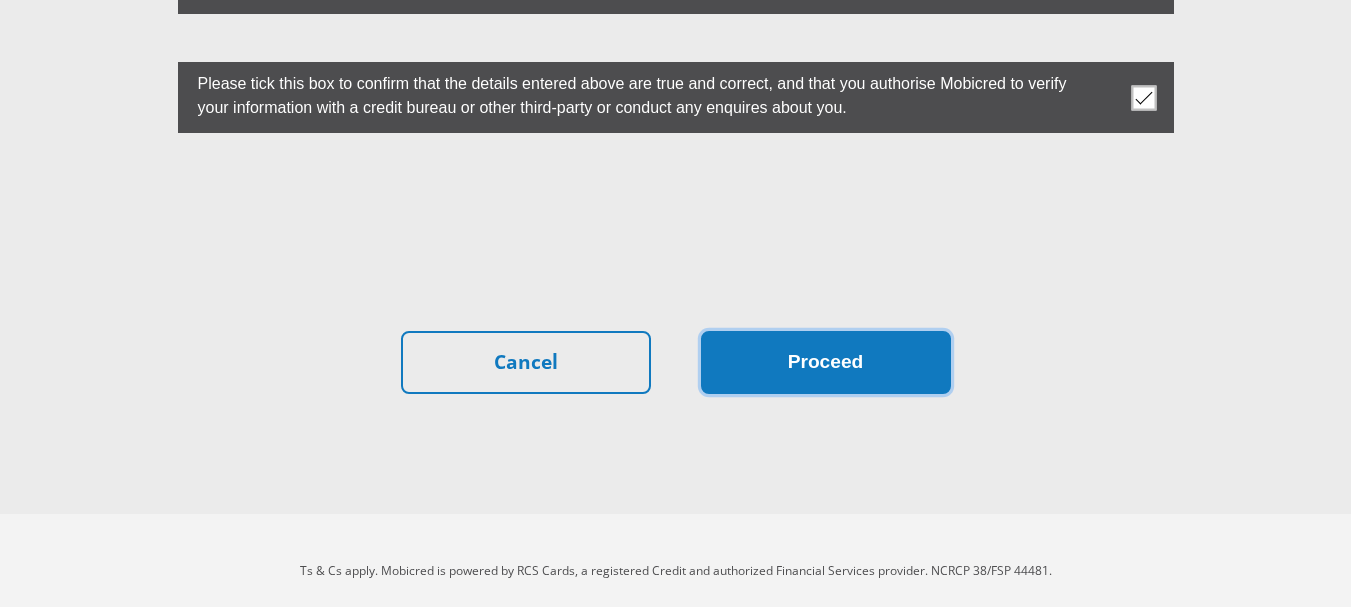 click on "Proceed" at bounding box center (826, 362) 